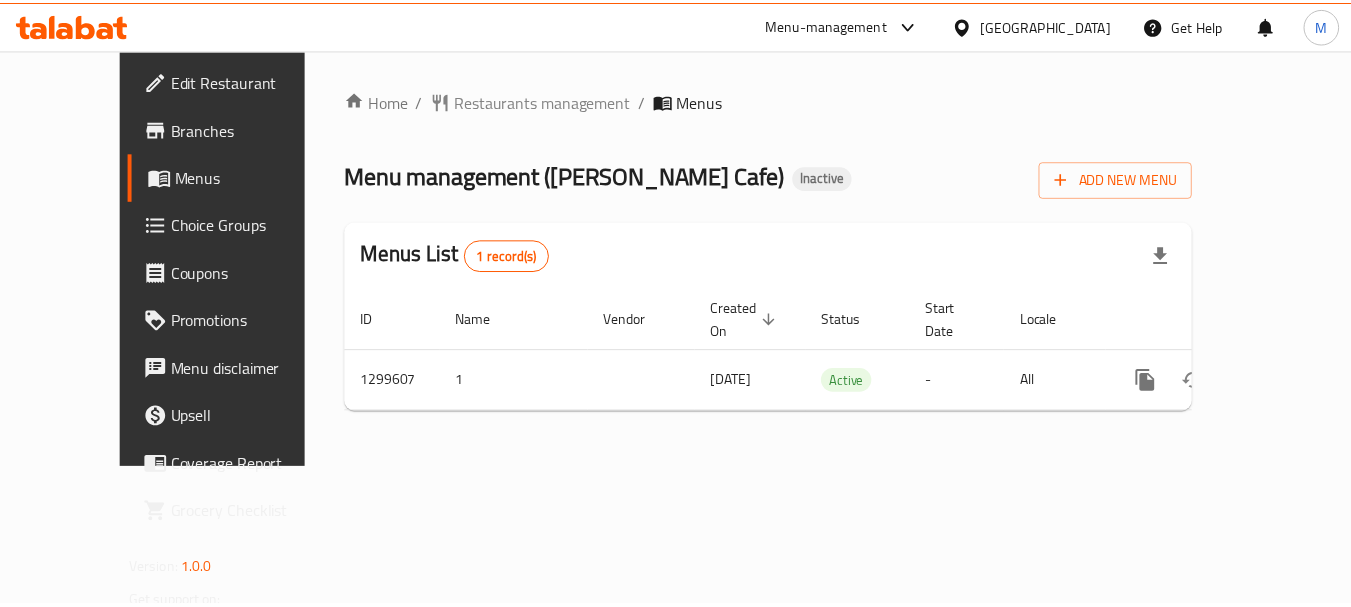 scroll, scrollTop: 0, scrollLeft: 0, axis: both 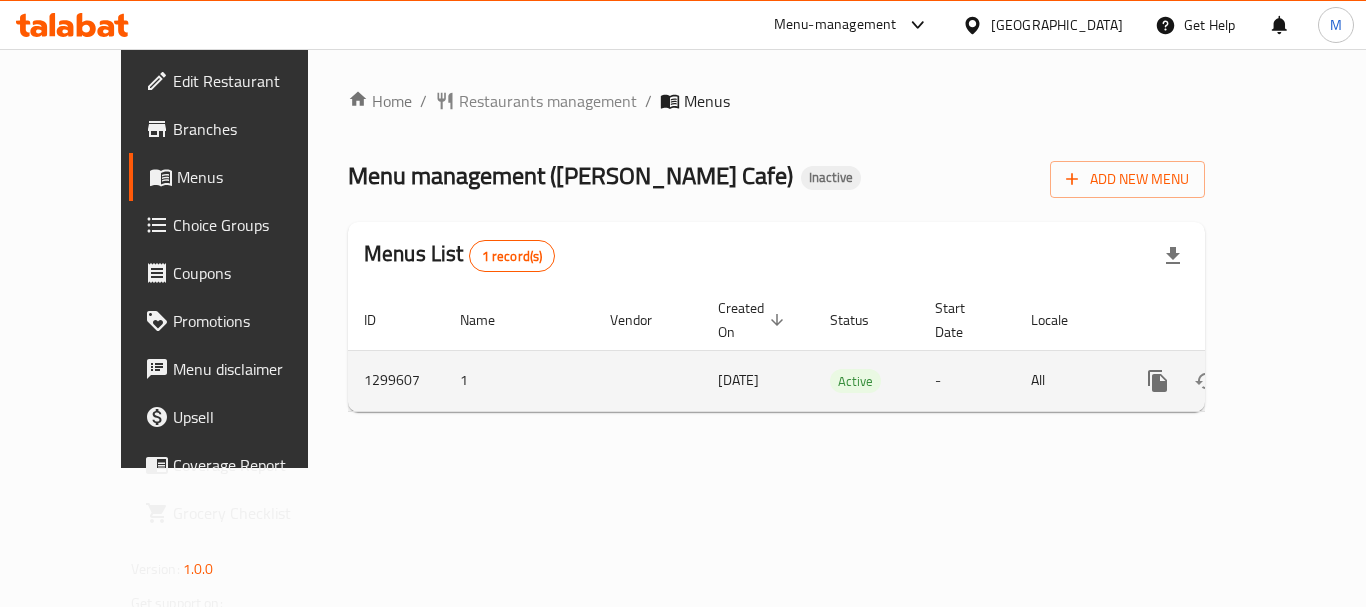 click 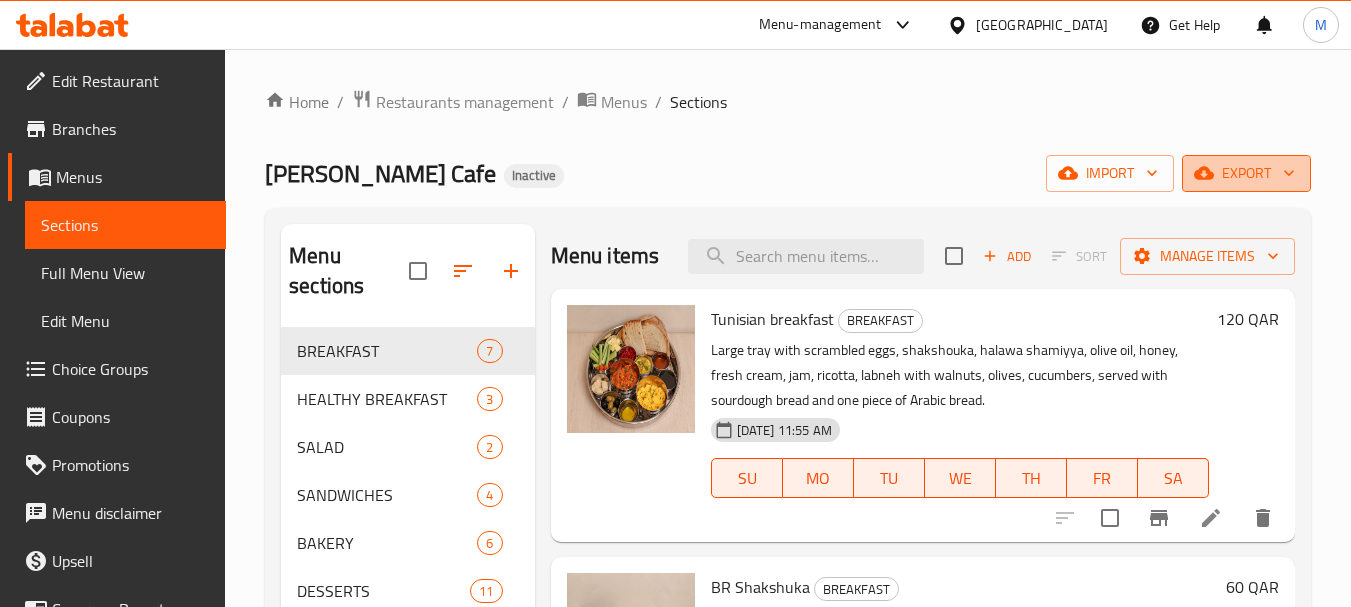 click on "export" at bounding box center [1246, 173] 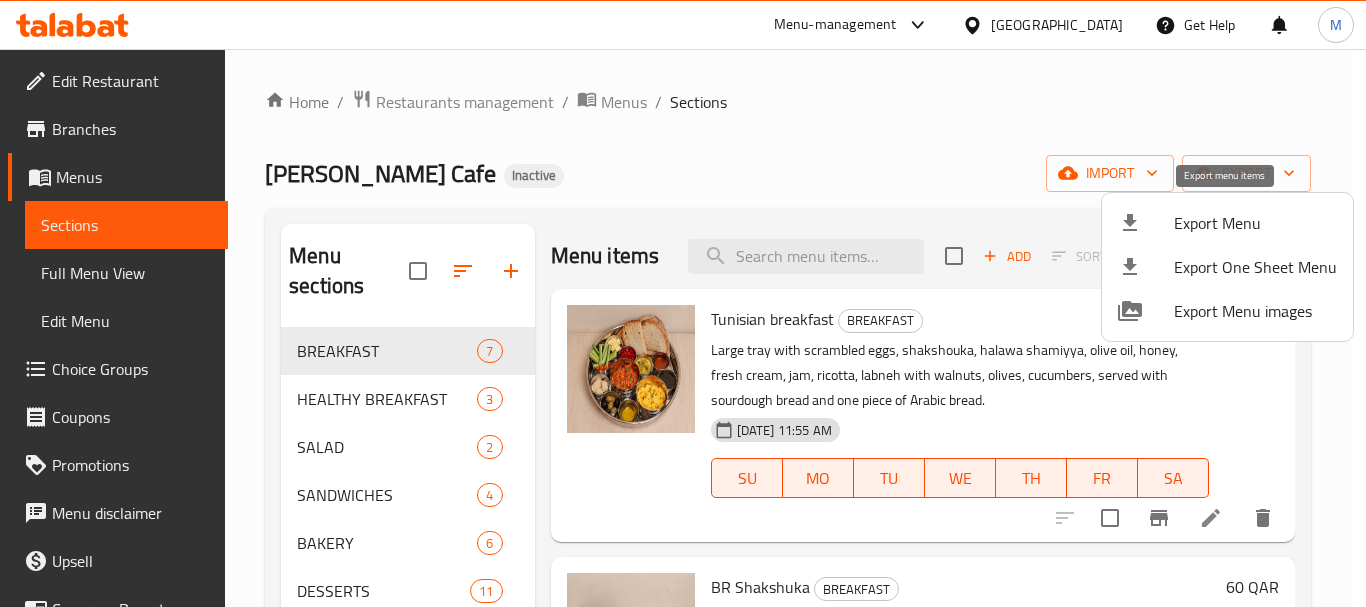 click on "Export Menu" at bounding box center [1255, 223] 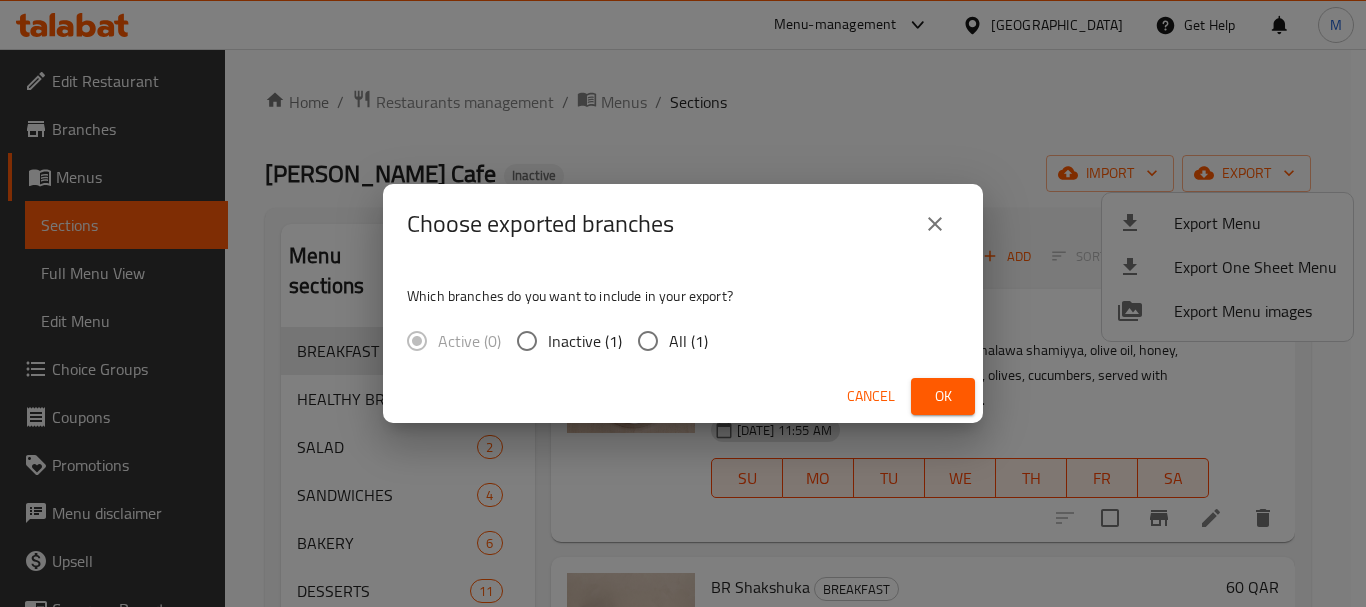 click on "All (1)" at bounding box center [688, 341] 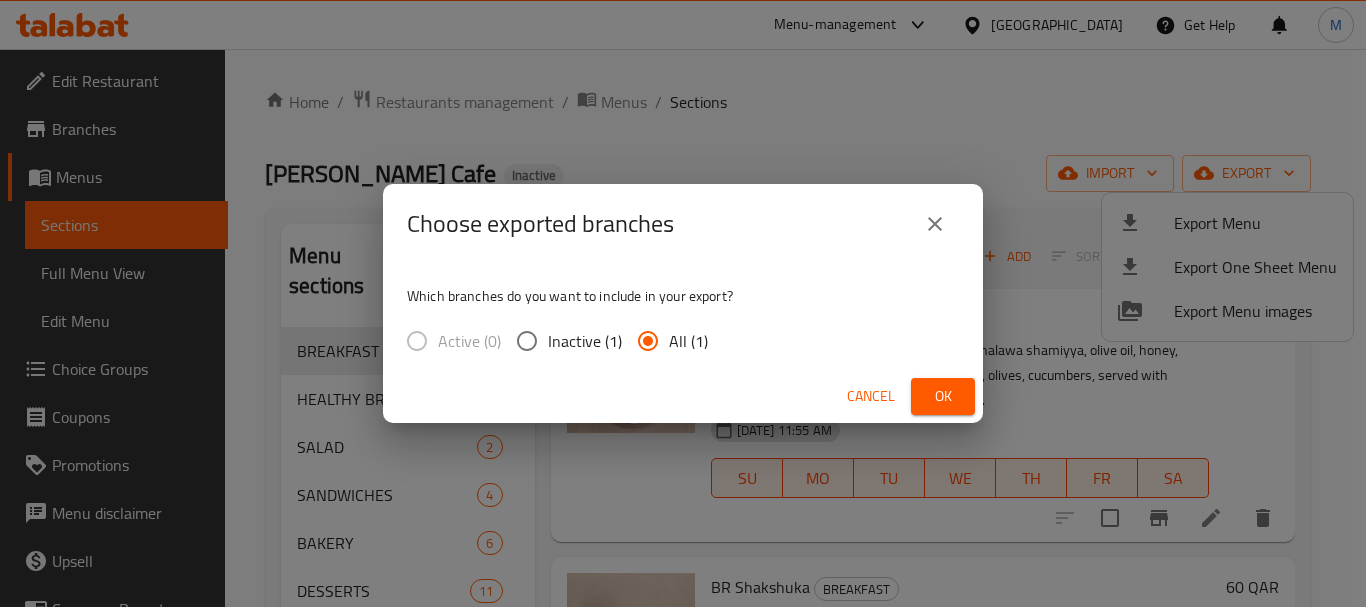 click on "Ok" at bounding box center [943, 396] 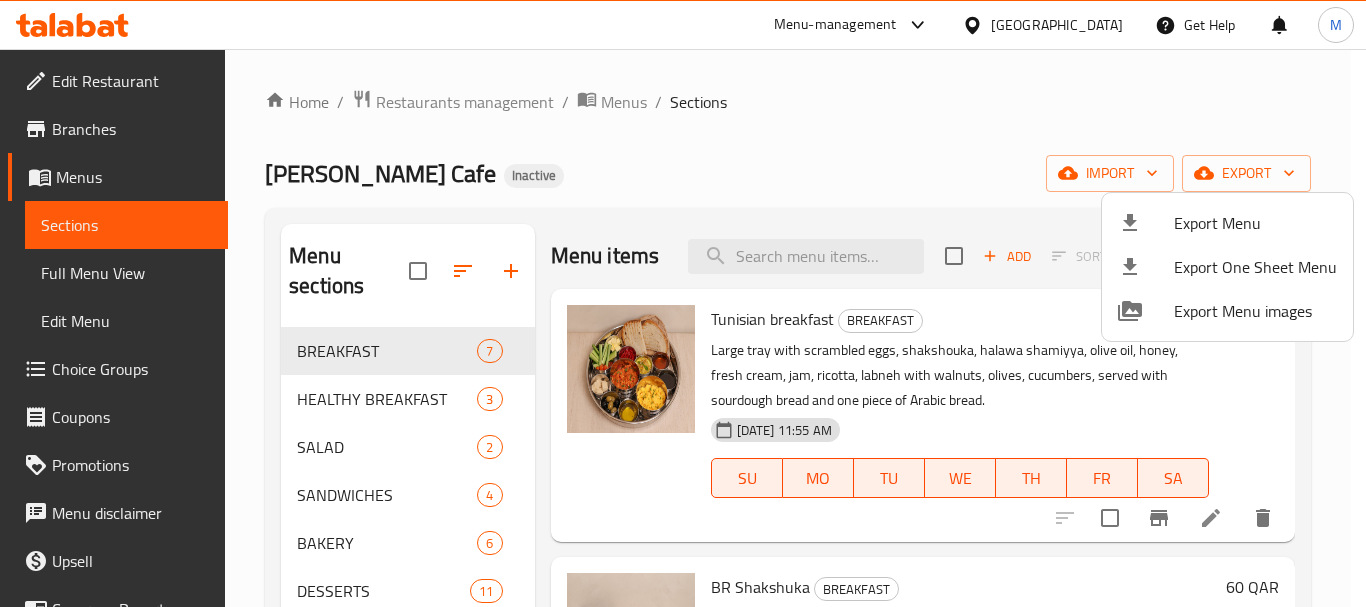 click at bounding box center (683, 303) 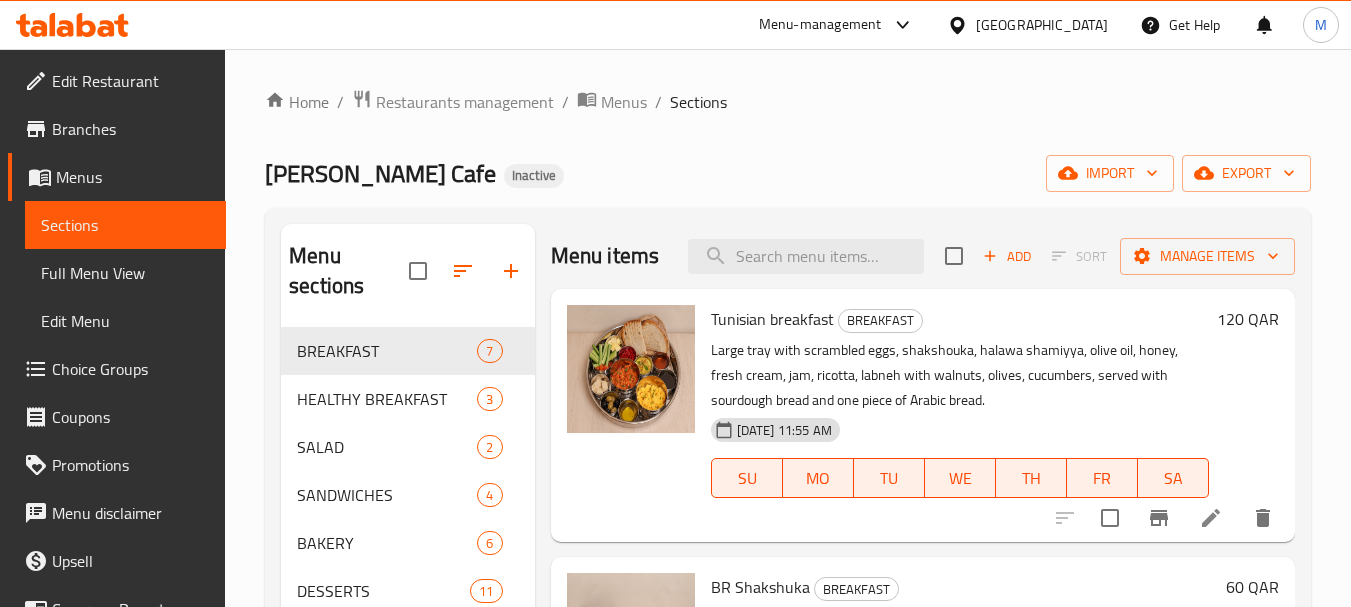 click on "[GEOGRAPHIC_DATA]" at bounding box center [1042, 25] 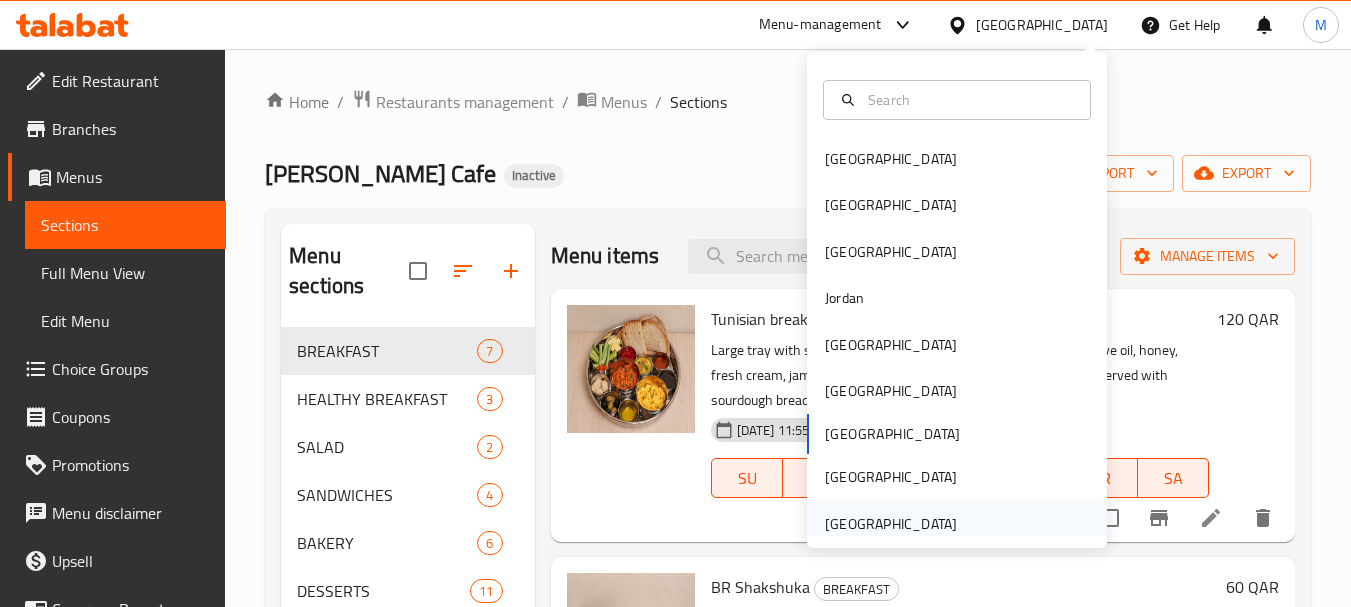 click on "[GEOGRAPHIC_DATA]" at bounding box center [891, 524] 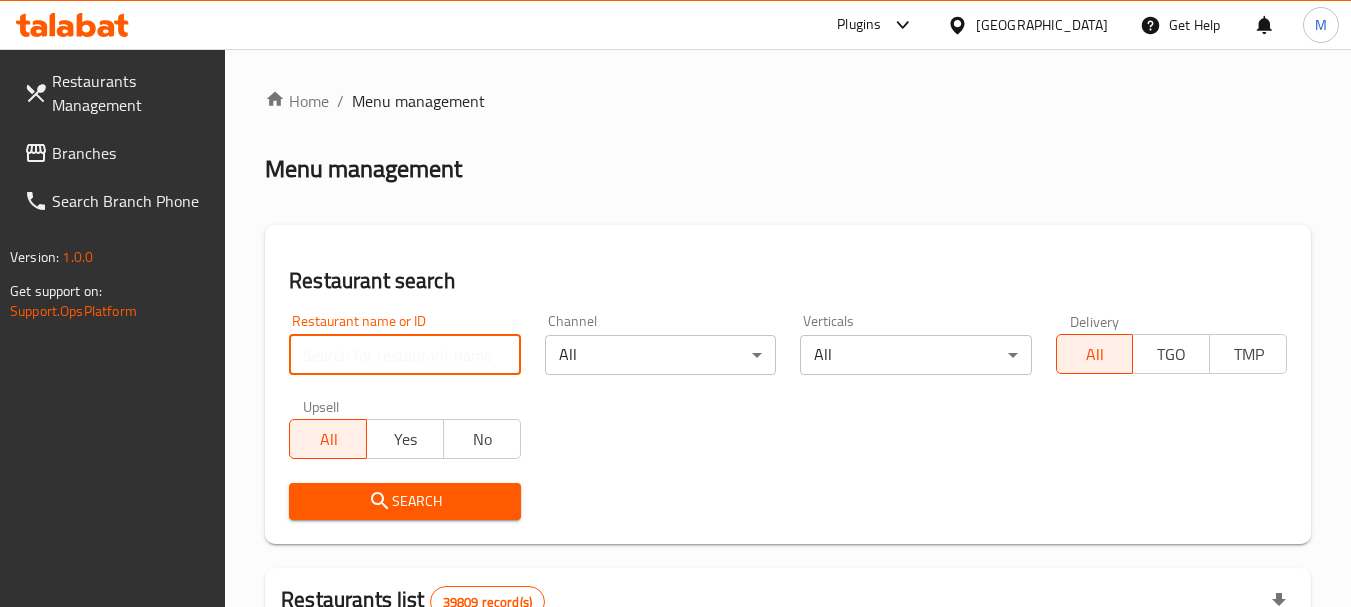 paste on "Al Bait [PERSON_NAME] Restaurant" 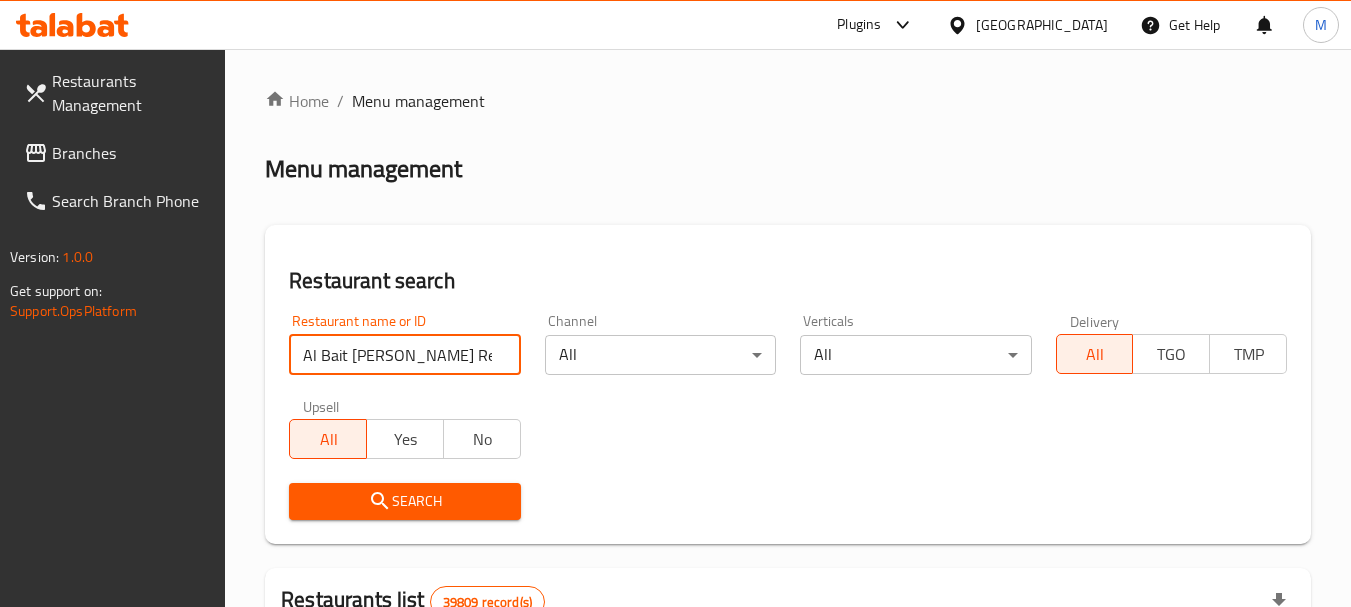 scroll, scrollTop: 0, scrollLeft: 10, axis: horizontal 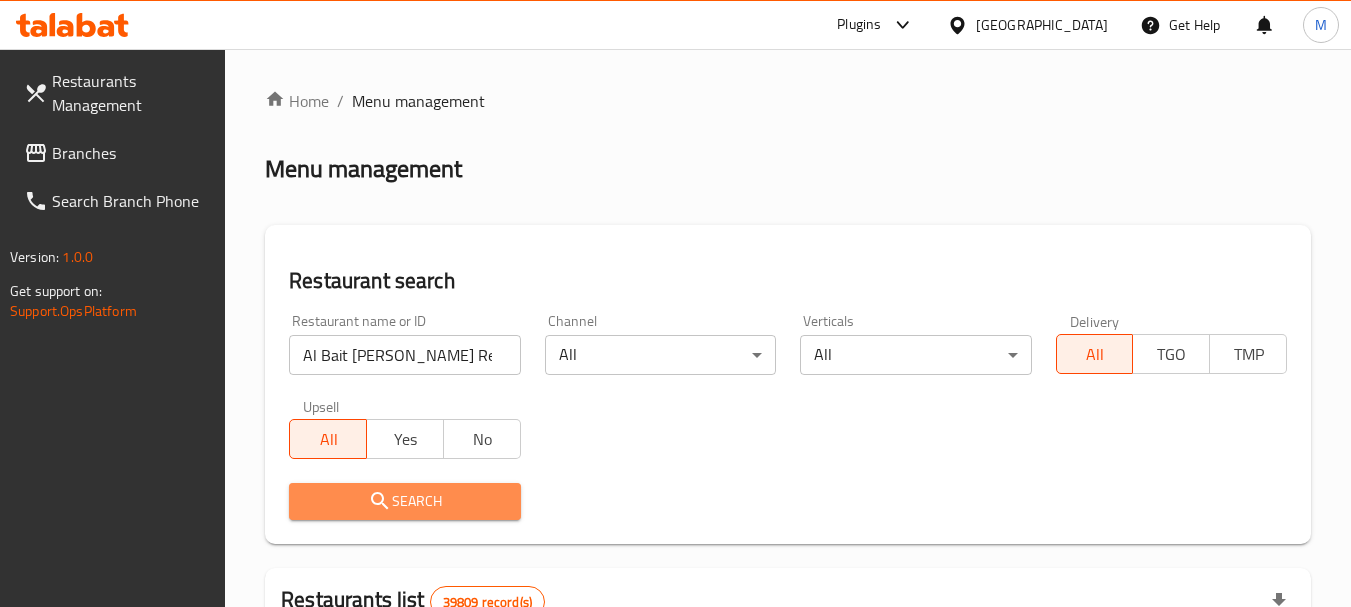 click on "Search" at bounding box center (404, 501) 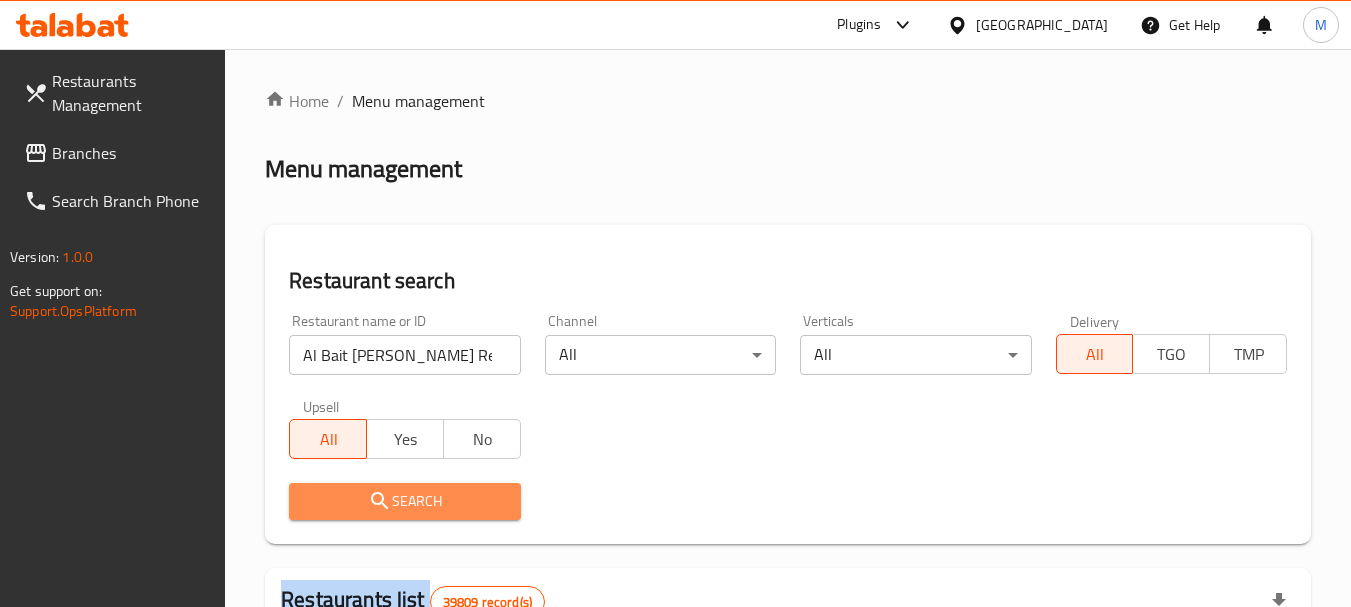 drag, startPoint x: 423, startPoint y: 502, endPoint x: 560, endPoint y: 568, distance: 152.06906 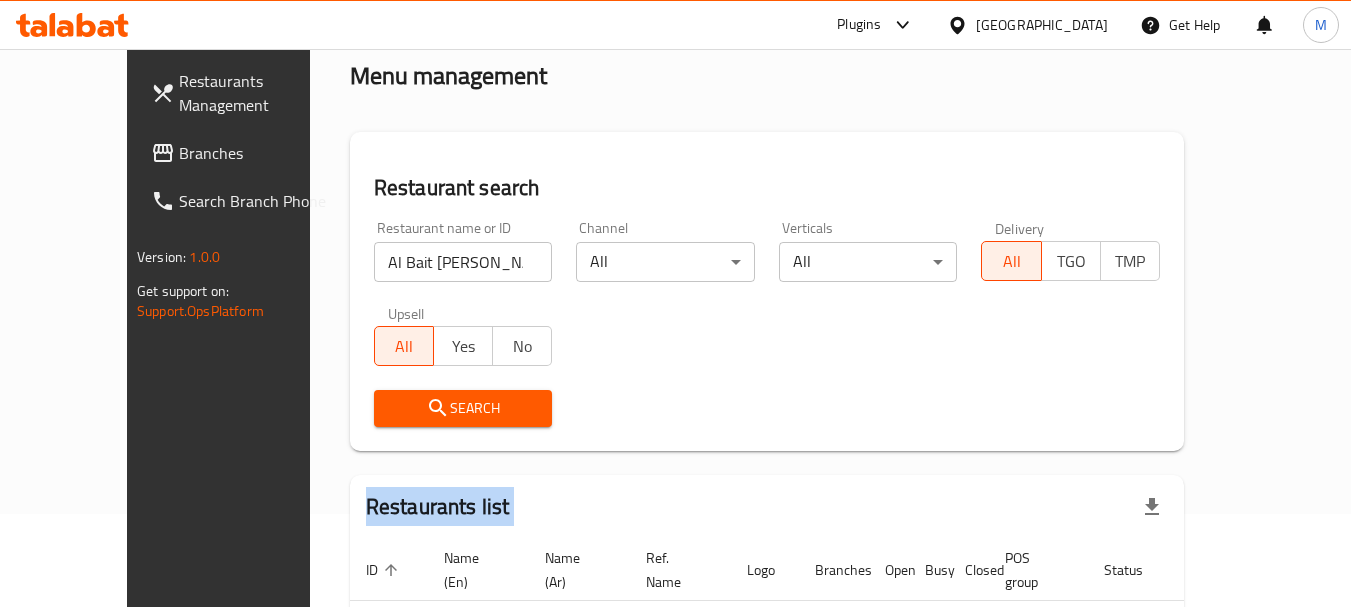 scroll, scrollTop: 210, scrollLeft: 0, axis: vertical 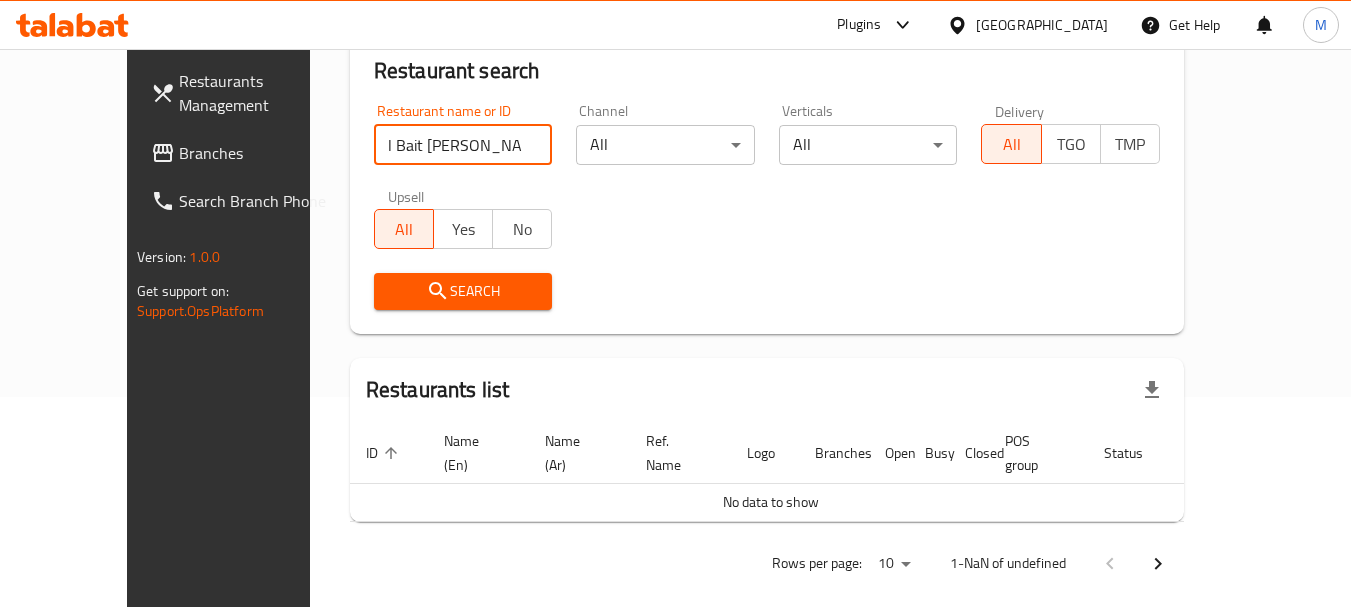 drag, startPoint x: 446, startPoint y: 150, endPoint x: 523, endPoint y: 175, distance: 80.95678 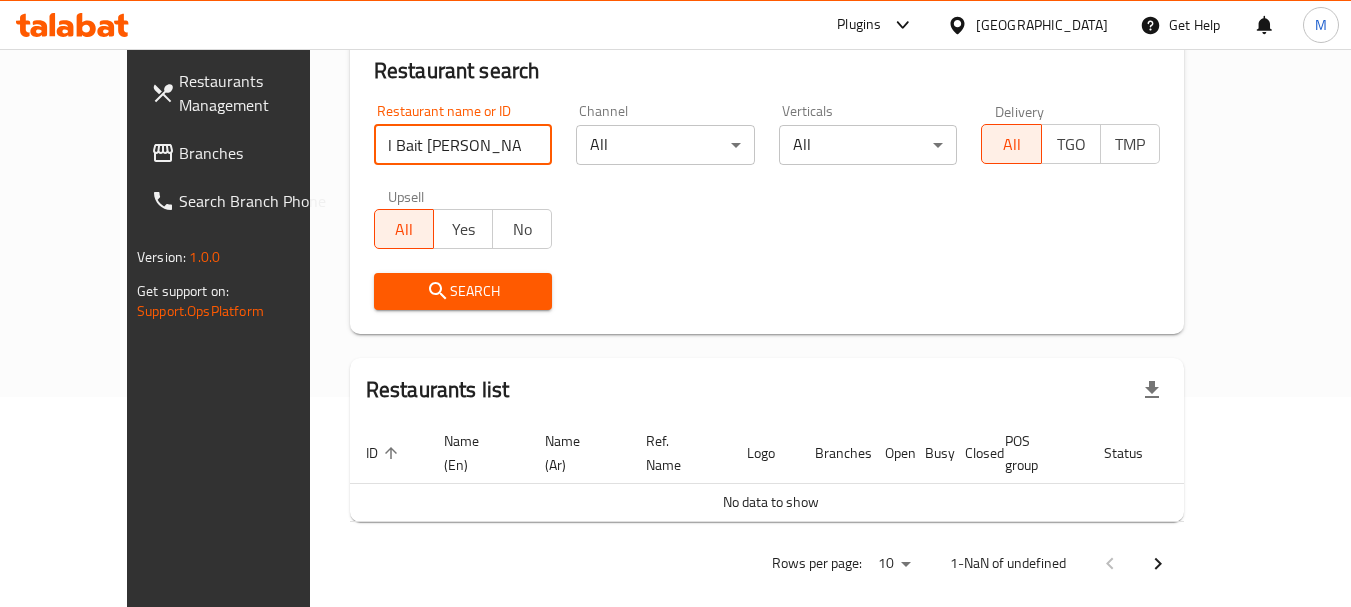 scroll, scrollTop: 0, scrollLeft: 0, axis: both 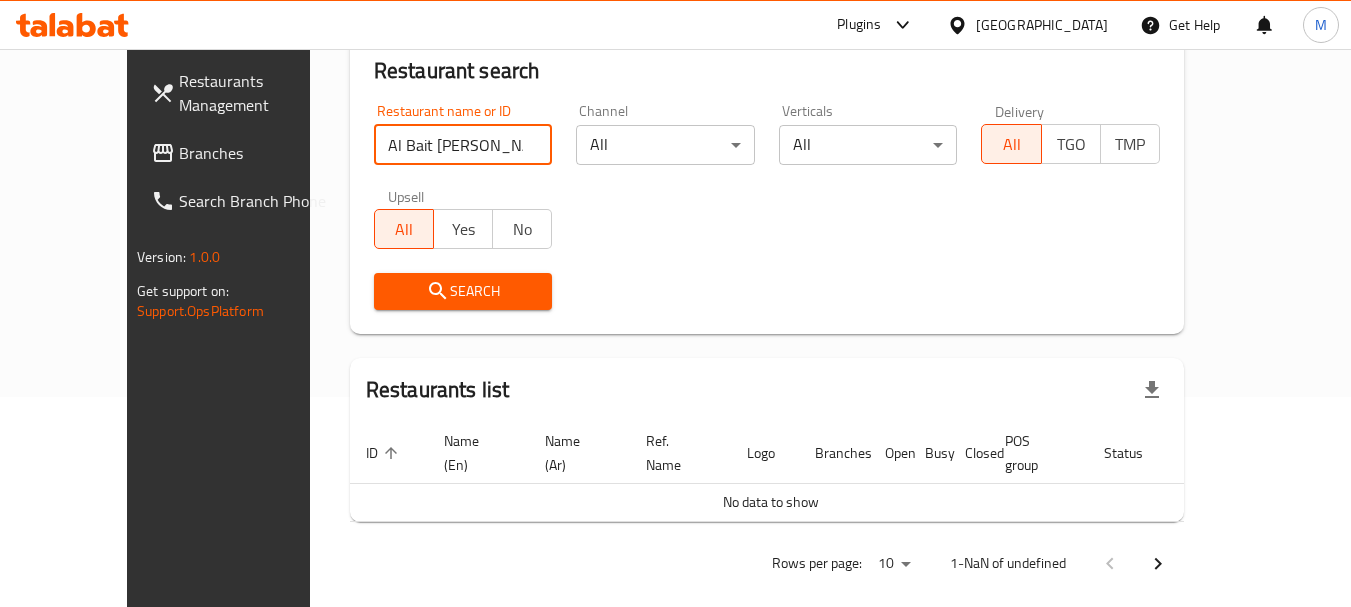 type on "Al Bait [PERSON_NAME] R" 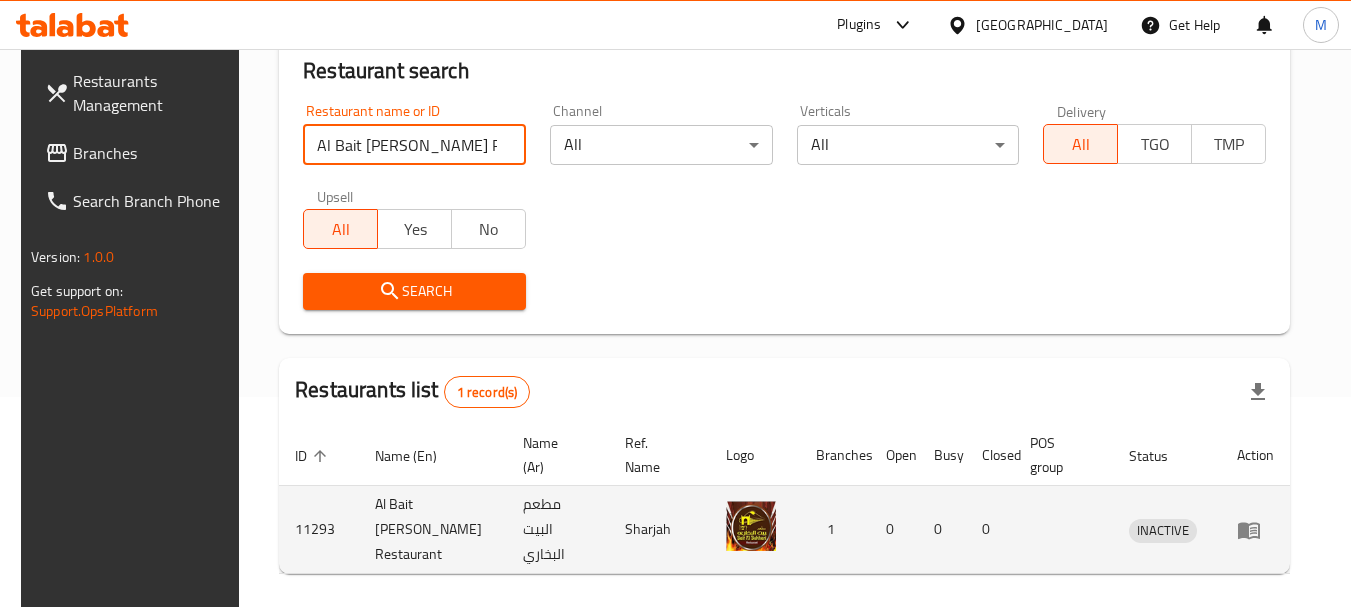 click 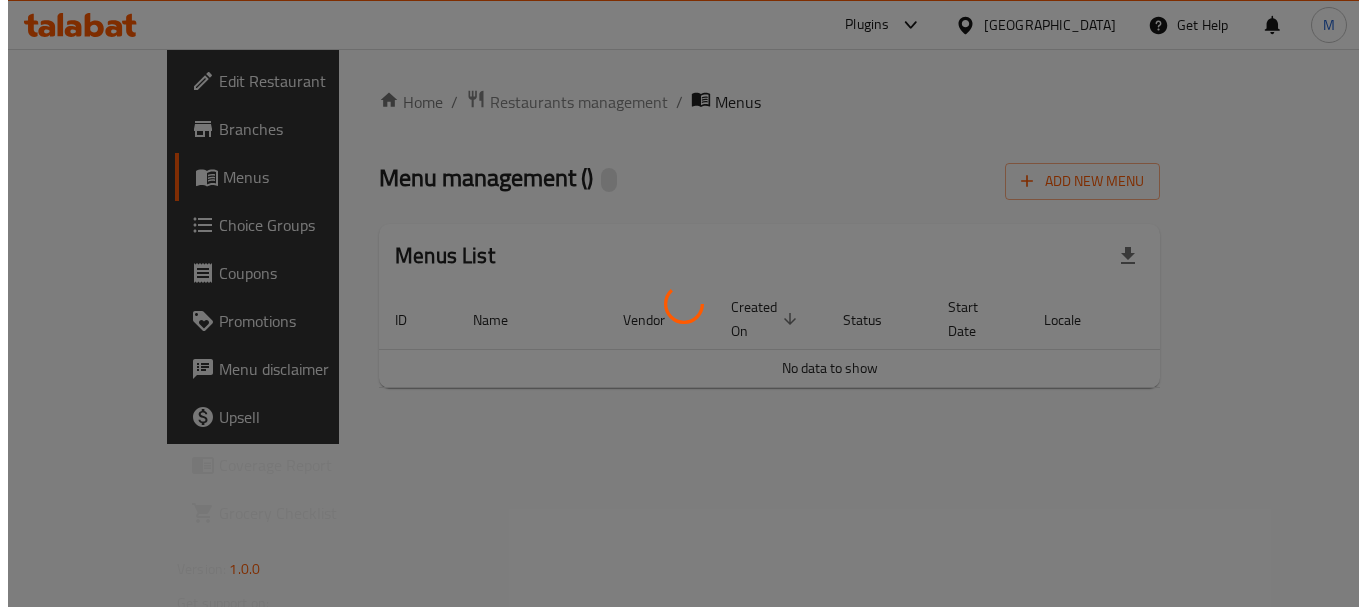 scroll, scrollTop: 0, scrollLeft: 0, axis: both 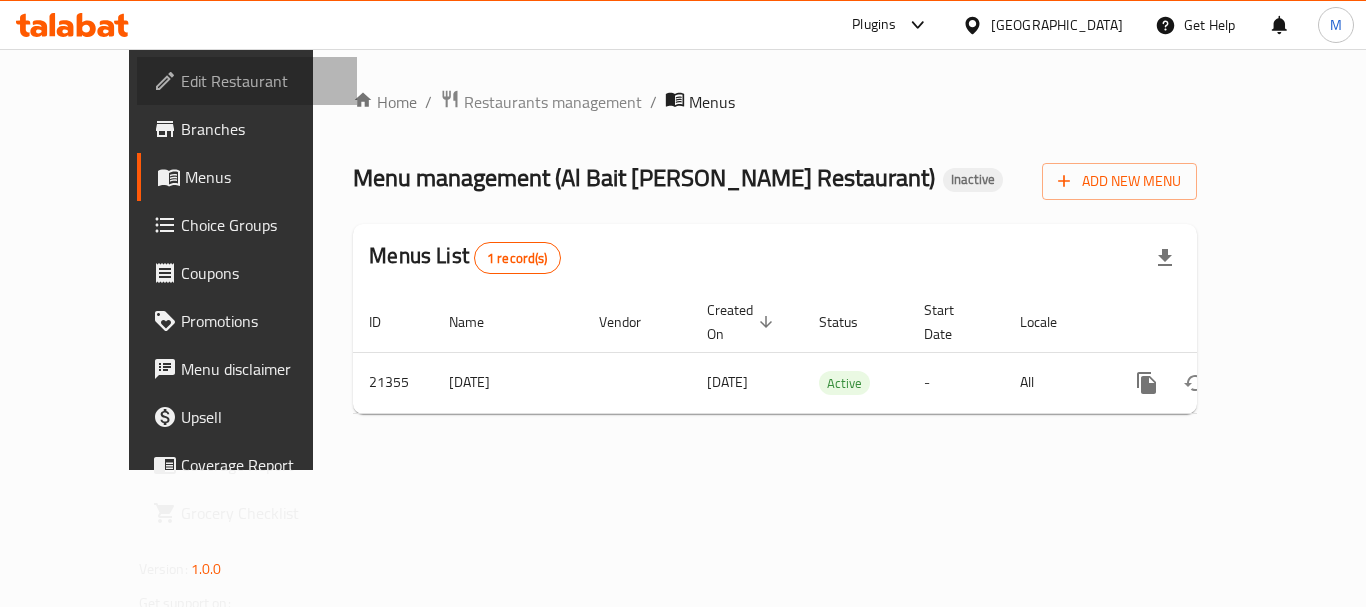 click on "Edit Restaurant" at bounding box center [261, 81] 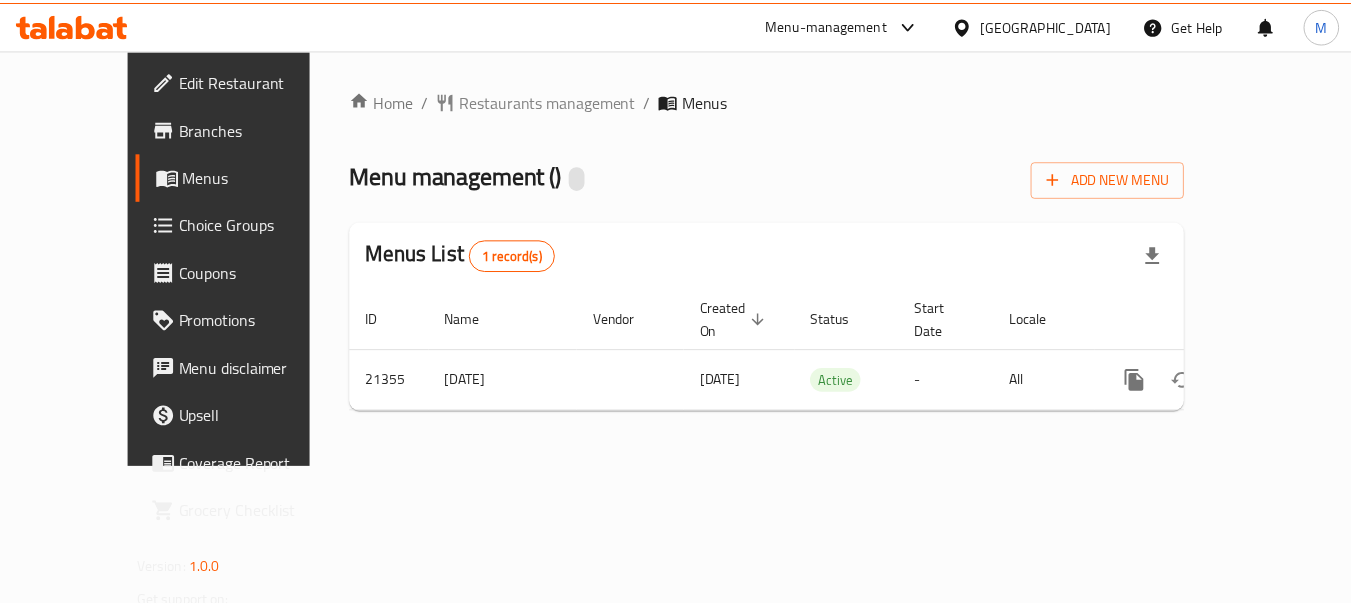 scroll, scrollTop: 0, scrollLeft: 0, axis: both 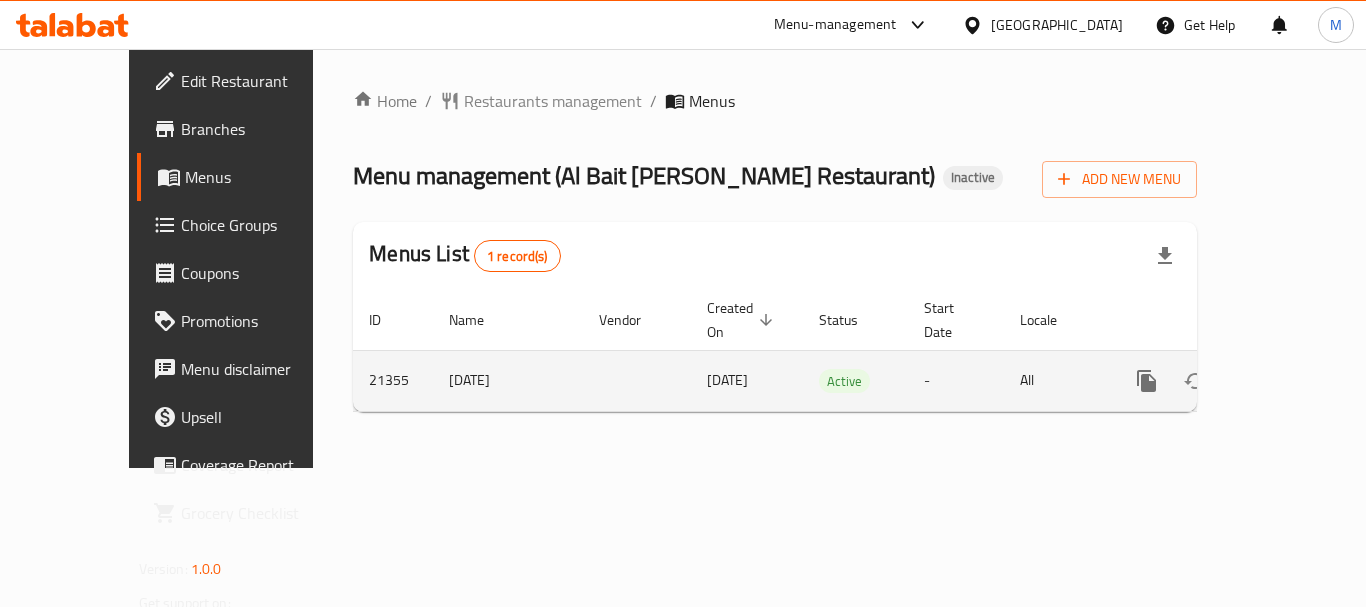 click 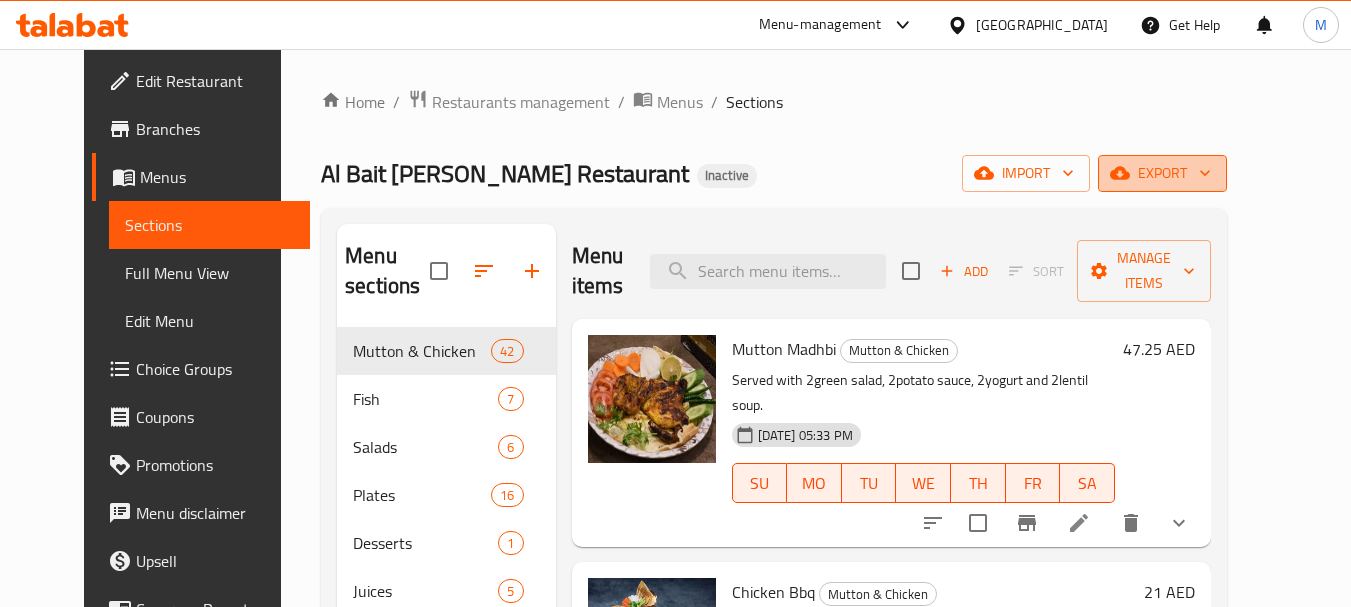 click on "export" at bounding box center [1162, 173] 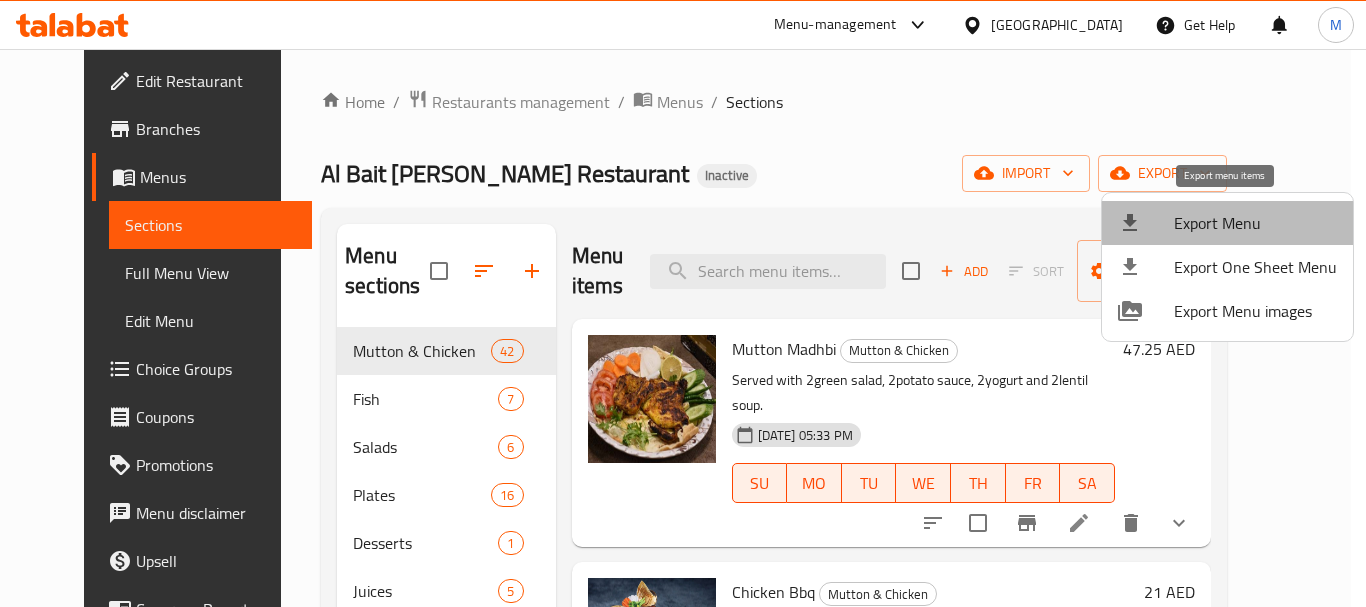 click on "Export Menu" at bounding box center (1255, 223) 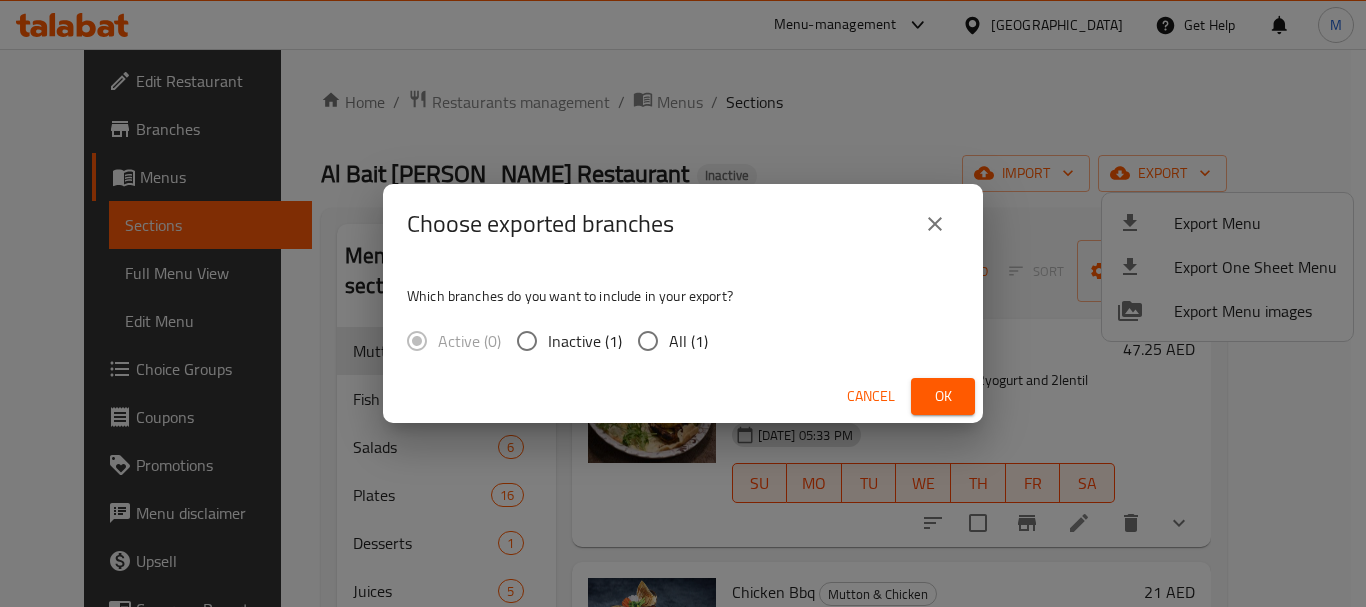 click on "All (1)" at bounding box center [648, 341] 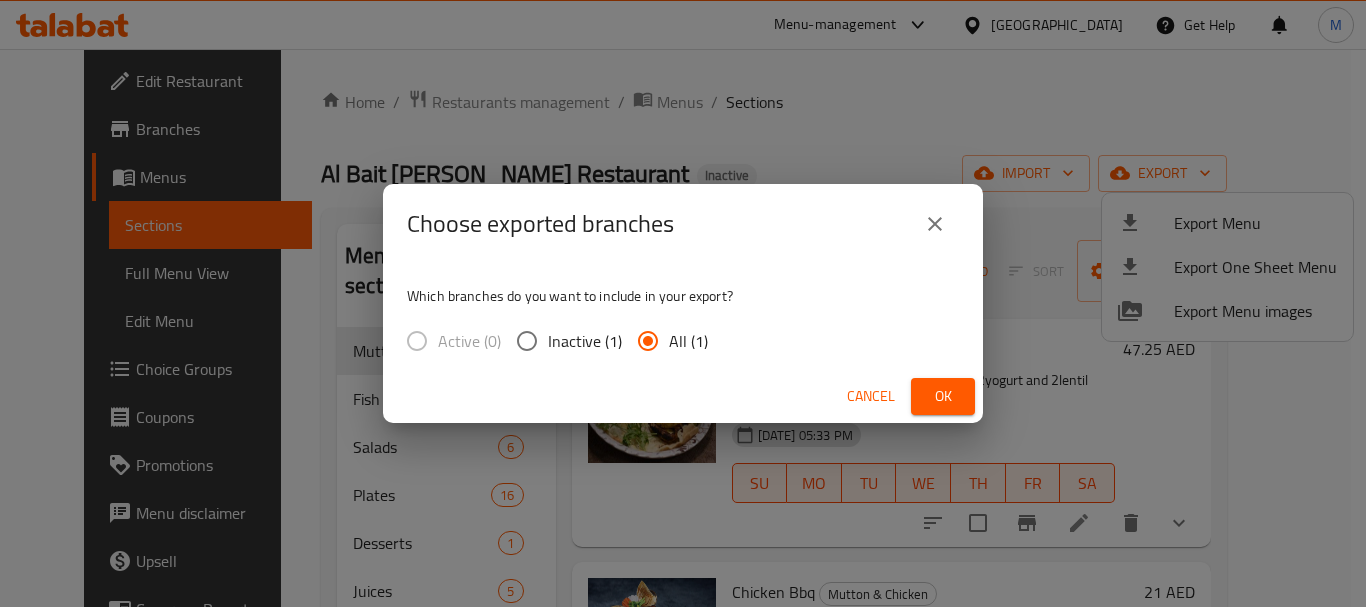 click on "Ok" at bounding box center (943, 396) 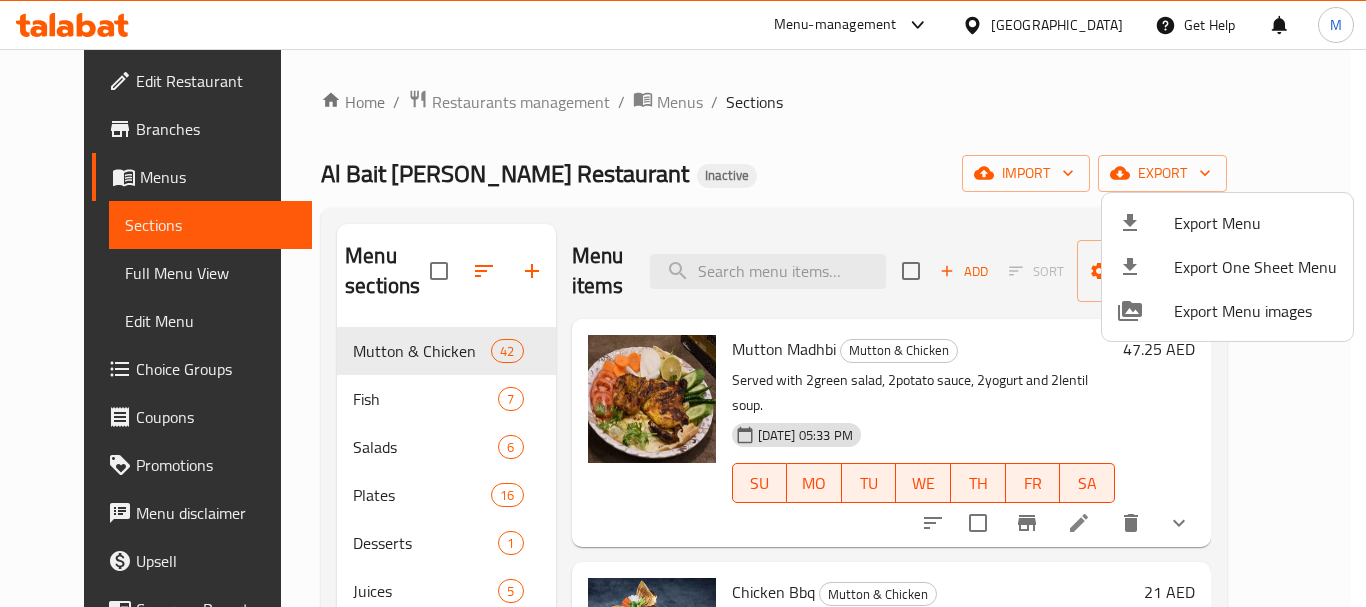 click at bounding box center [683, 303] 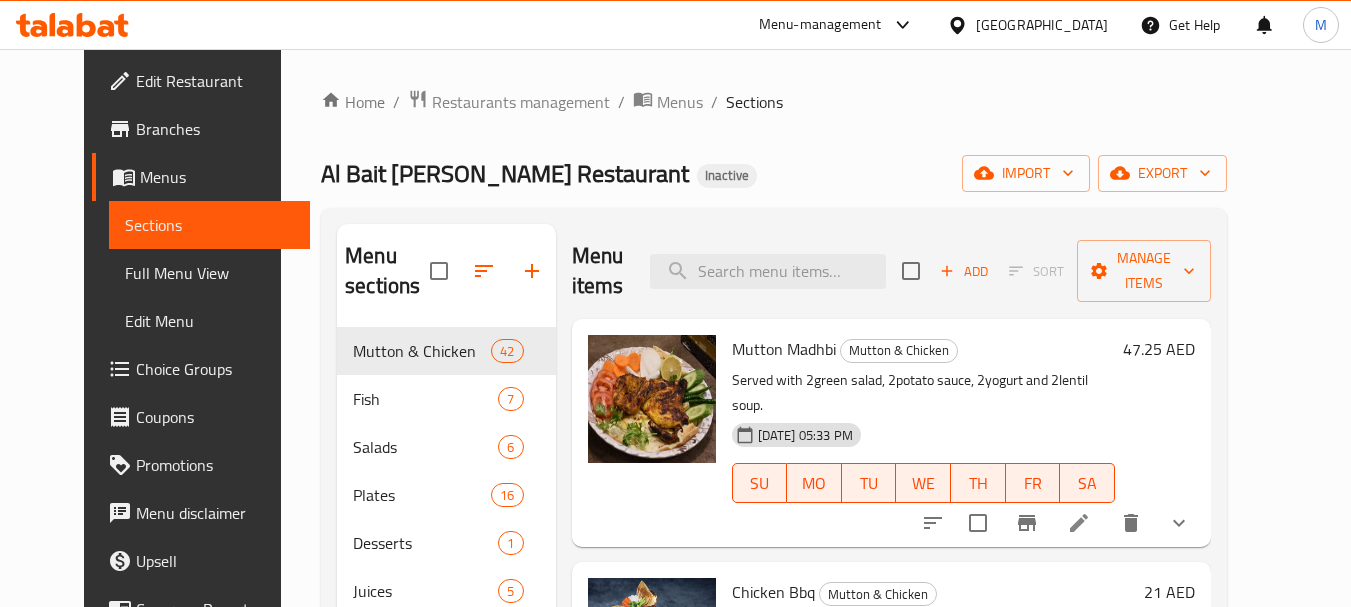 click on "United Arab Emirates" at bounding box center (1042, 25) 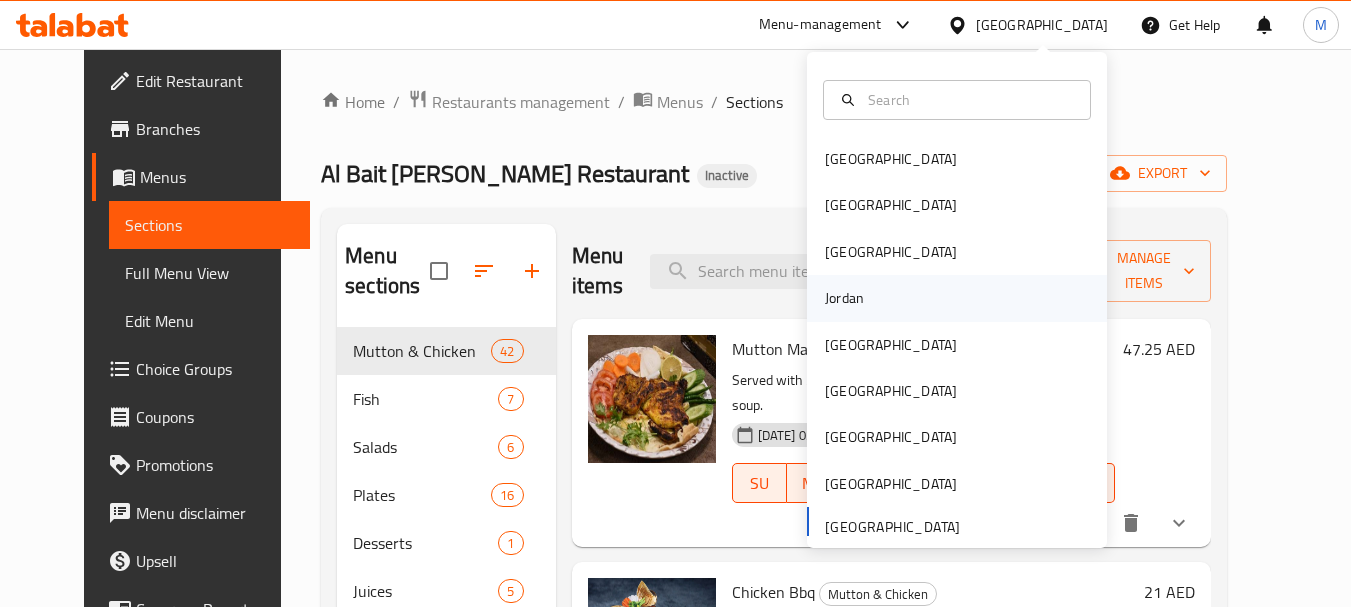 click on "Jordan" at bounding box center (844, 298) 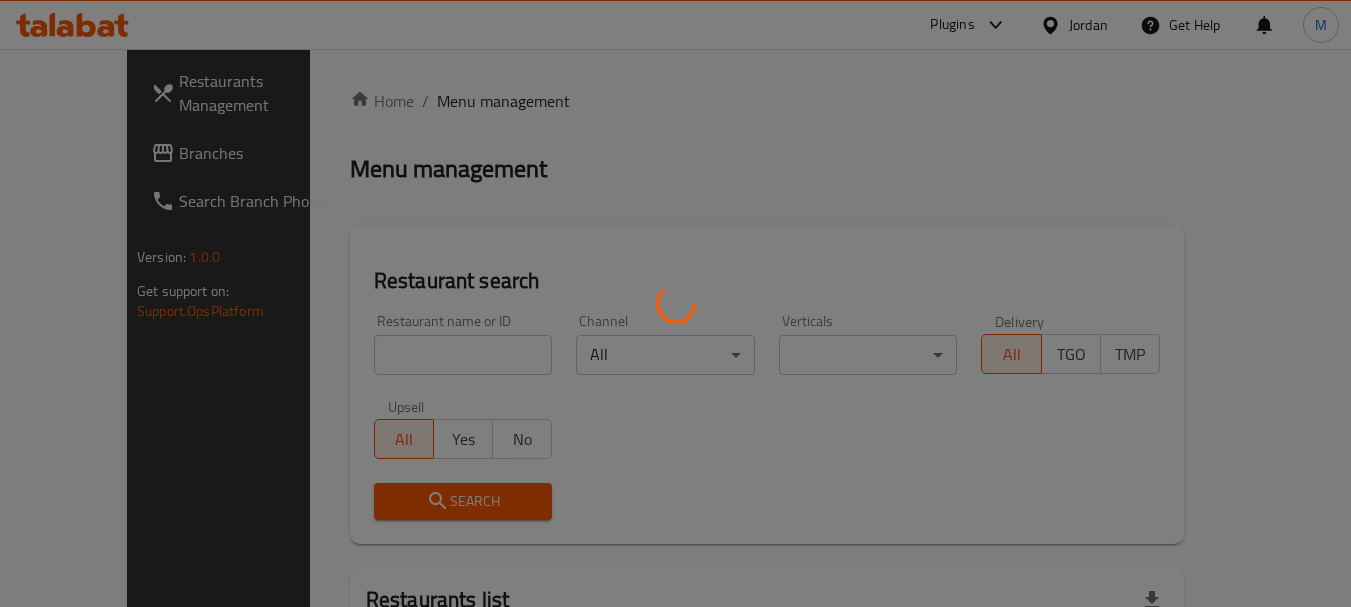 click at bounding box center [675, 303] 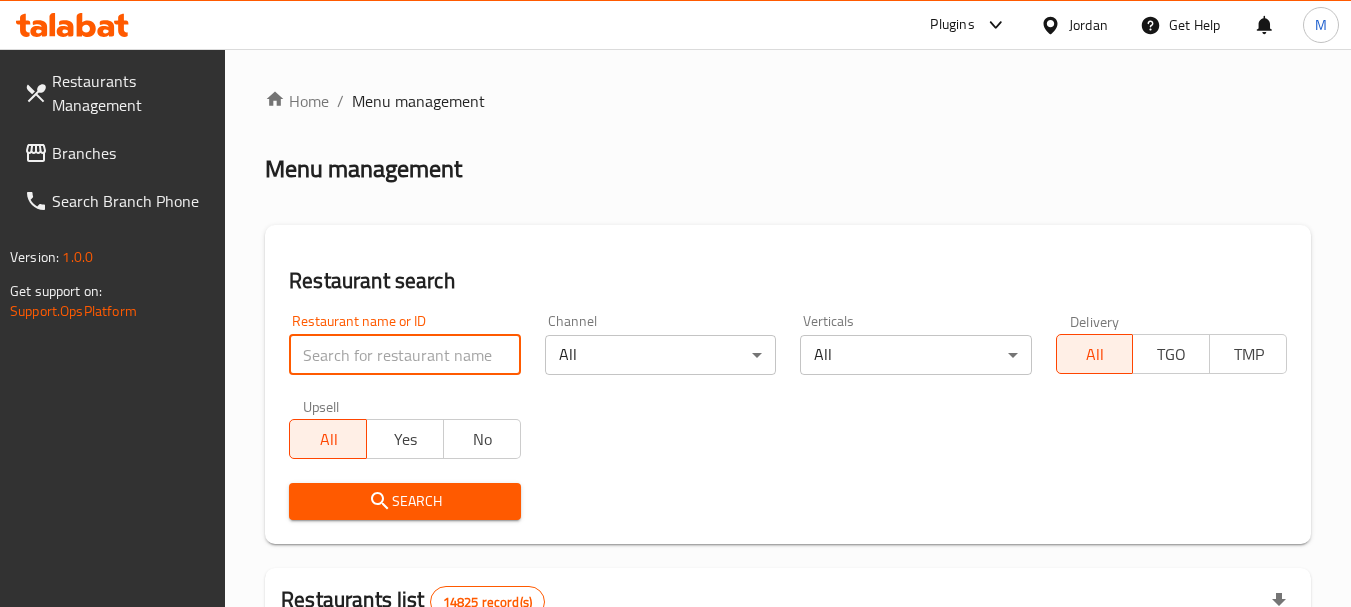 click at bounding box center [404, 355] 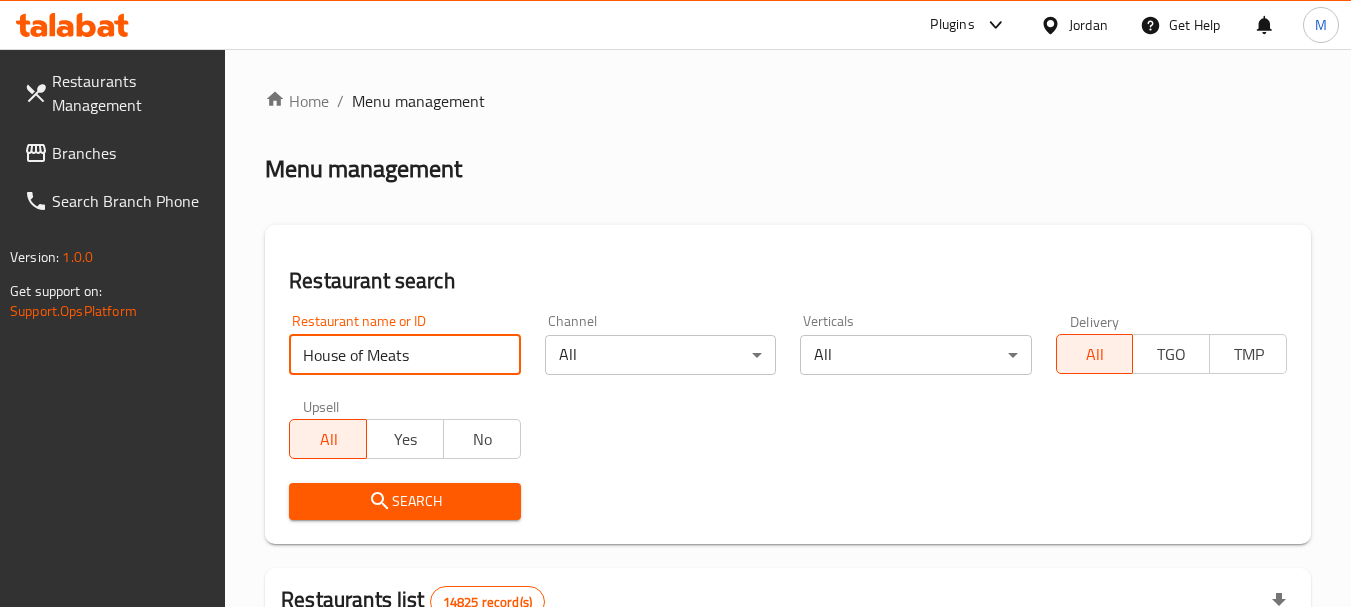 type on "House of Meats" 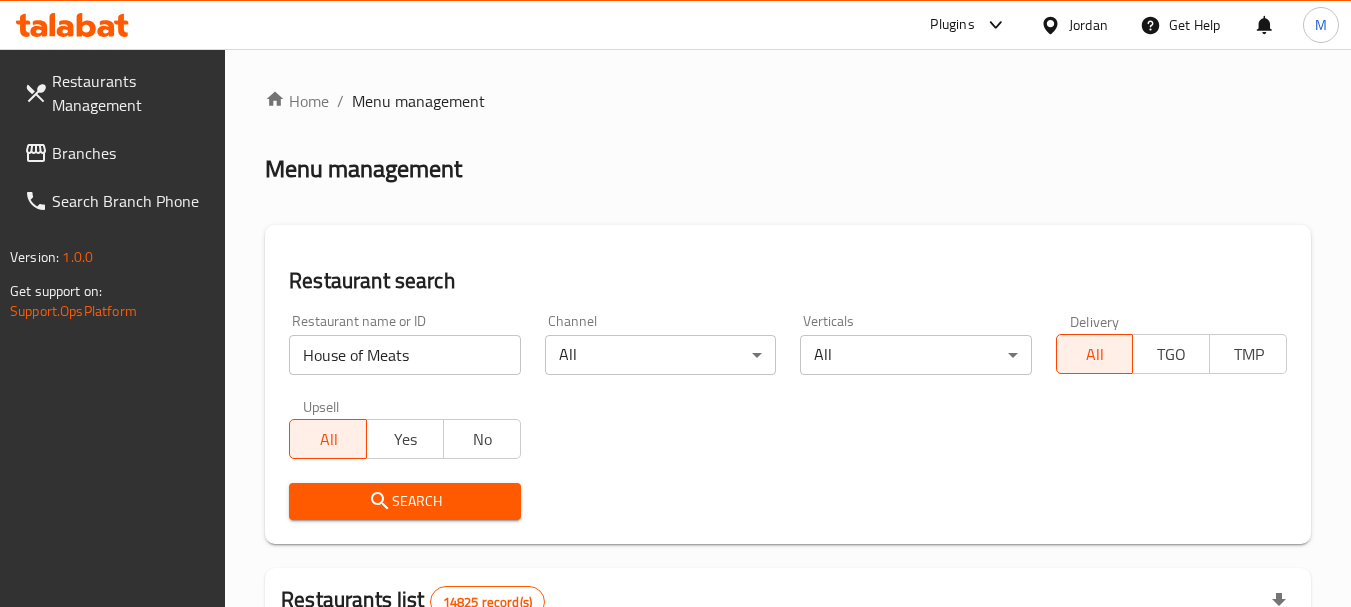 click on "Search" at bounding box center (404, 501) 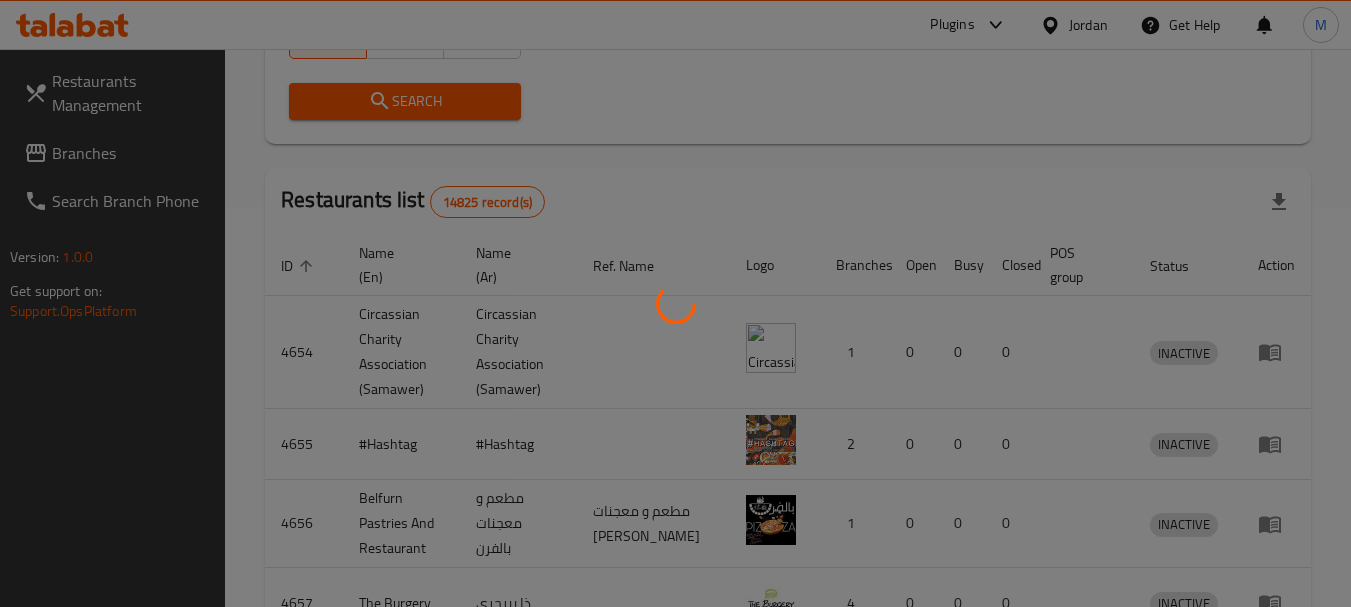 scroll, scrollTop: 373, scrollLeft: 0, axis: vertical 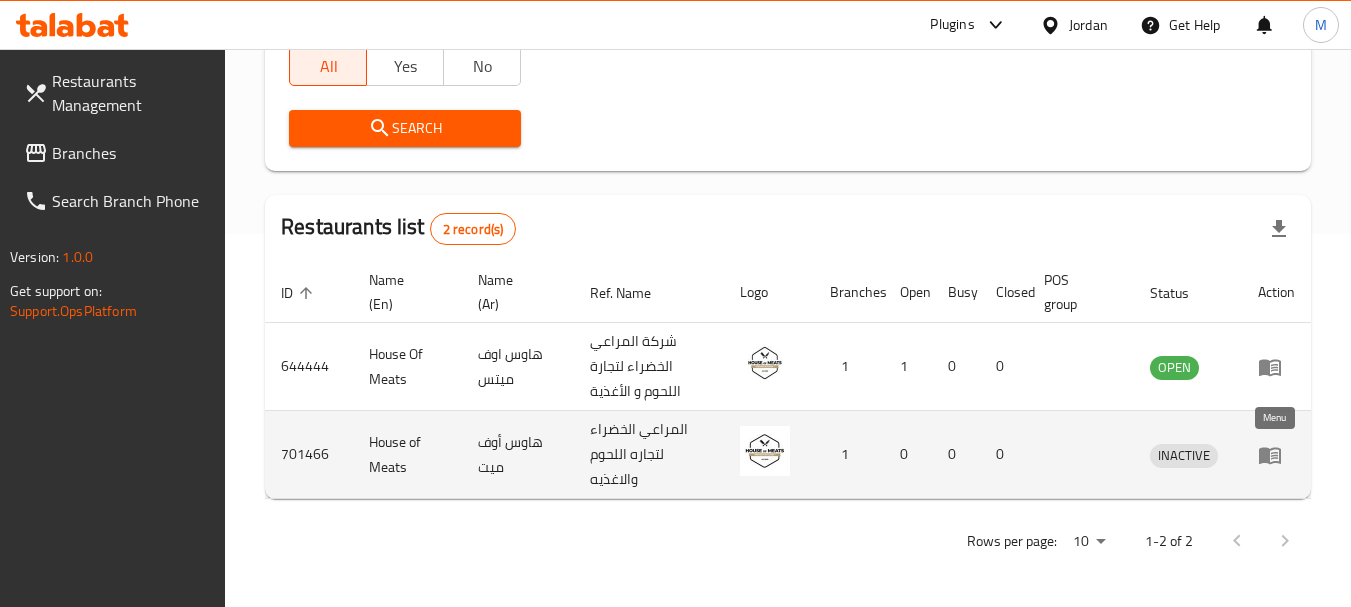 click 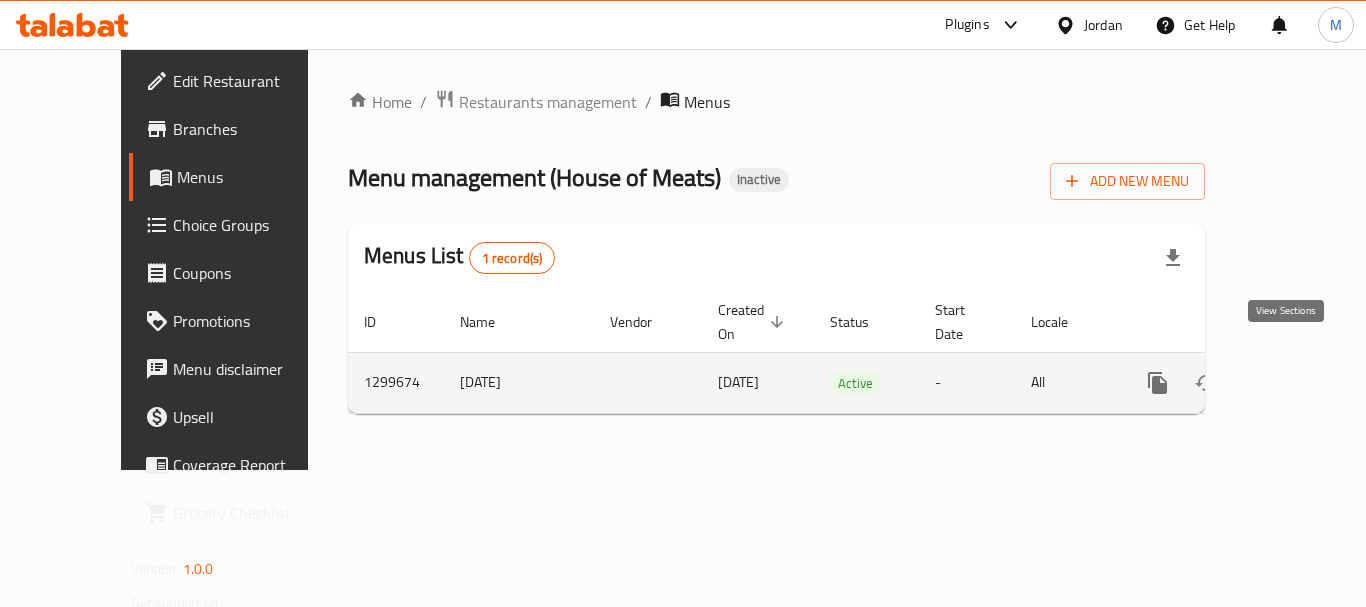 click 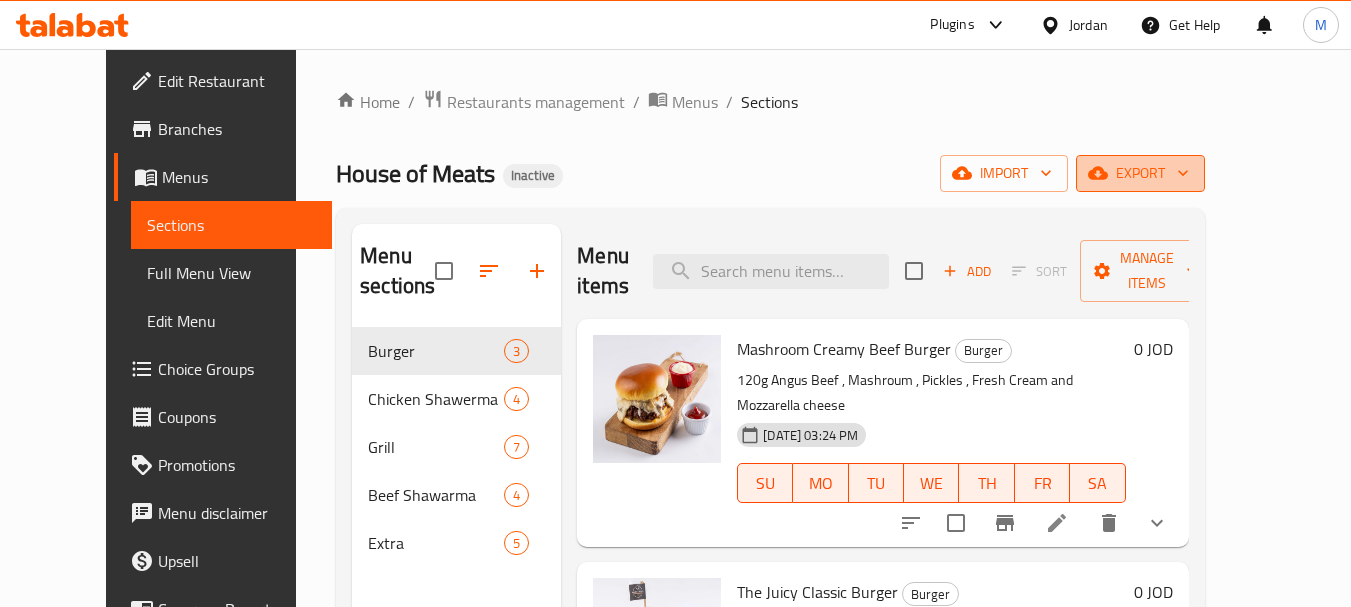 click on "export" at bounding box center [1140, 173] 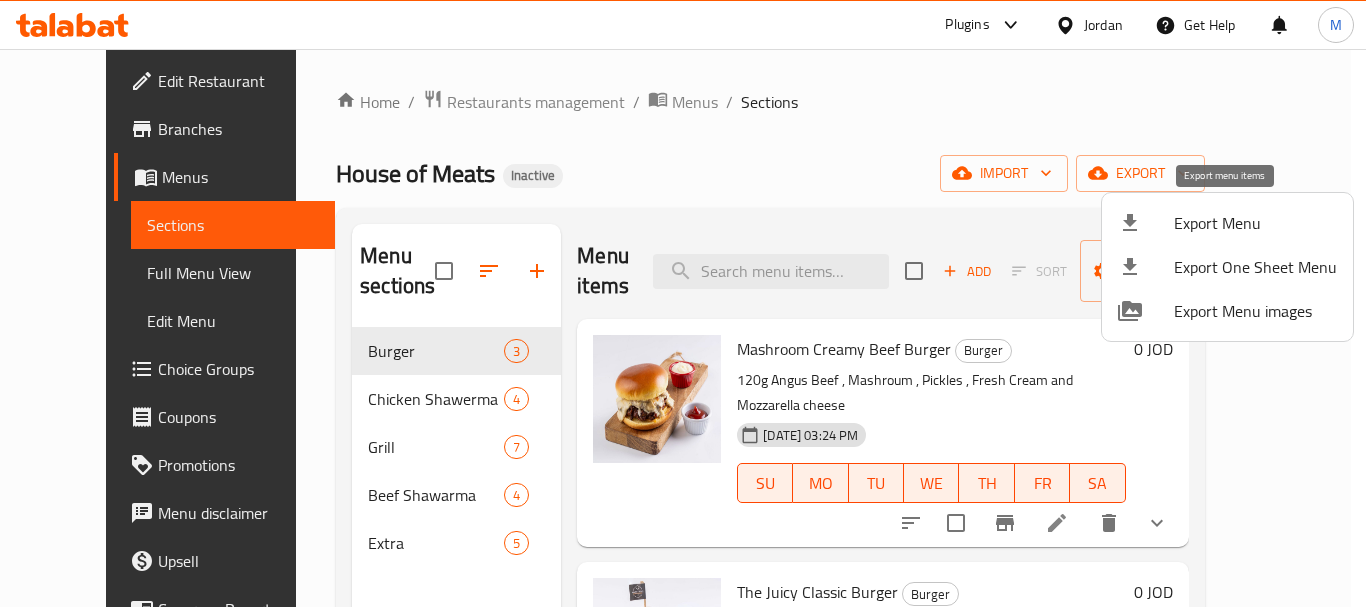 click on "Export Menu" at bounding box center (1255, 223) 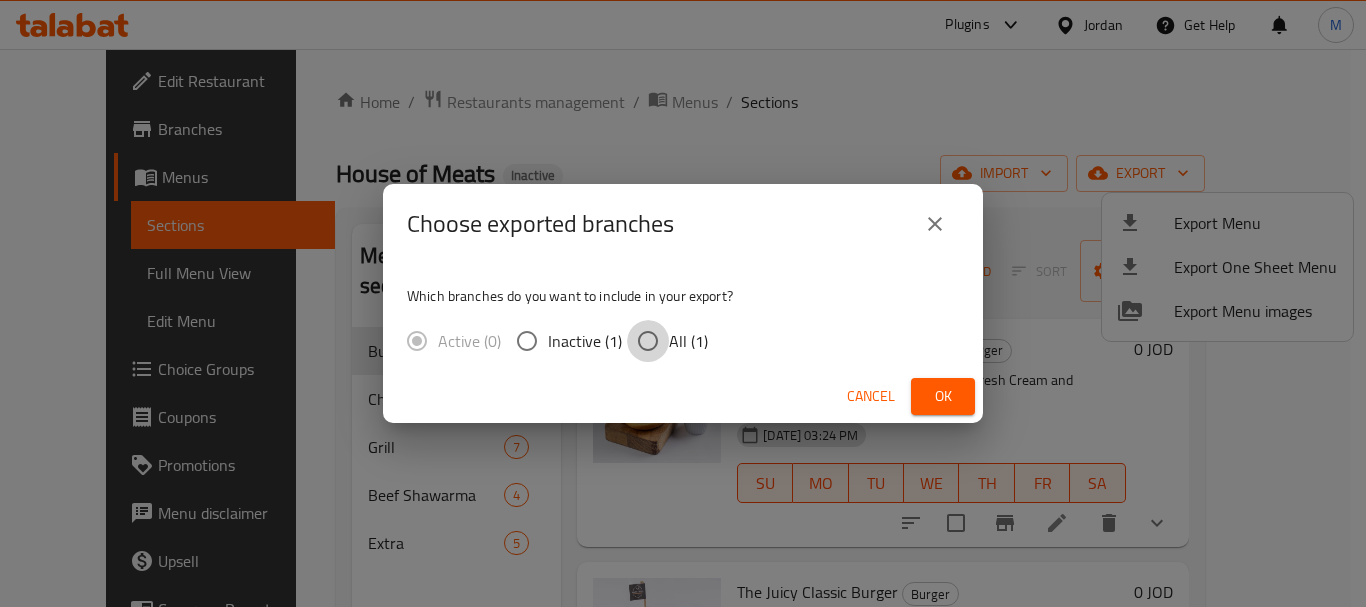 click on "All (1)" at bounding box center [648, 341] 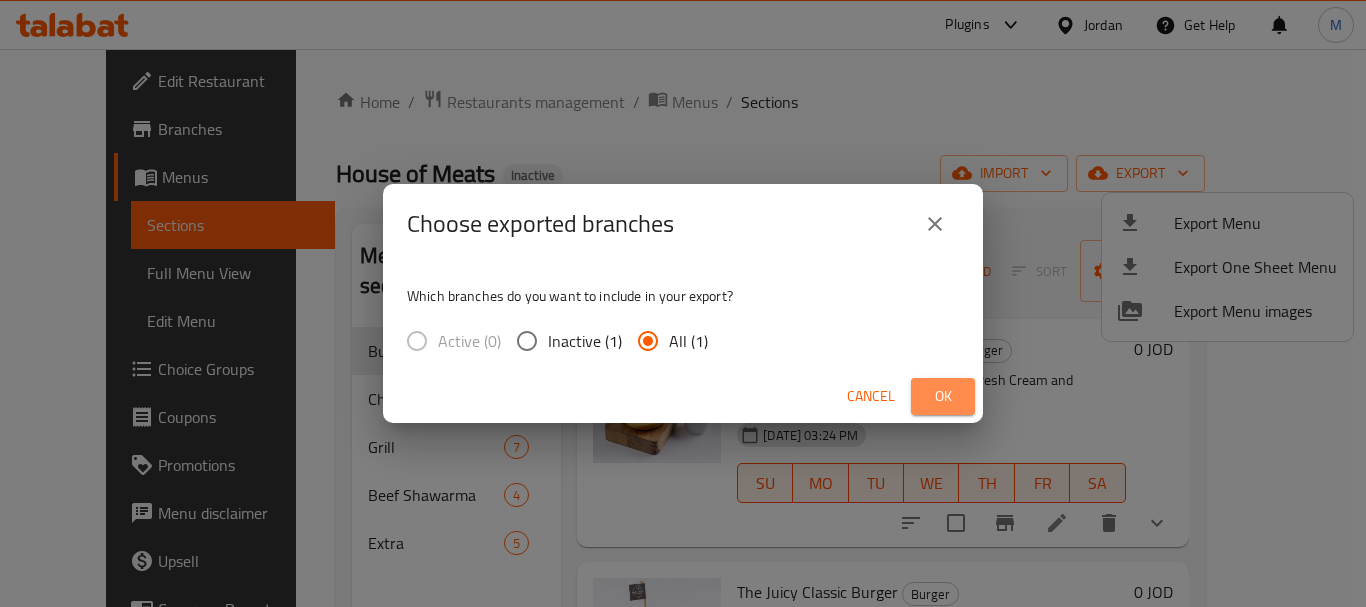 click on "Ok" at bounding box center [943, 396] 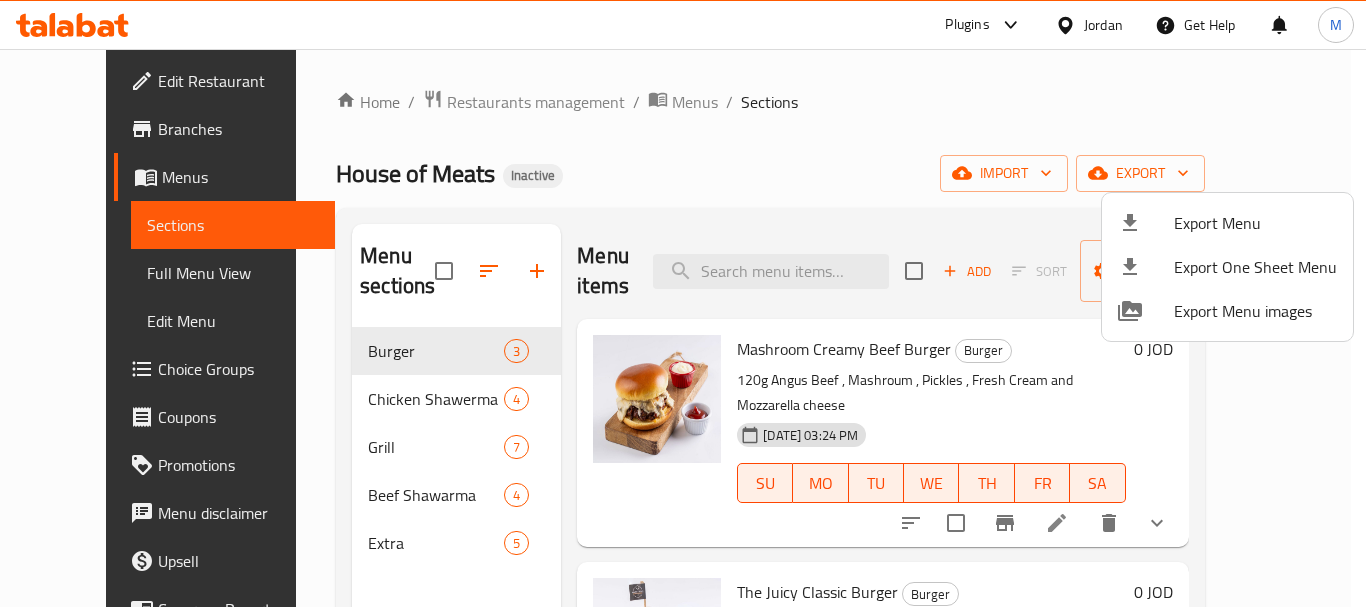 click at bounding box center (683, 303) 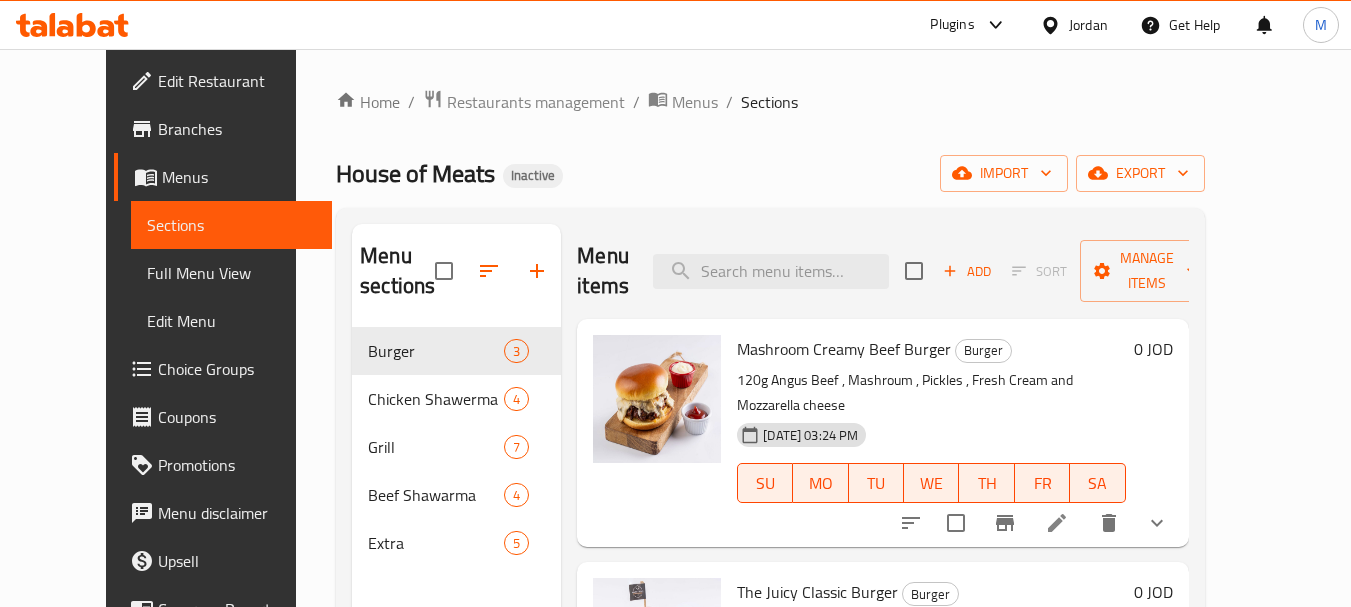 scroll, scrollTop: 100, scrollLeft: 0, axis: vertical 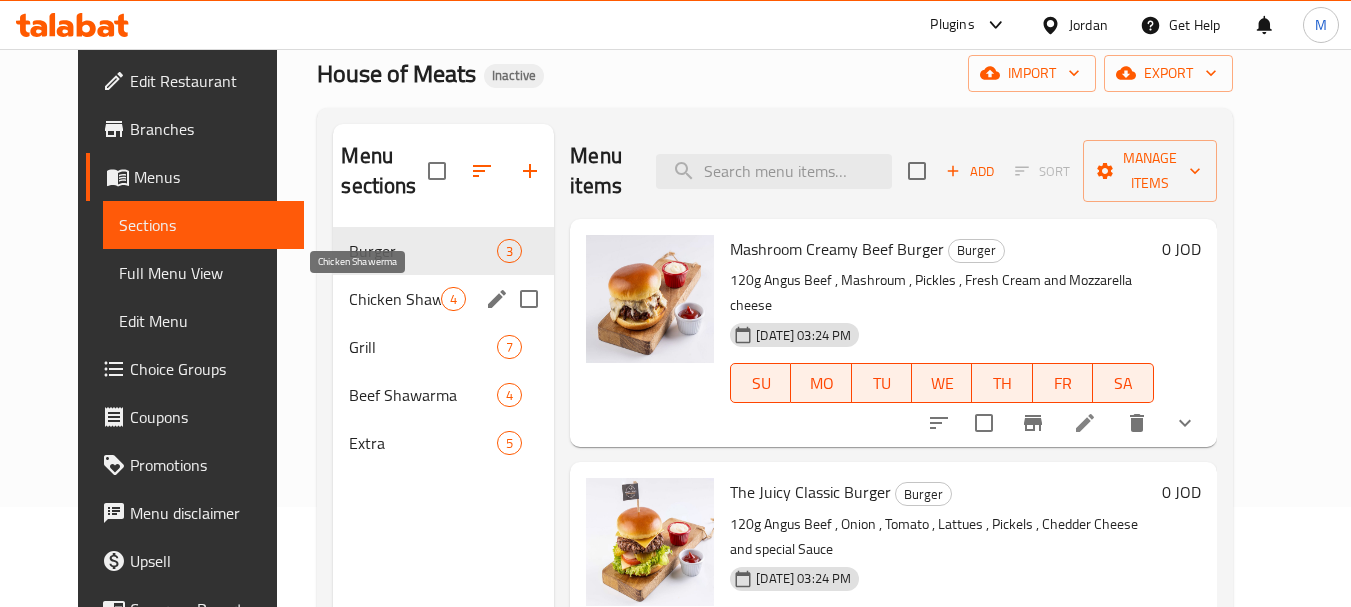 drag, startPoint x: 335, startPoint y: 307, endPoint x: 333, endPoint y: 343, distance: 36.05551 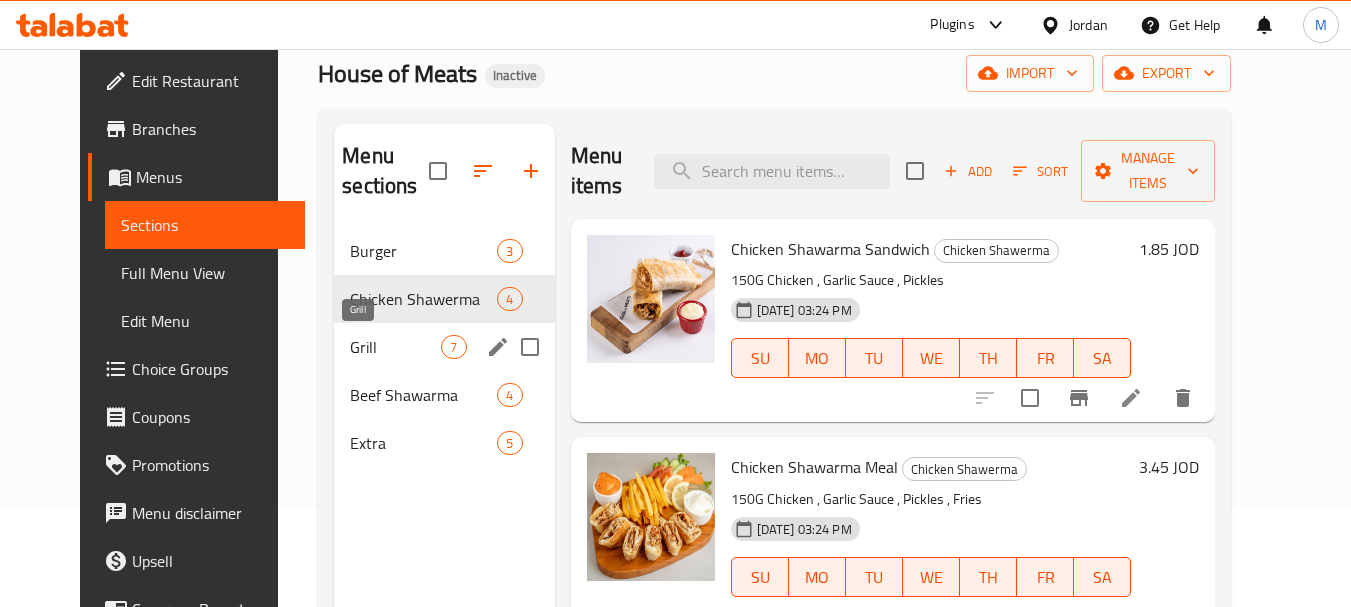 click on "Grill" at bounding box center [395, 347] 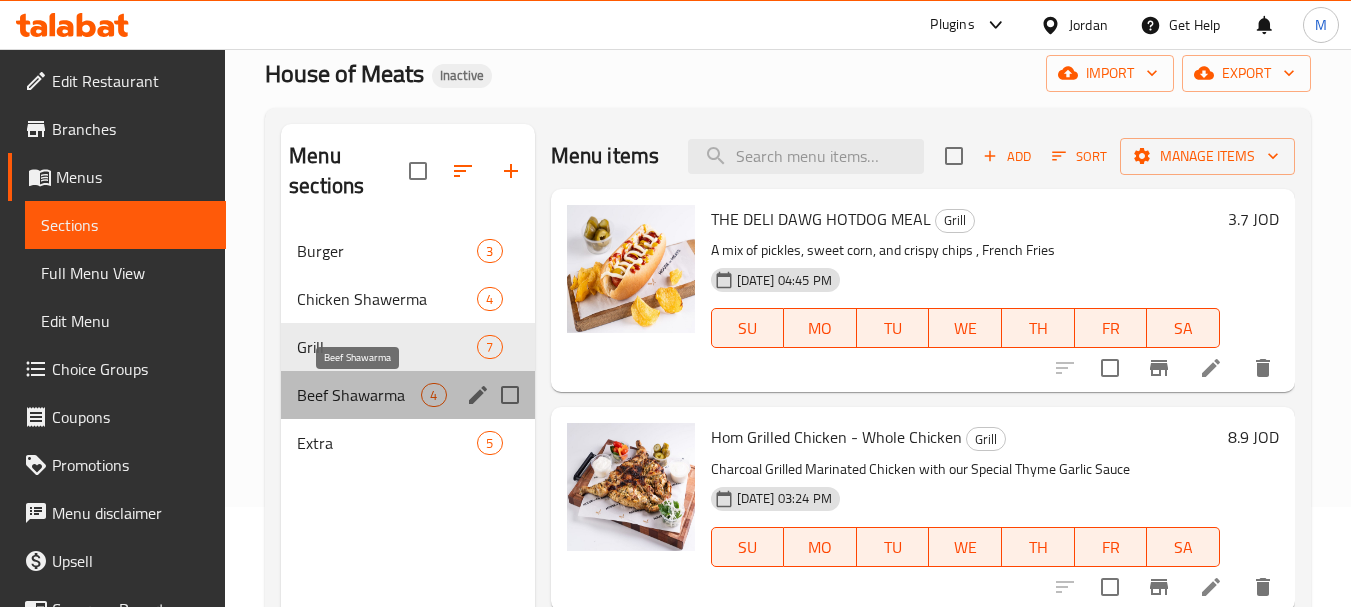 click on "Beef Shawarma" at bounding box center [359, 395] 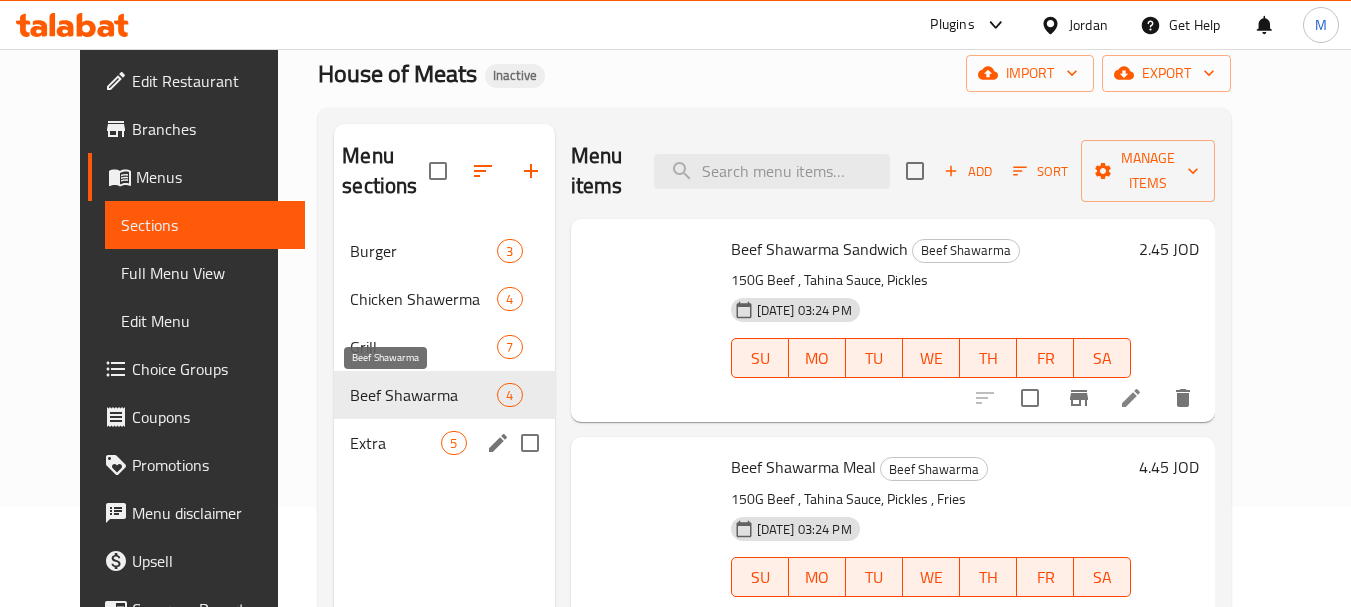 click on "Extra 5" at bounding box center [444, 443] 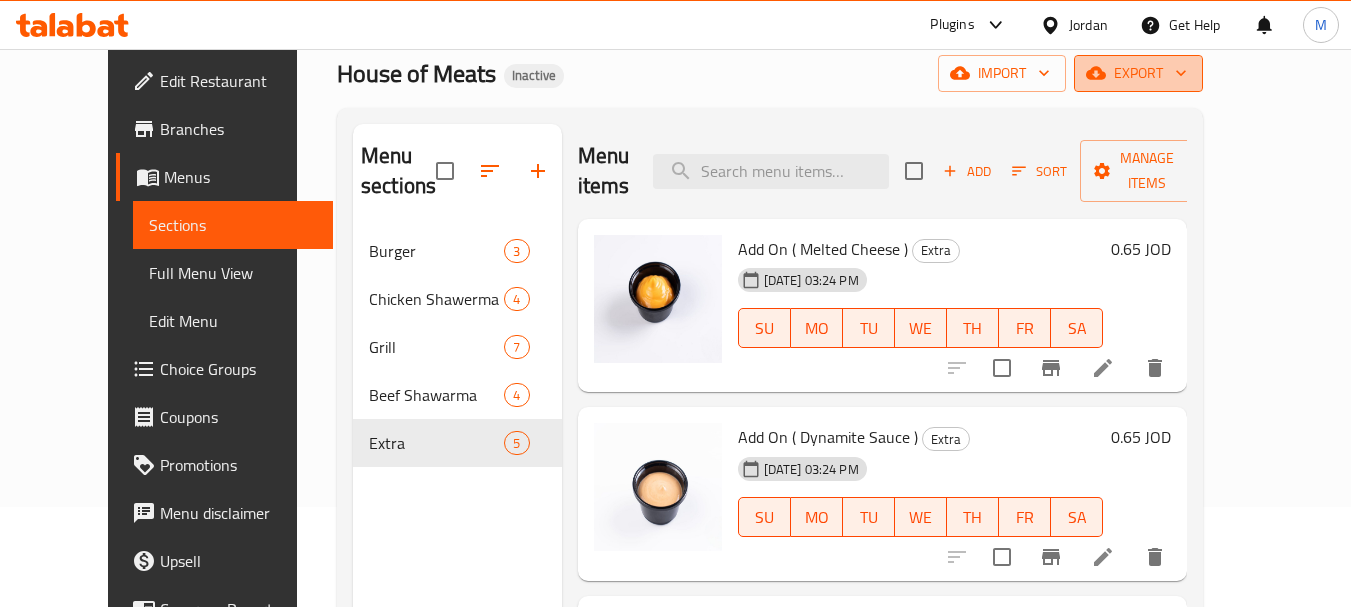 click on "export" at bounding box center (1138, 73) 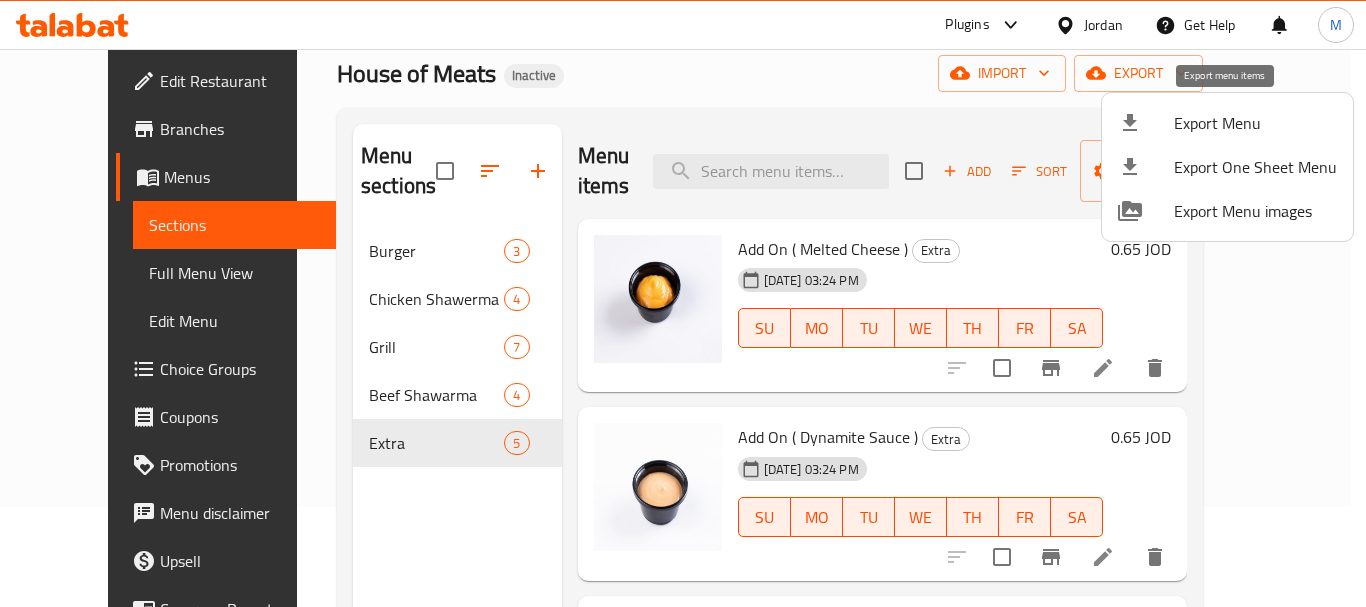 click on "Export Menu" at bounding box center (1255, 123) 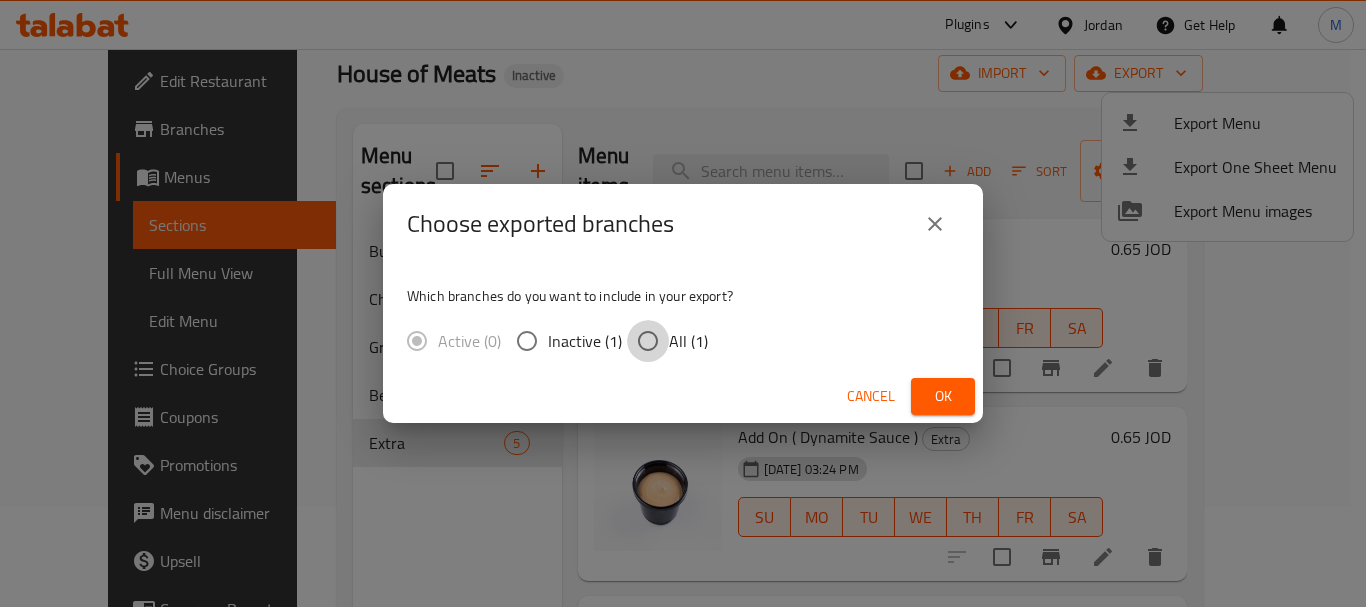 click on "All (1)" at bounding box center [648, 341] 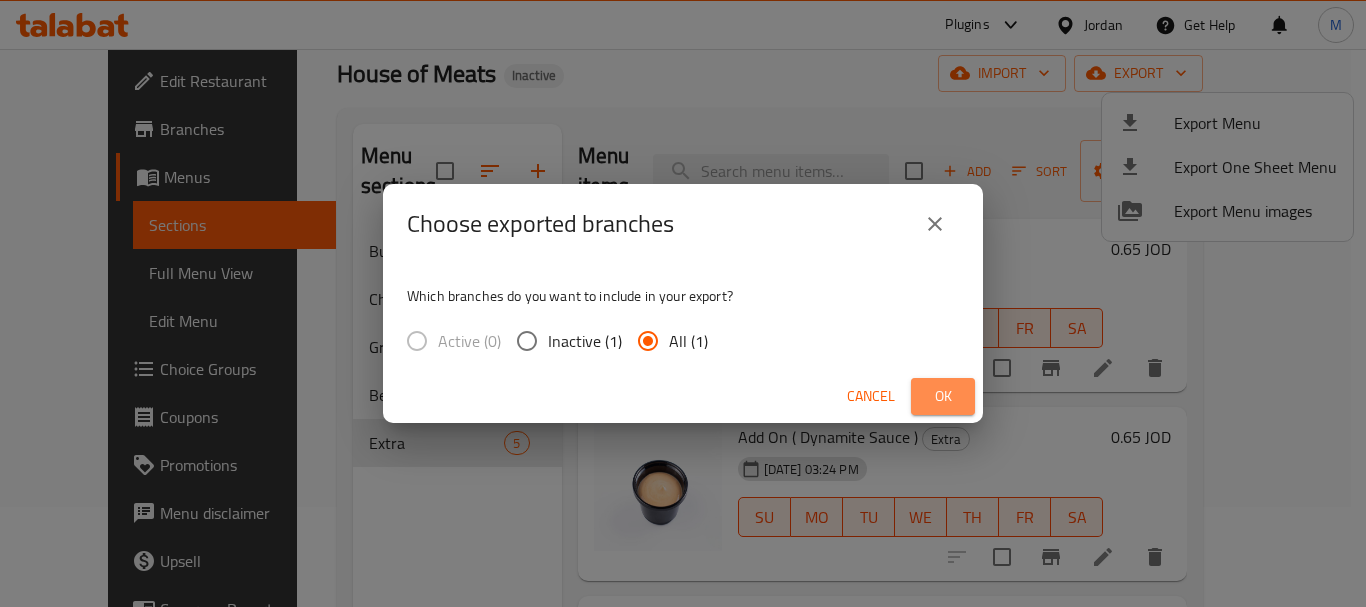 click on "Ok" at bounding box center (943, 396) 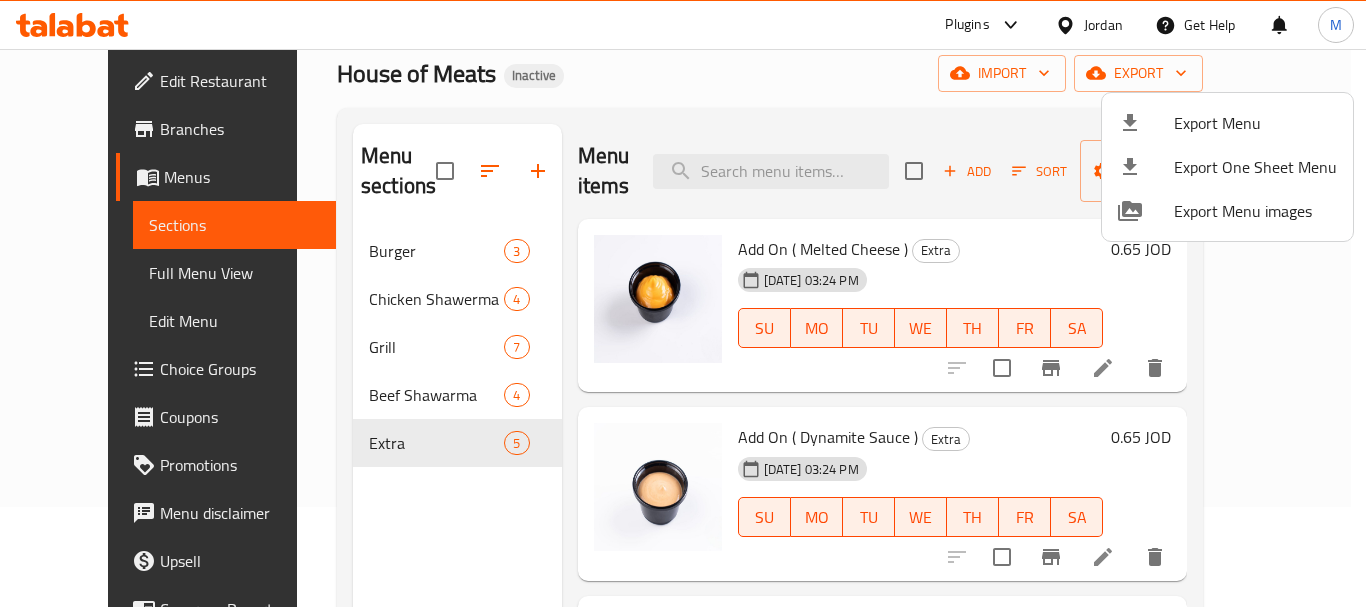 click at bounding box center (683, 303) 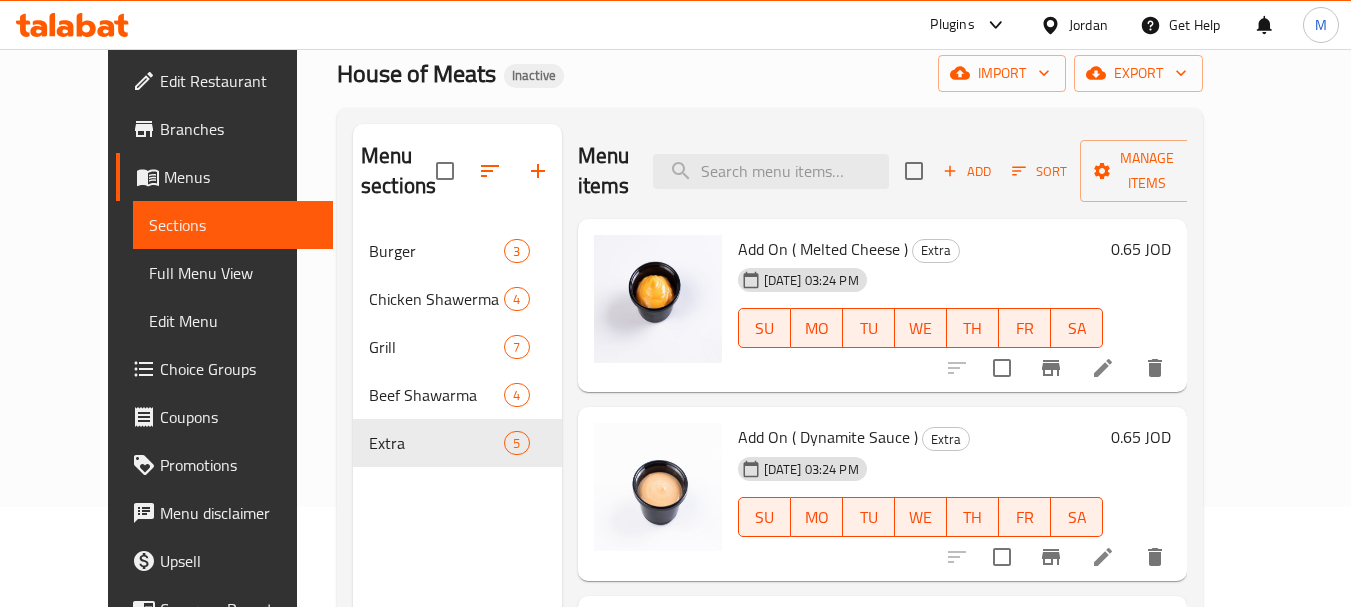 click on "Edit Restaurant" at bounding box center (239, 81) 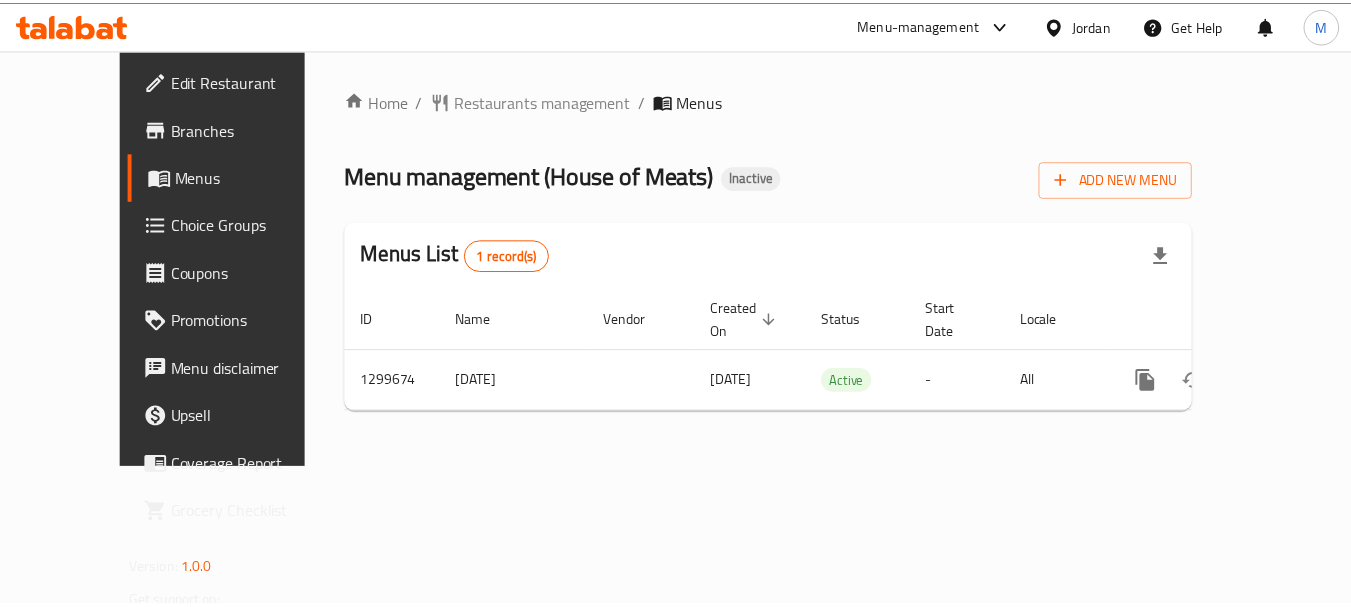scroll, scrollTop: 0, scrollLeft: 0, axis: both 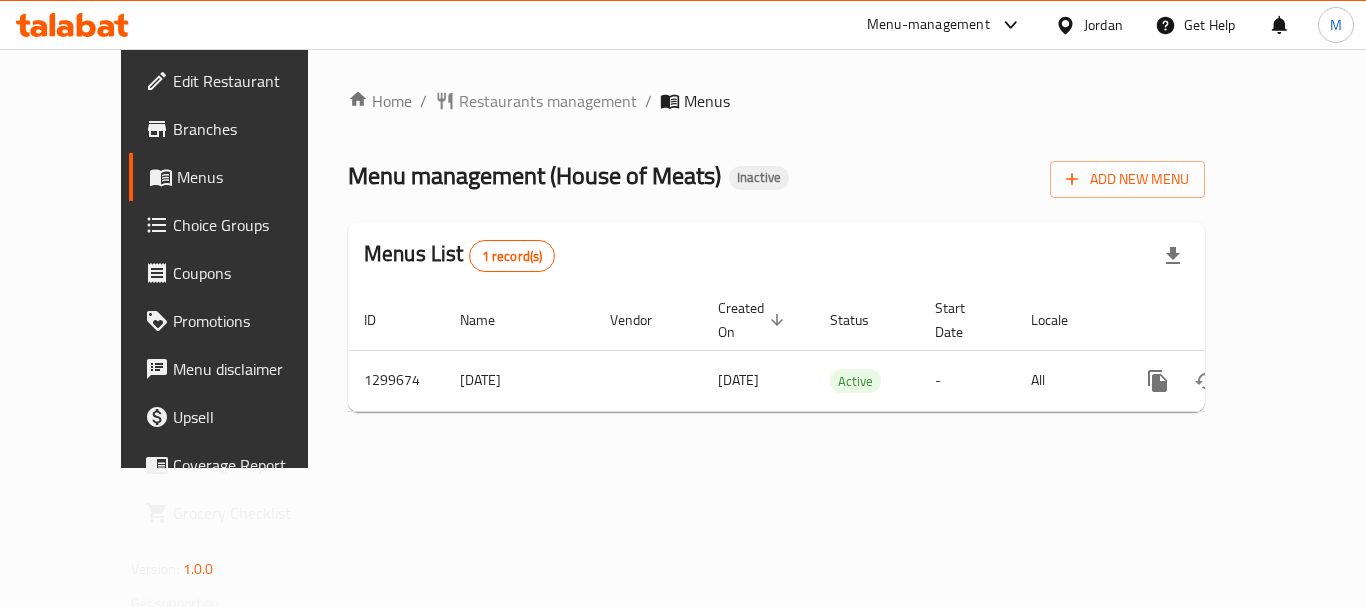 click on "Jordan" at bounding box center (1103, 25) 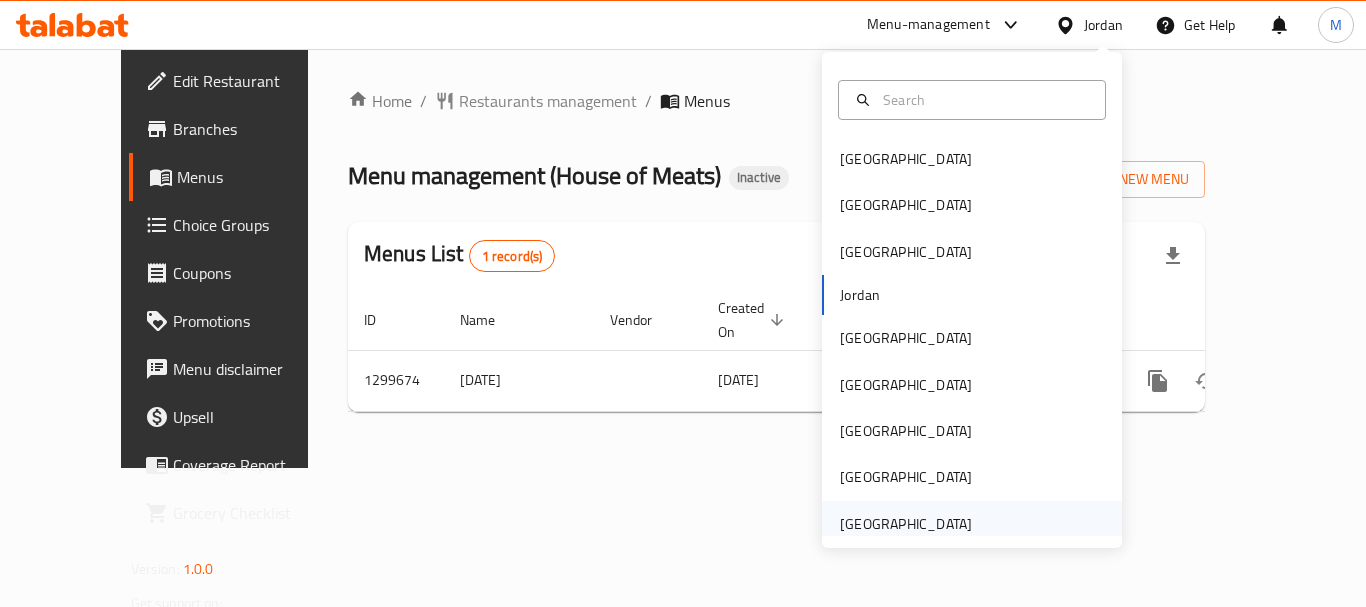 click on "[GEOGRAPHIC_DATA]" at bounding box center [906, 524] 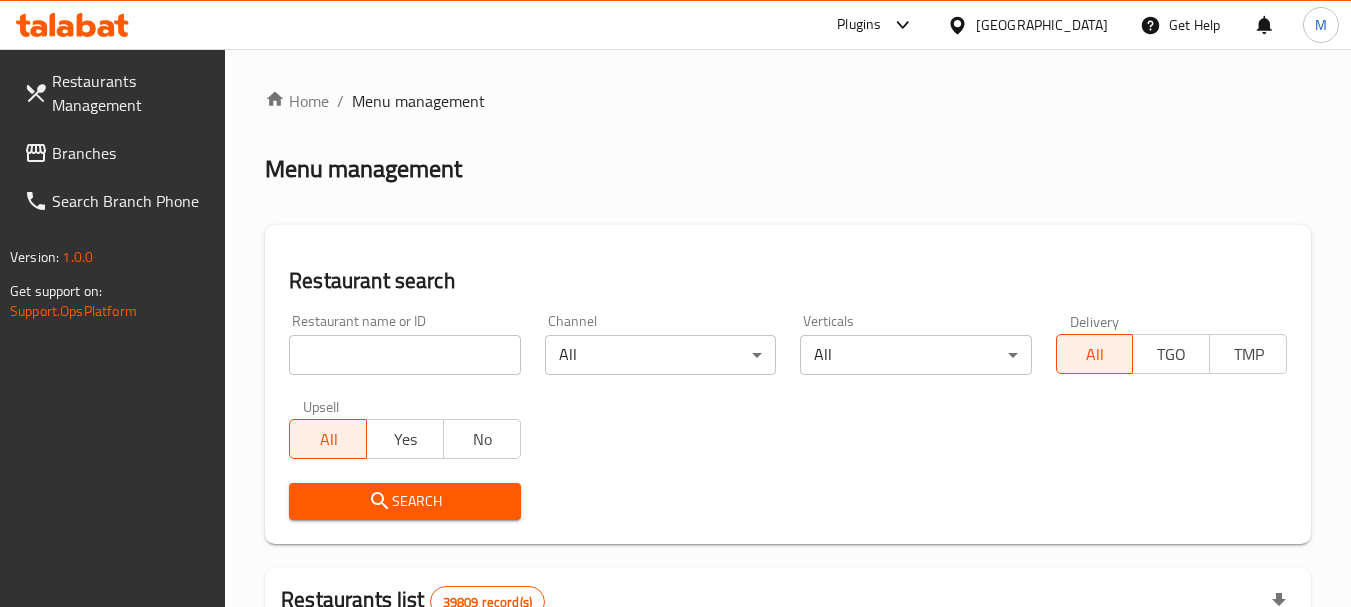 drag, startPoint x: 421, startPoint y: 359, endPoint x: 435, endPoint y: 385, distance: 29.529646 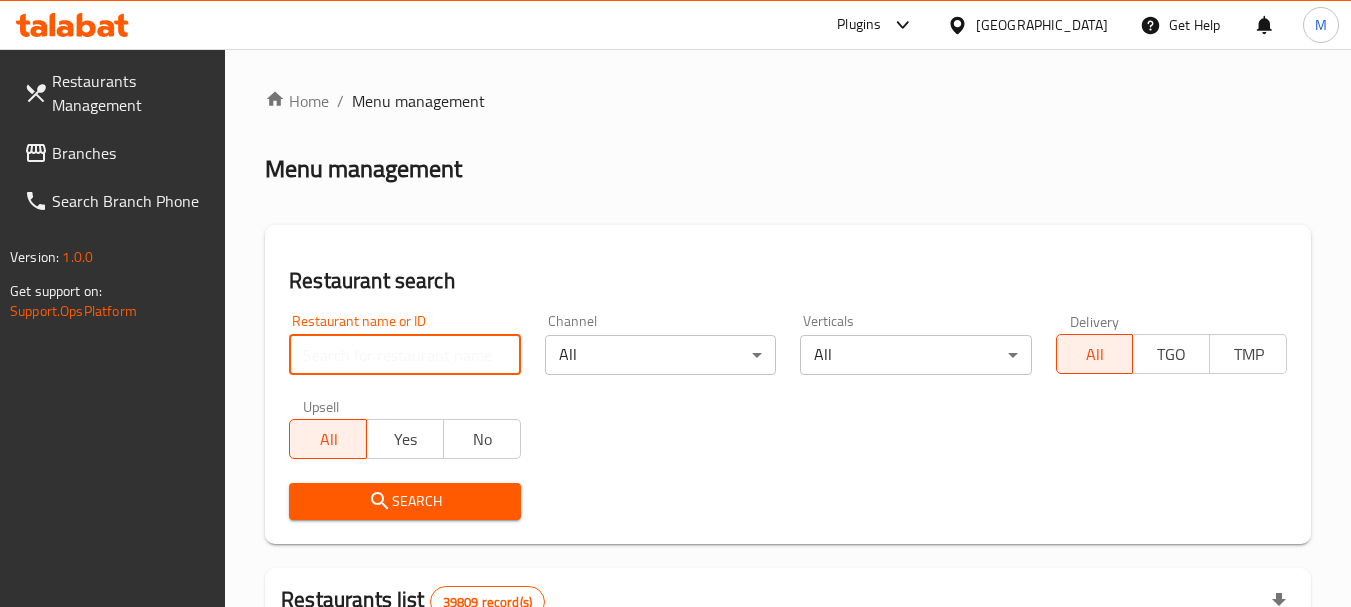 paste on "YUMMY BURGER" 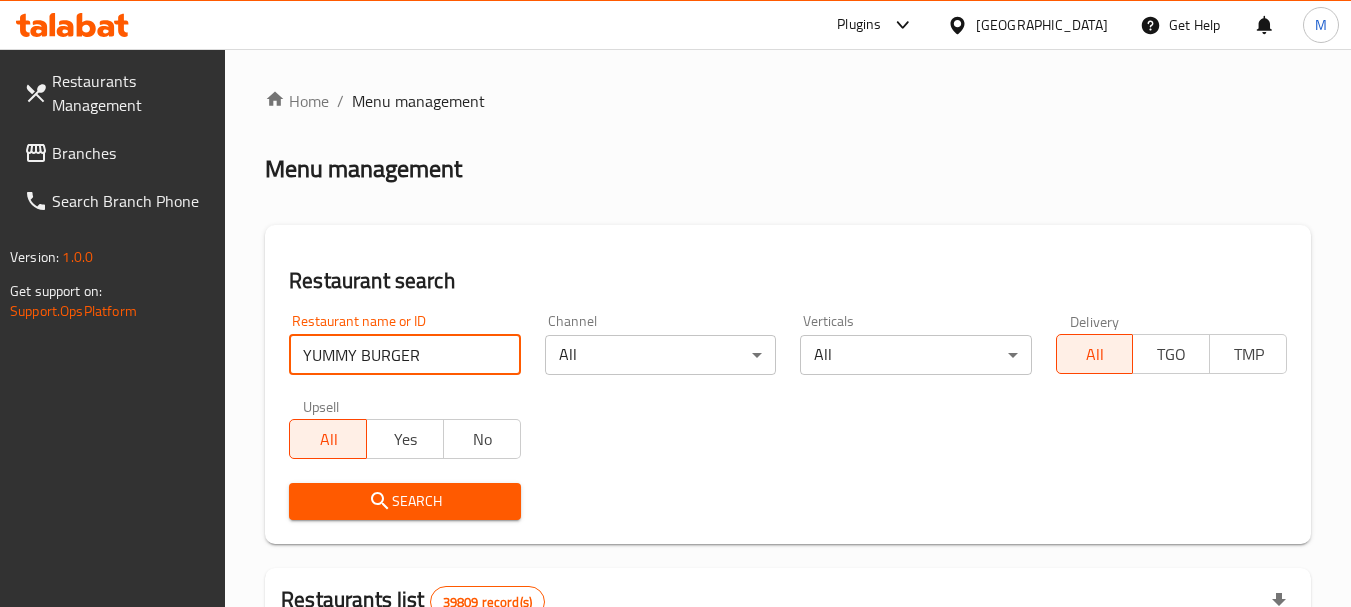 type on "YUMMY BURGER" 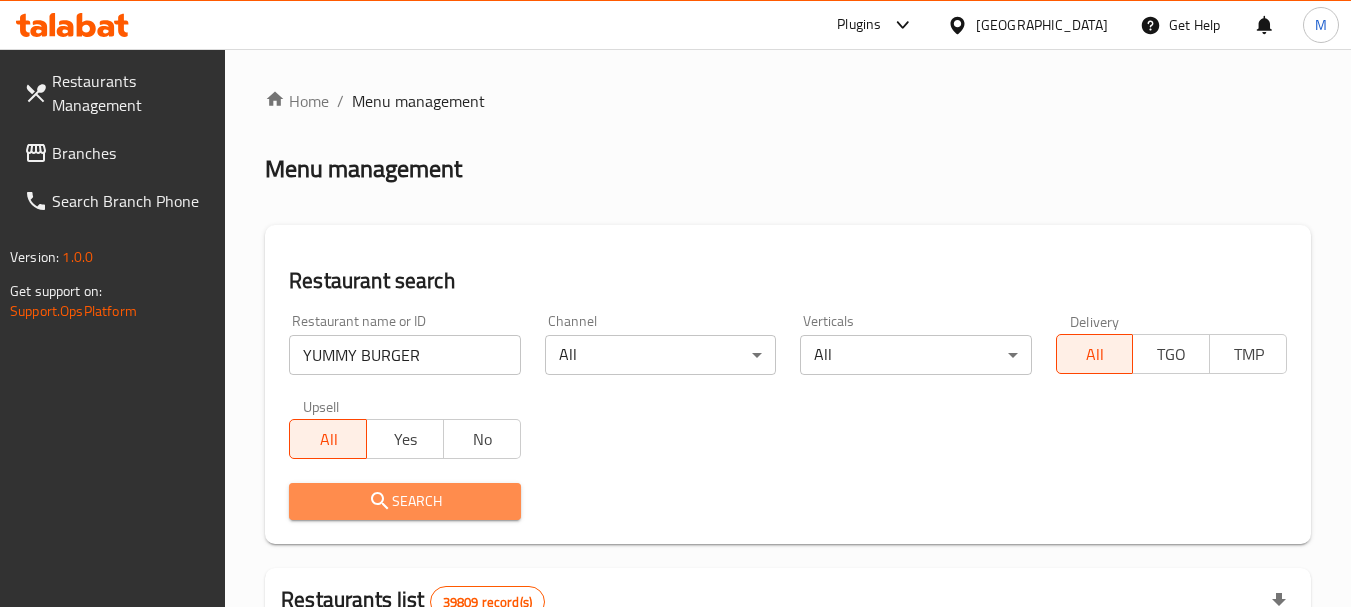 click on "Search" at bounding box center (404, 501) 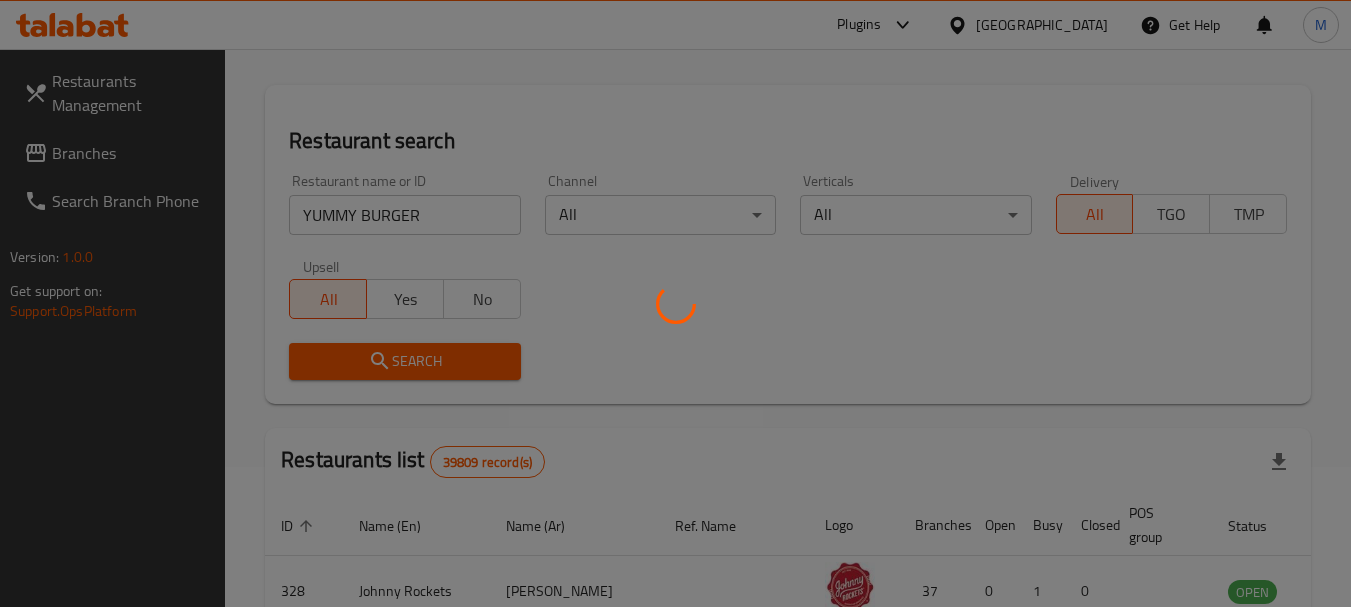 scroll, scrollTop: 300, scrollLeft: 0, axis: vertical 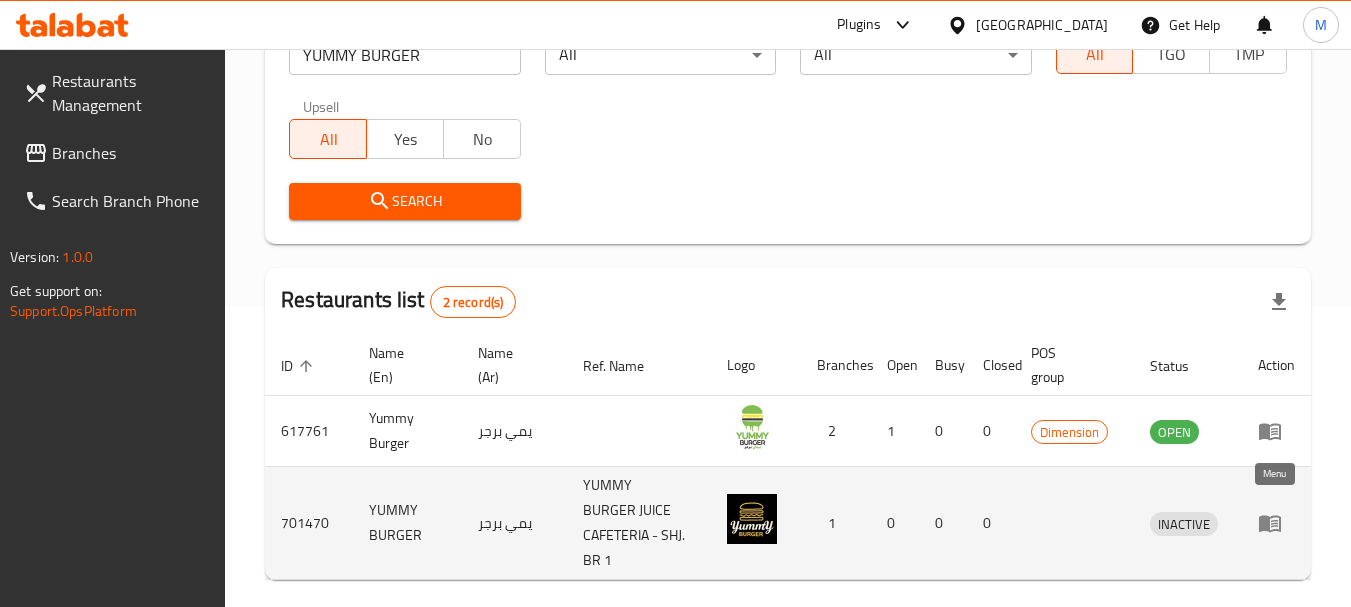 click 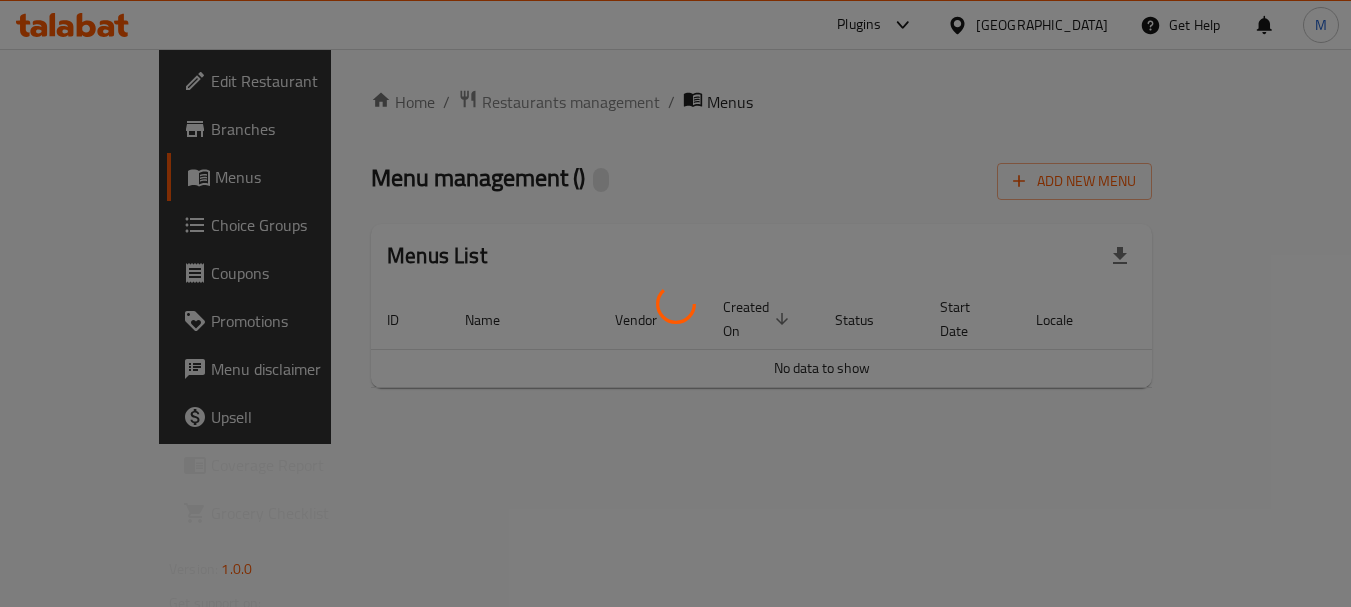 scroll, scrollTop: 0, scrollLeft: 0, axis: both 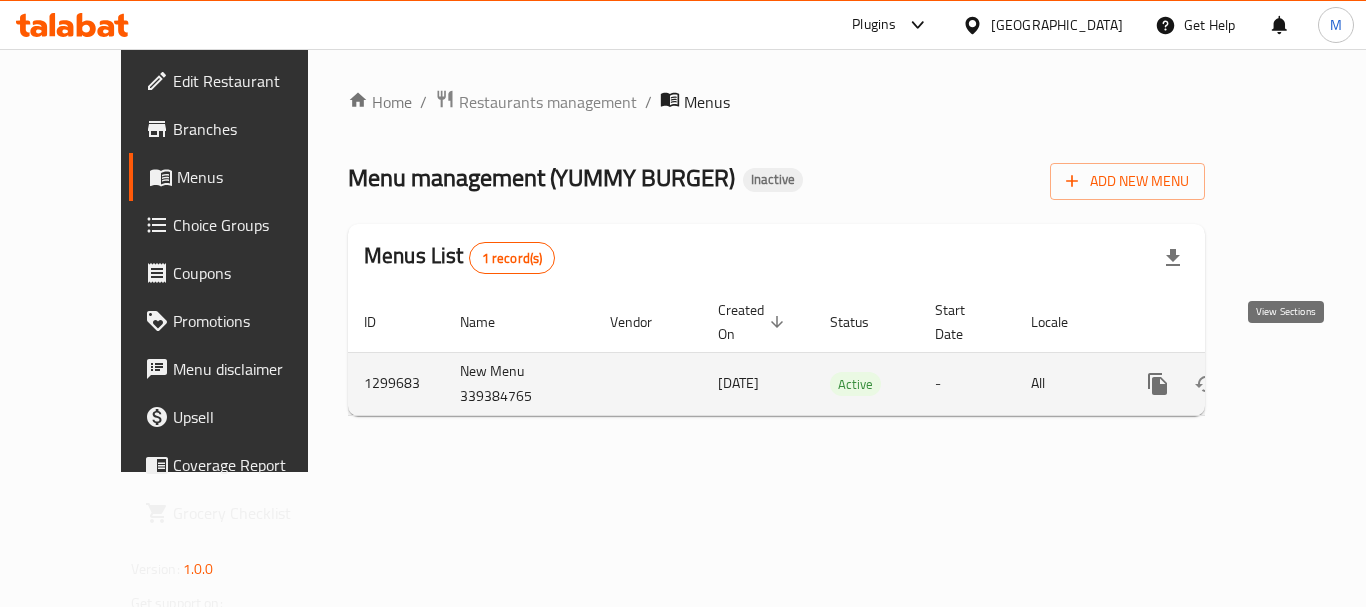 click 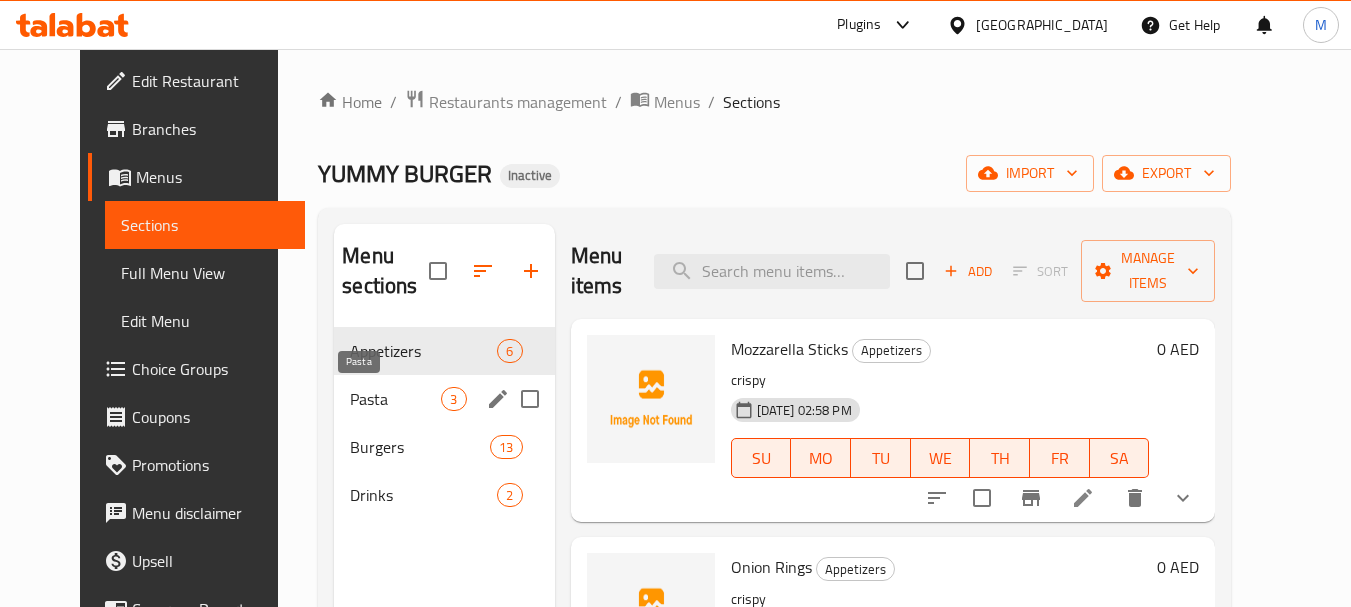 click on "Pasta" at bounding box center (395, 399) 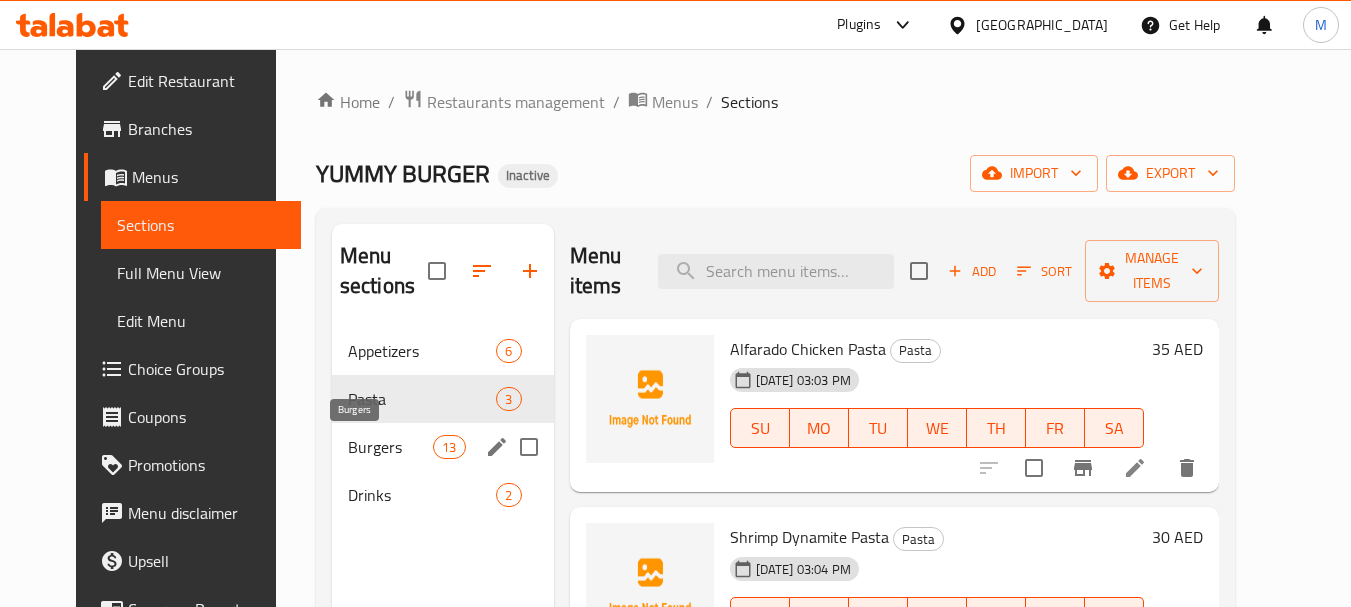 click on "Burgers" at bounding box center (390, 447) 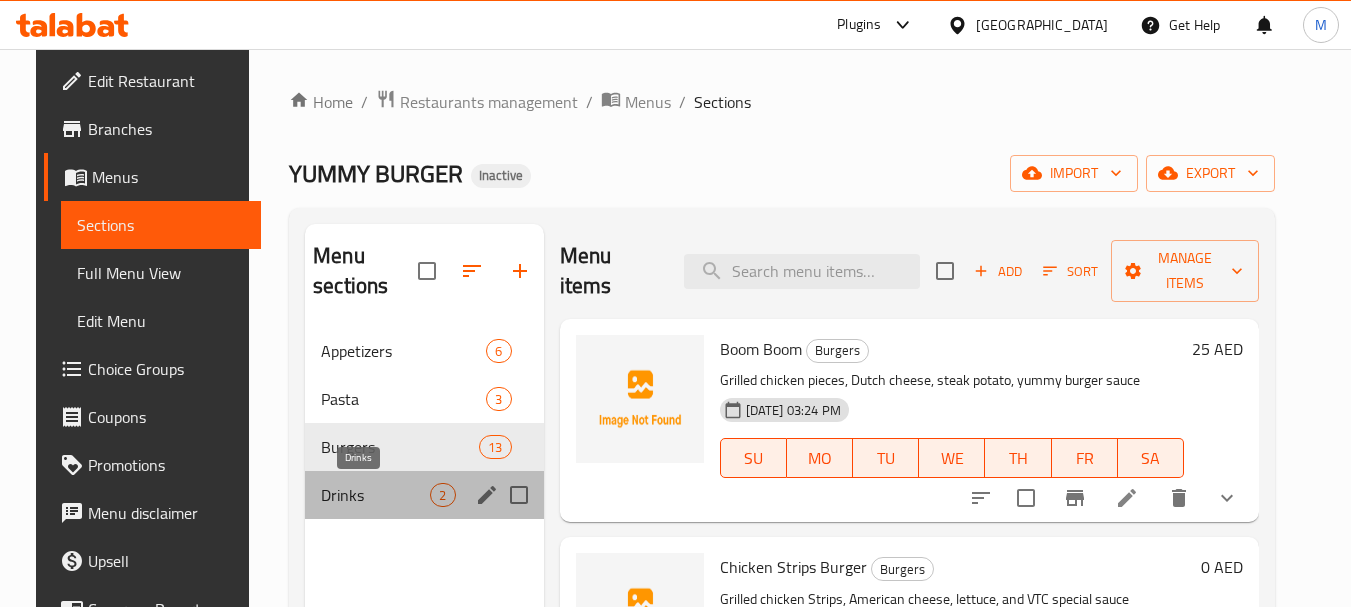 click on "Drinks" at bounding box center [375, 495] 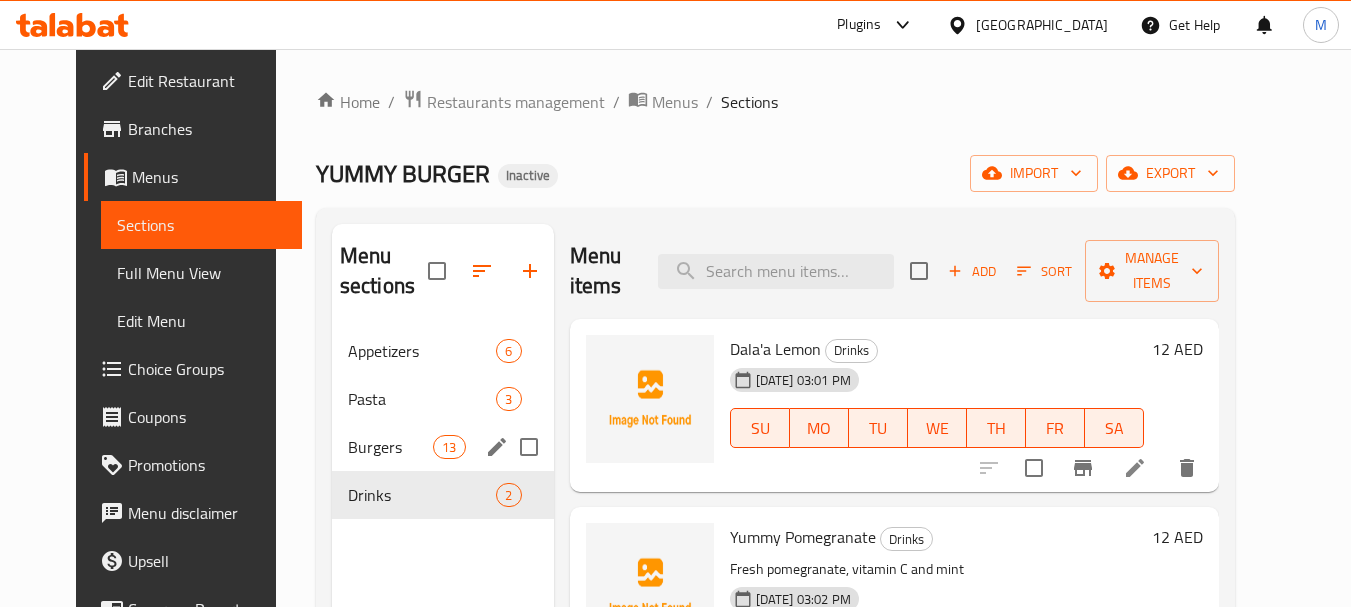 click on "Burgers" at bounding box center [390, 447] 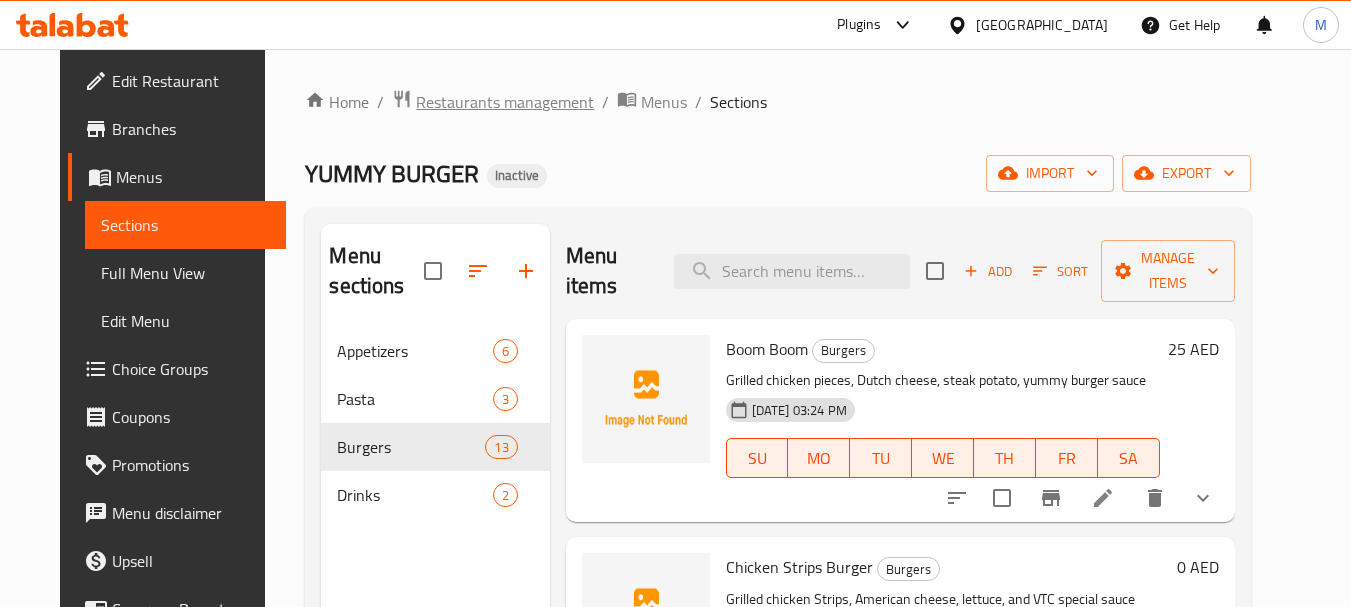 click on "Restaurants management" at bounding box center [505, 102] 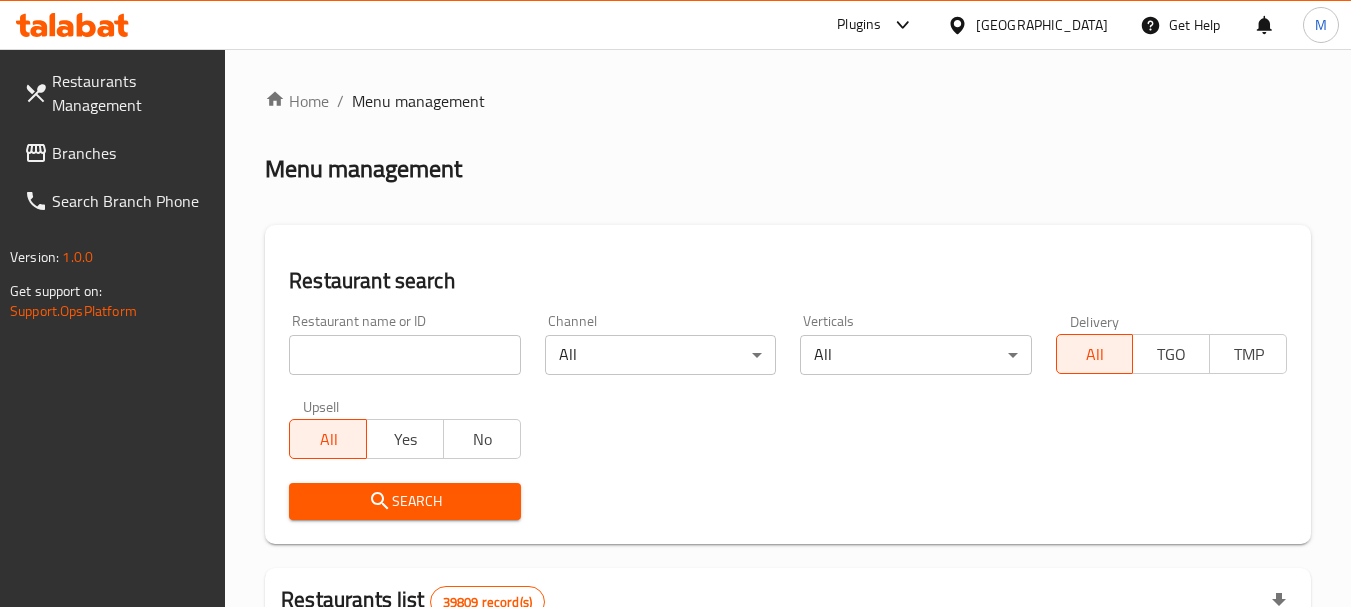 click at bounding box center (404, 355) 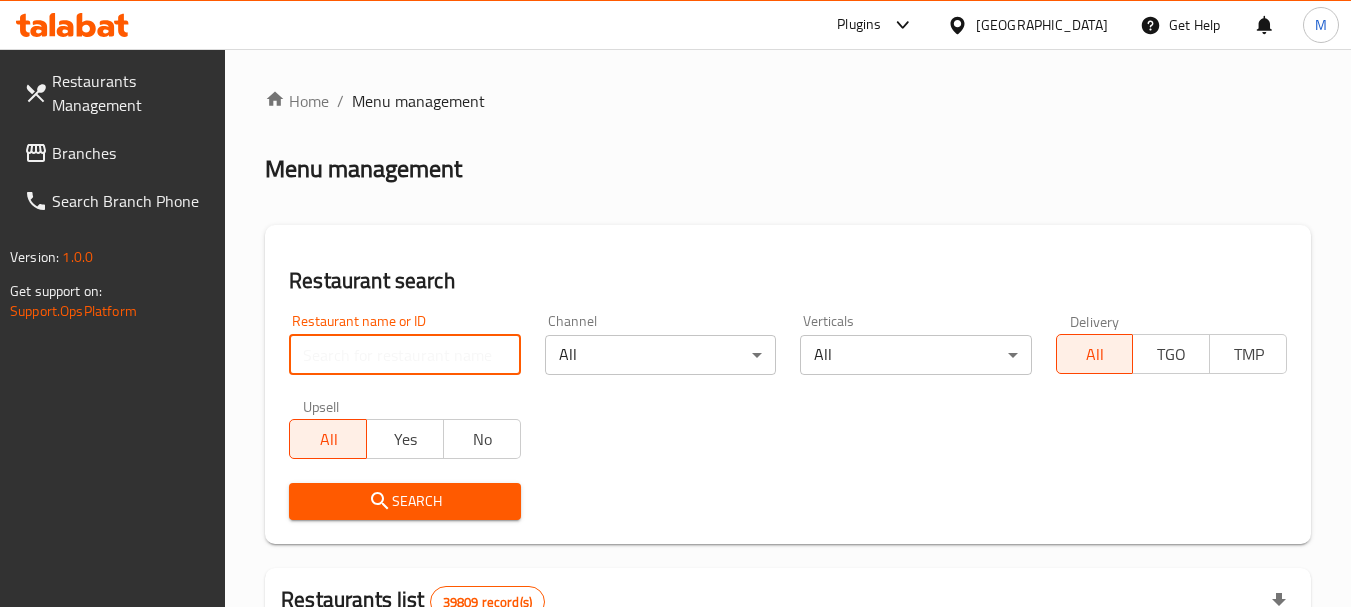 paste on "Tea connect" 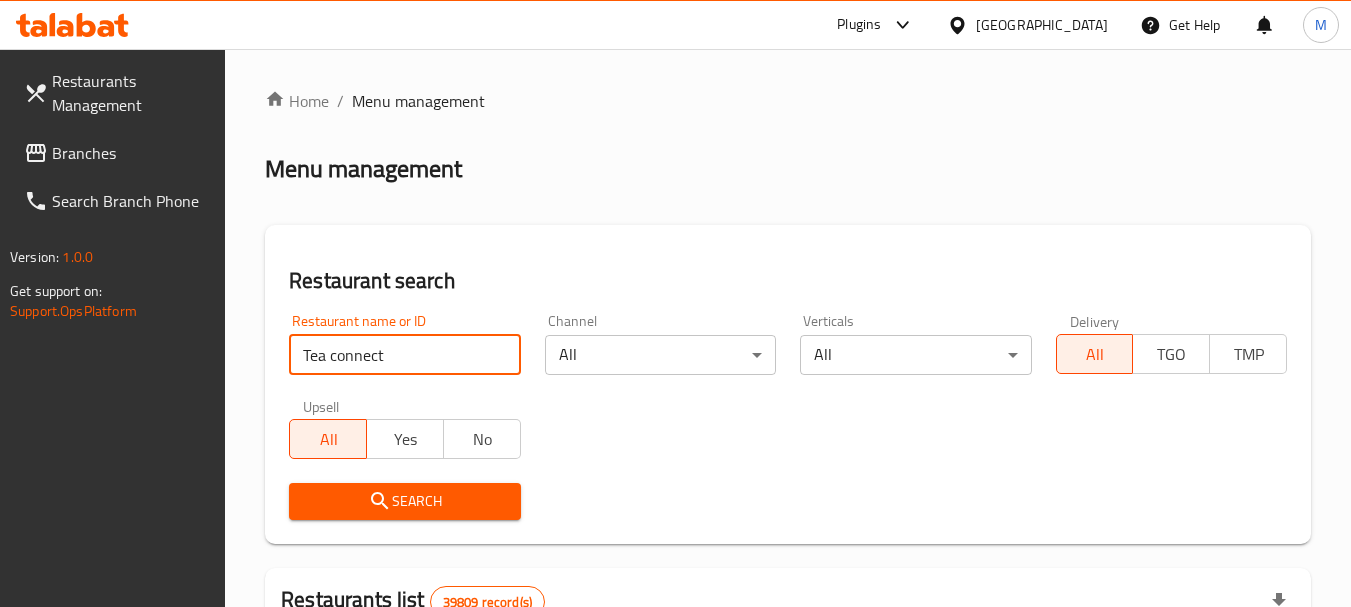 type on "Tea connect" 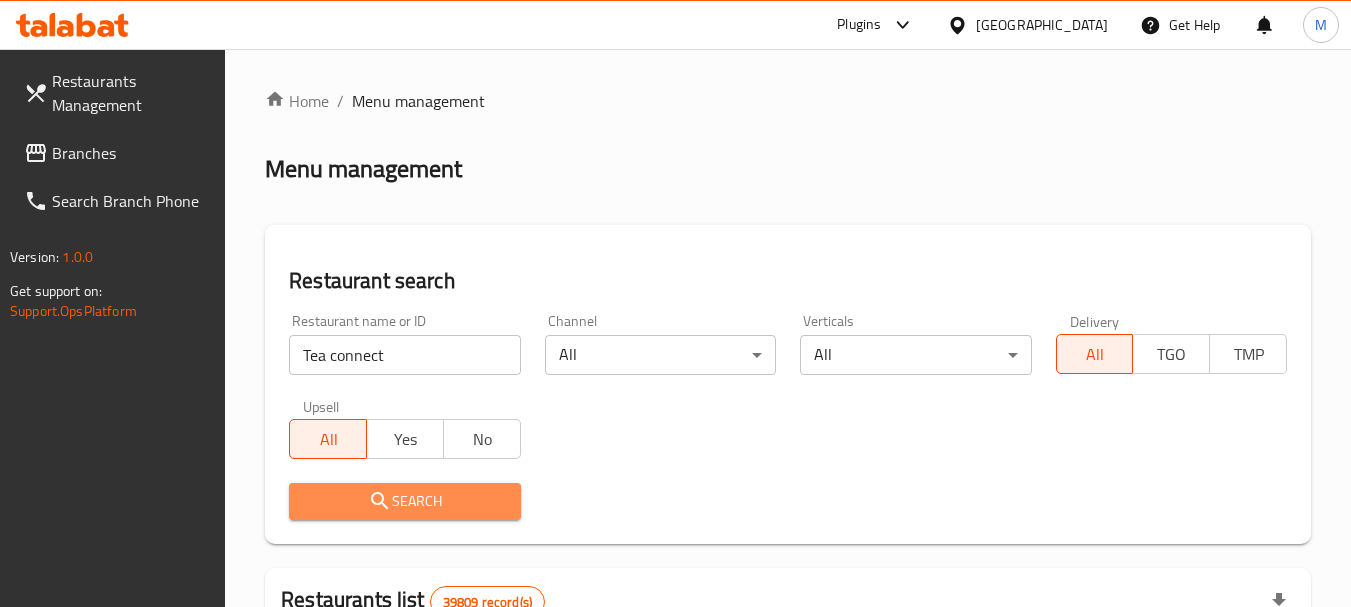drag, startPoint x: 393, startPoint y: 504, endPoint x: 273, endPoint y: 57, distance: 462.82718 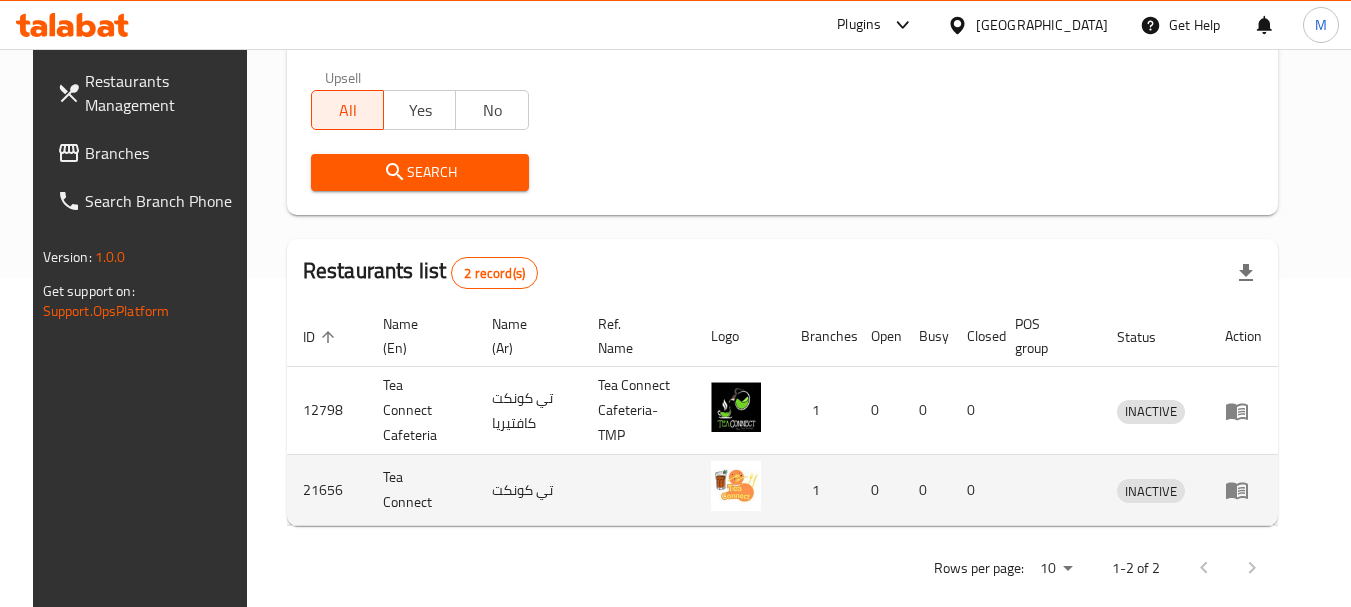 scroll, scrollTop: 339, scrollLeft: 0, axis: vertical 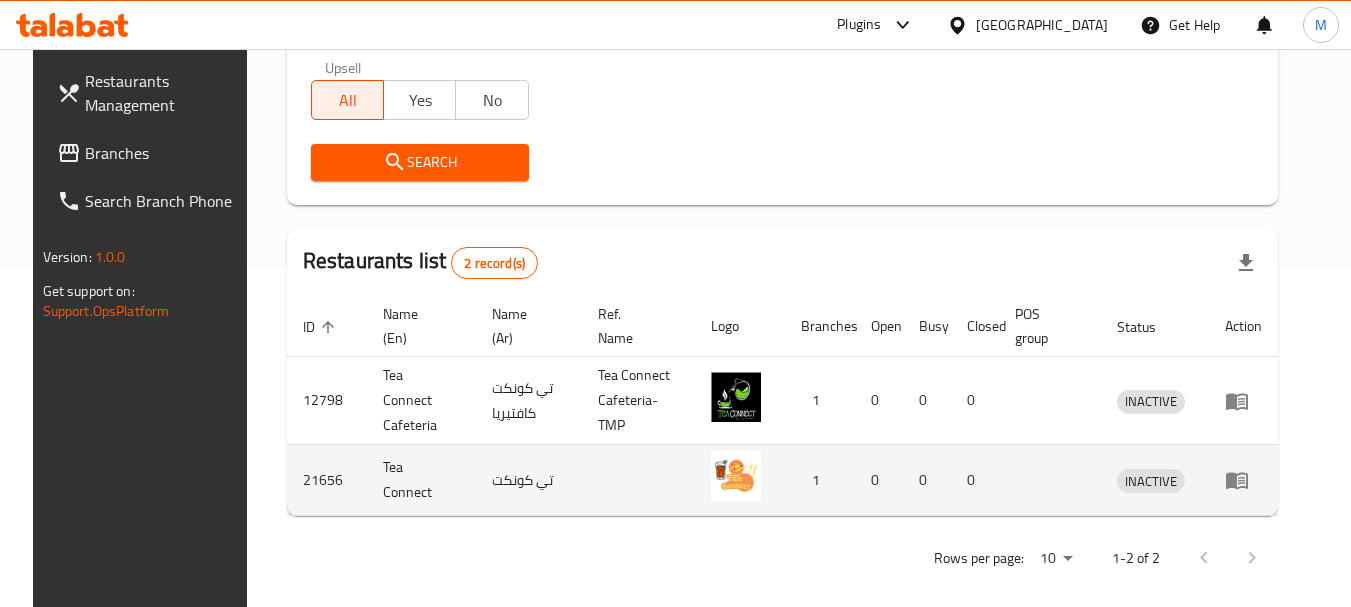 click 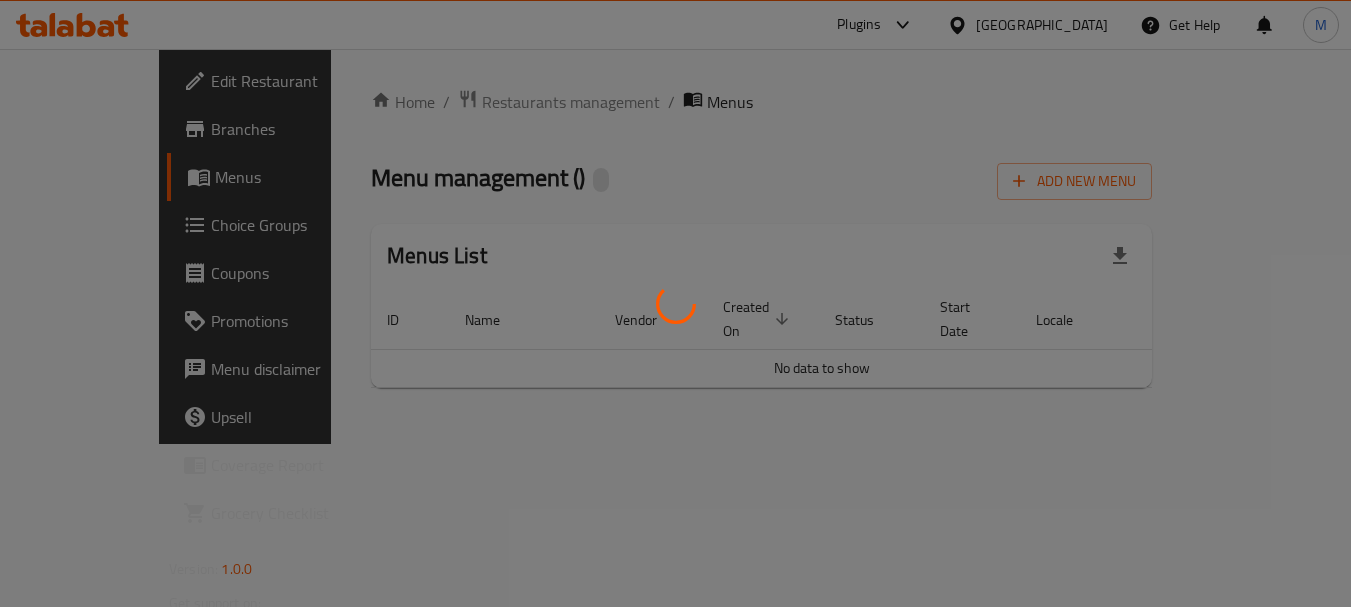 scroll, scrollTop: 0, scrollLeft: 0, axis: both 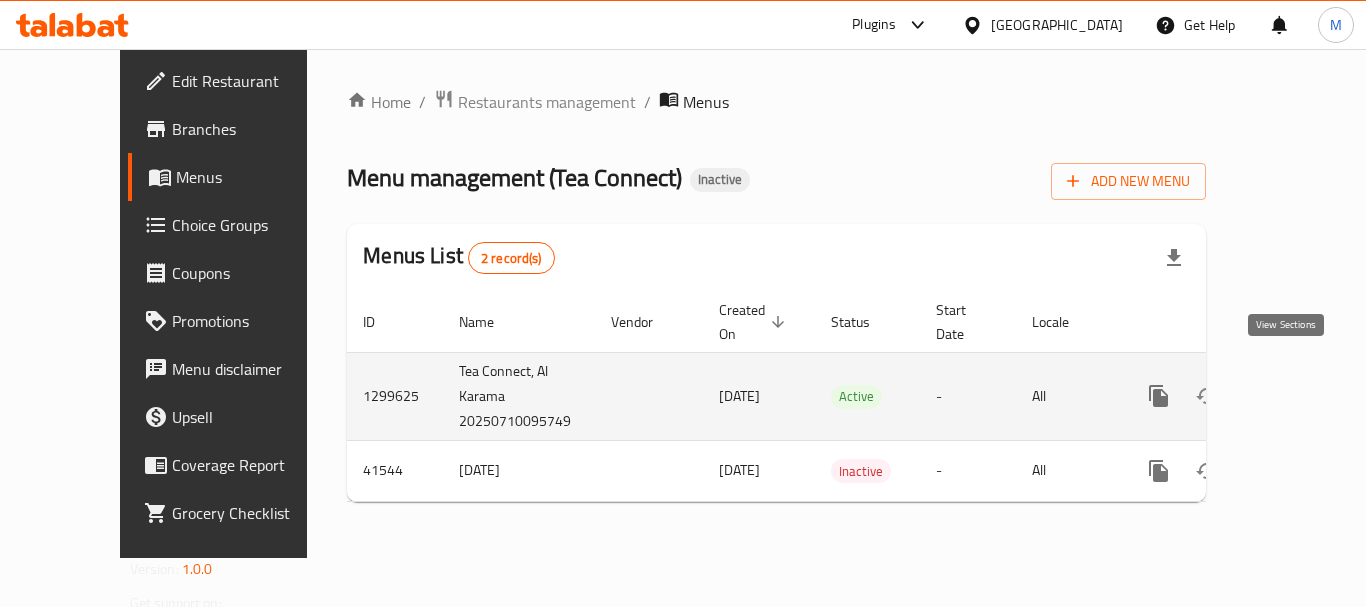 click 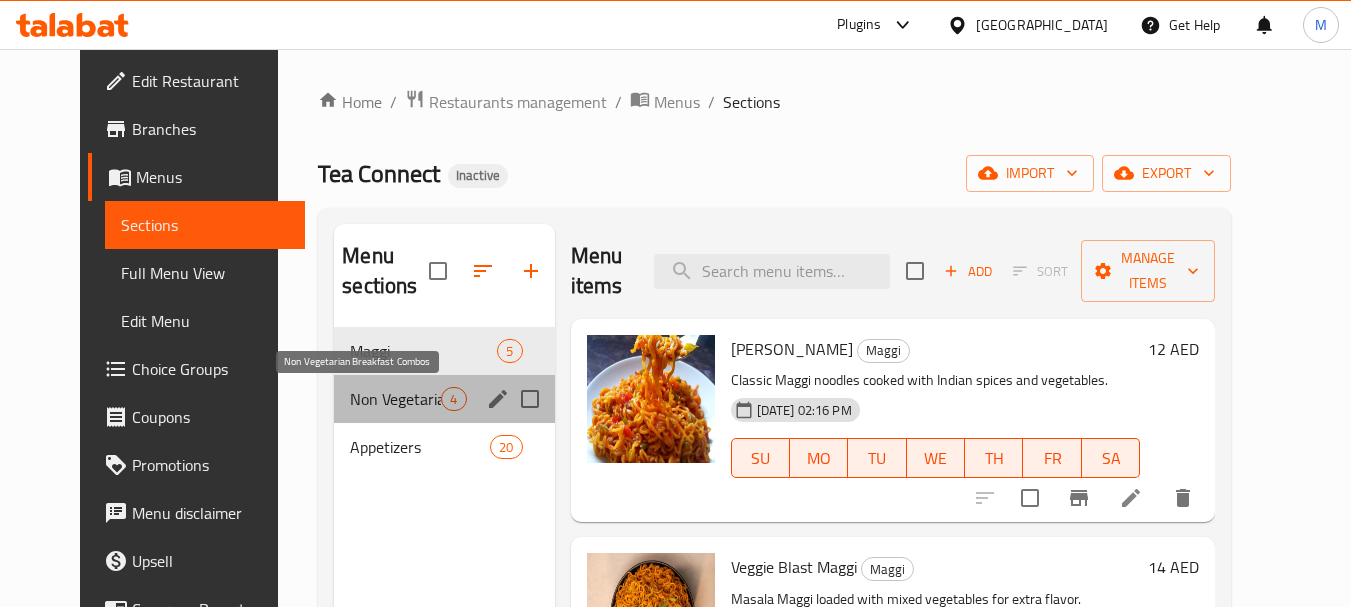 click on "Non Vegetarian Breakfast Combos" at bounding box center (395, 399) 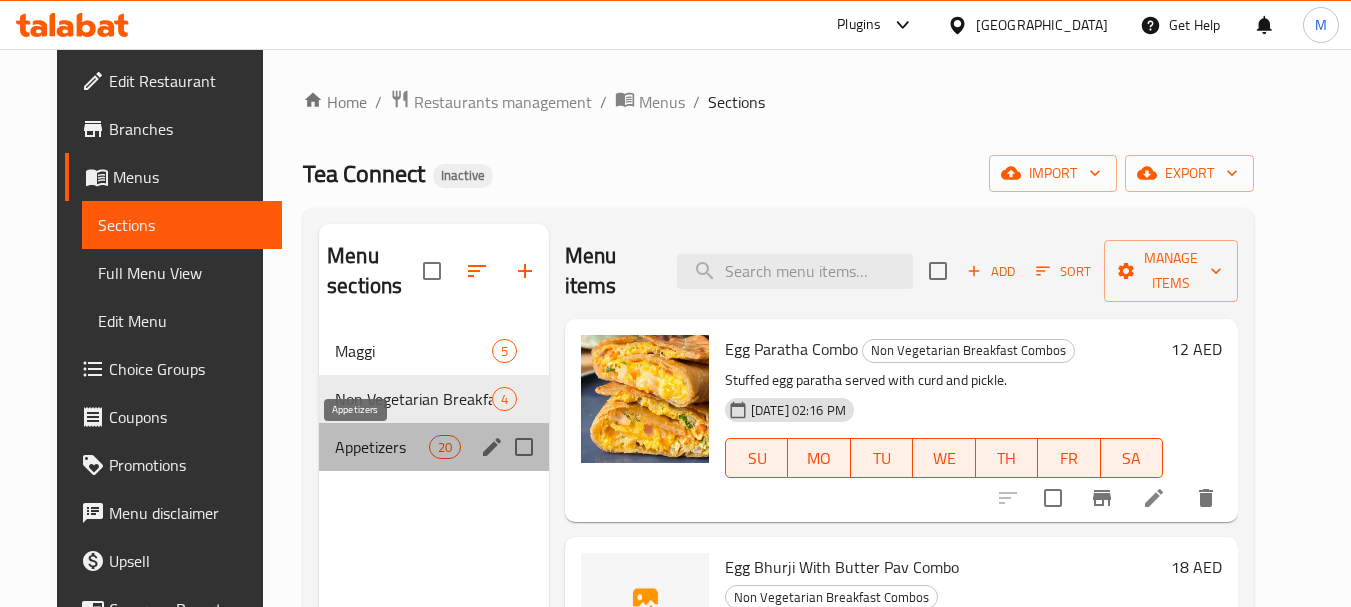 click on "Appetizers" at bounding box center (381, 447) 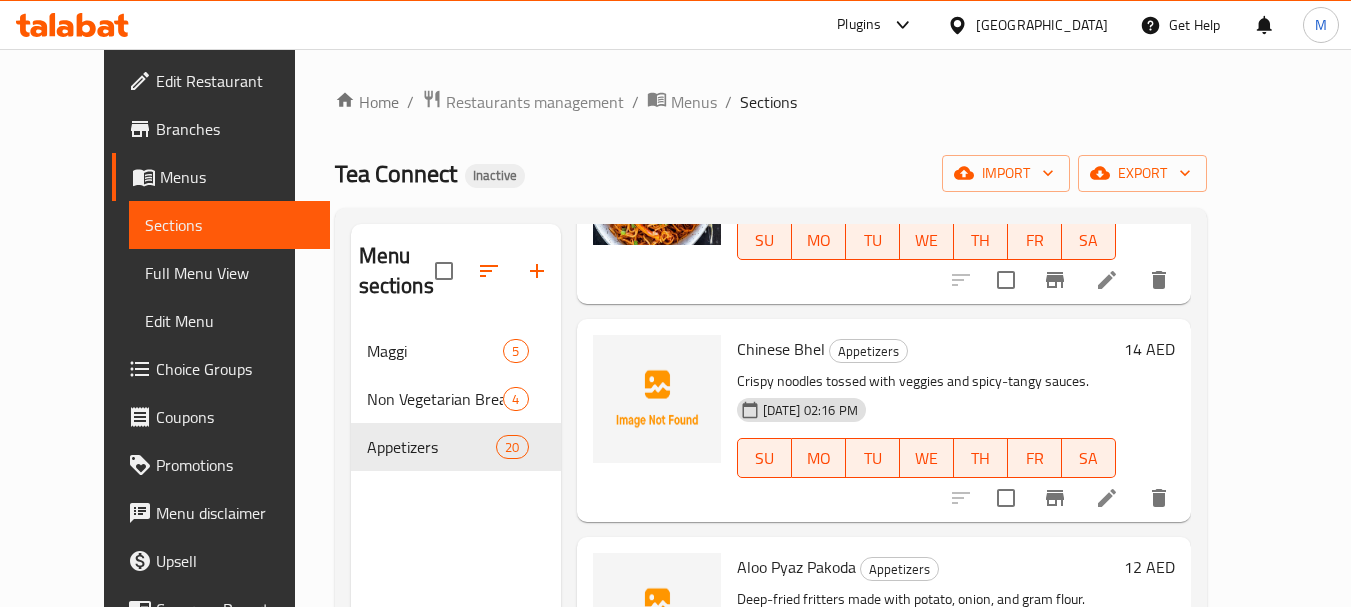 scroll, scrollTop: 2600, scrollLeft: 0, axis: vertical 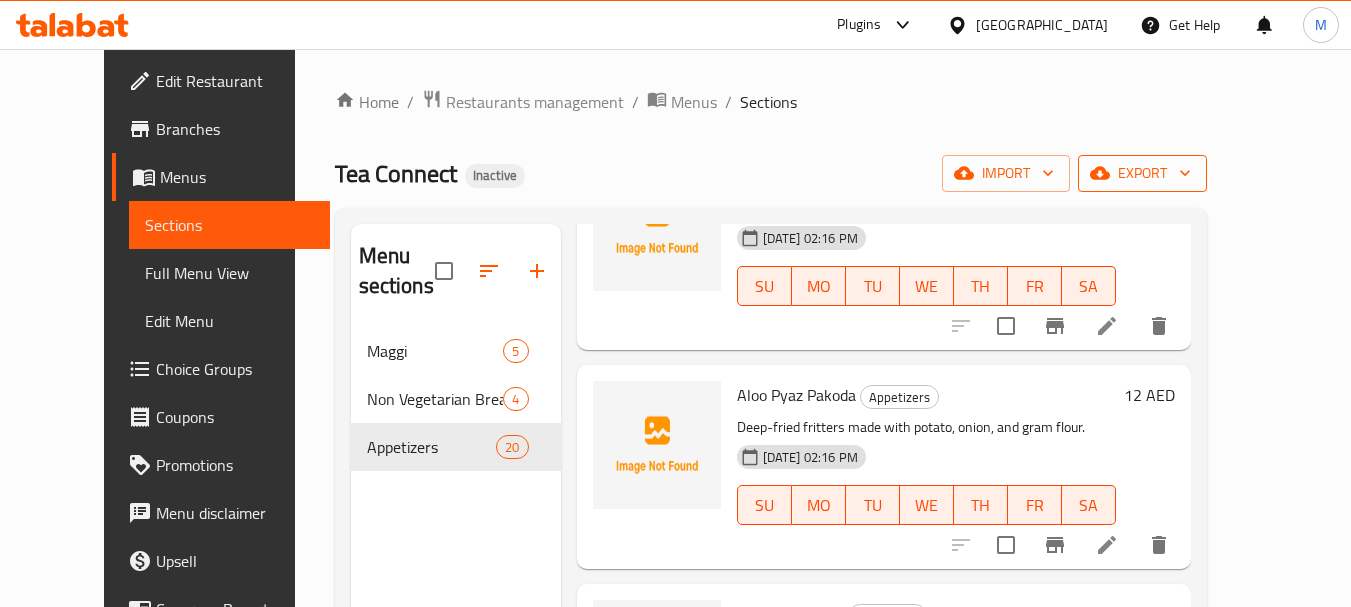 click on "export" at bounding box center [1142, 173] 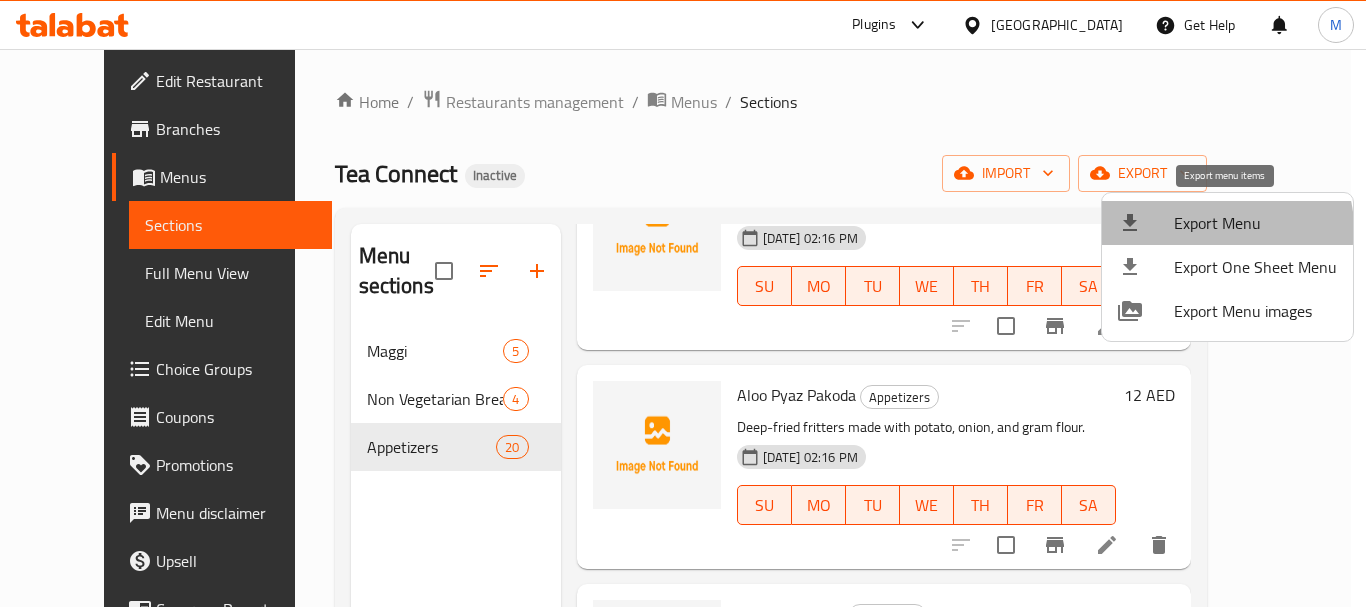 click on "Export Menu" at bounding box center [1255, 223] 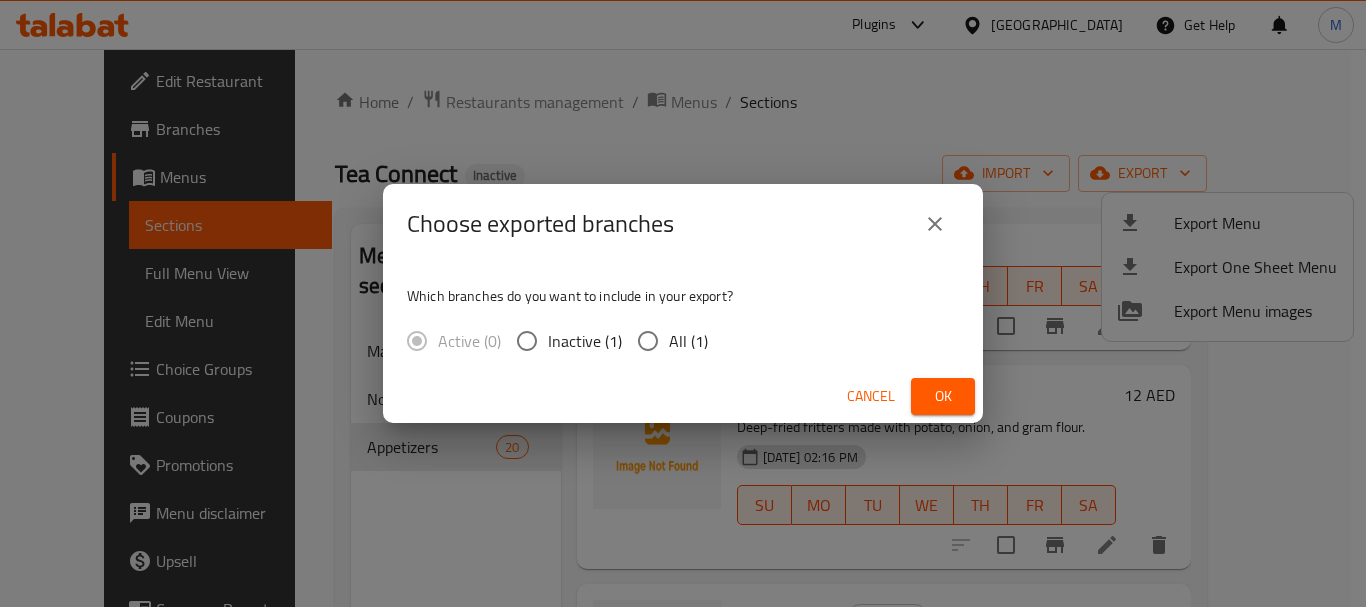 click on "All (1)" at bounding box center (688, 341) 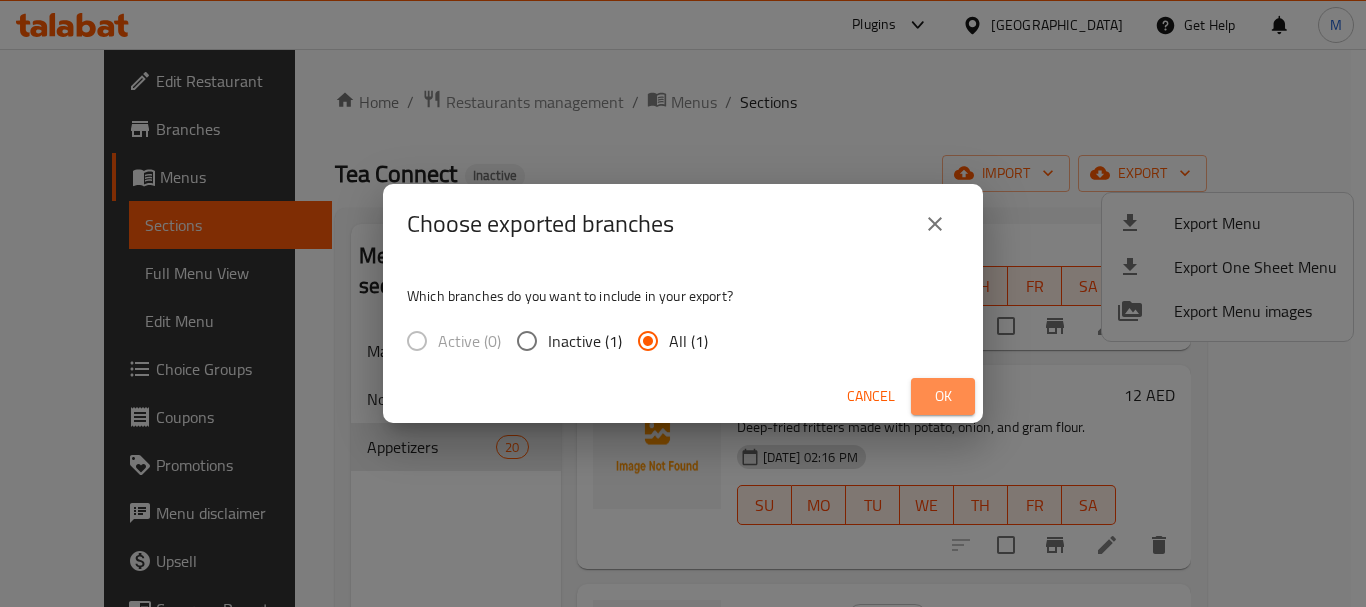 drag, startPoint x: 931, startPoint y: 391, endPoint x: 53, endPoint y: 13, distance: 955.9121 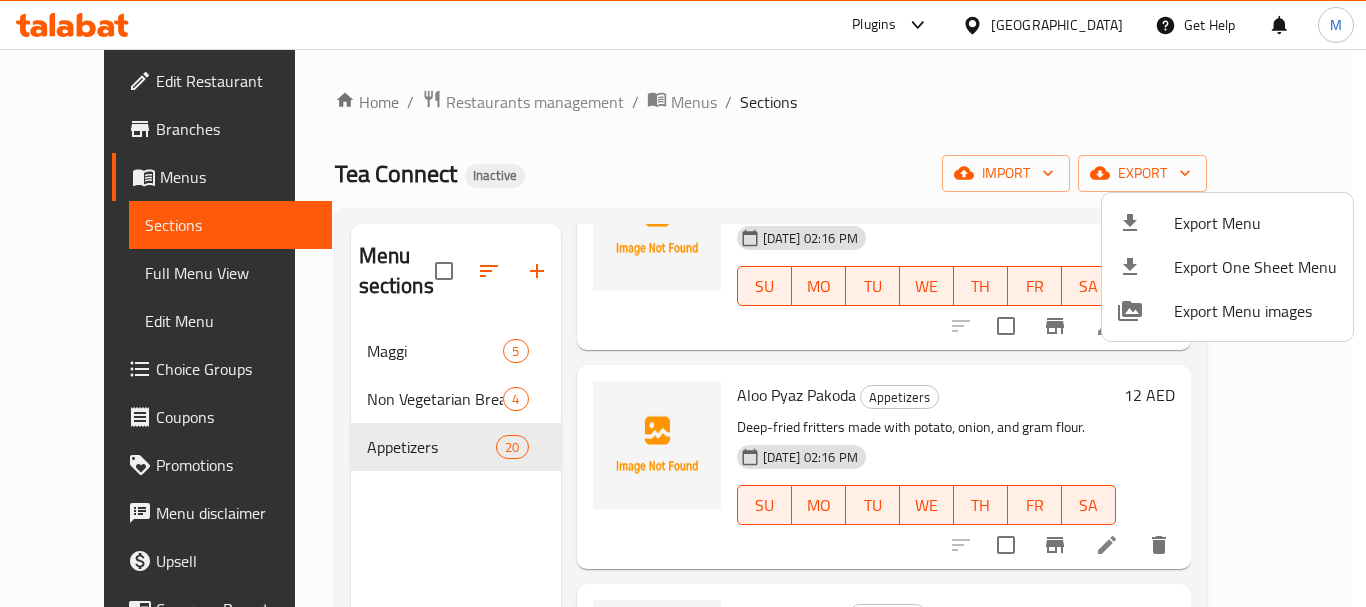 click at bounding box center [683, 303] 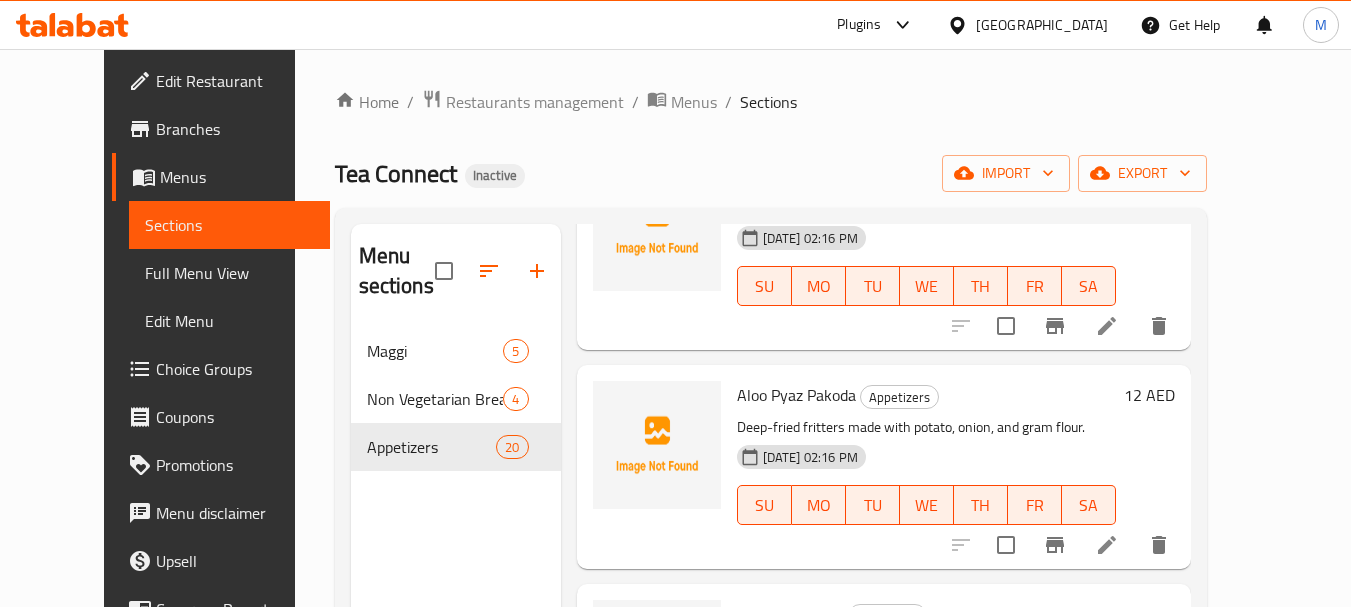 click on "United Arab Emirates" at bounding box center (1042, 25) 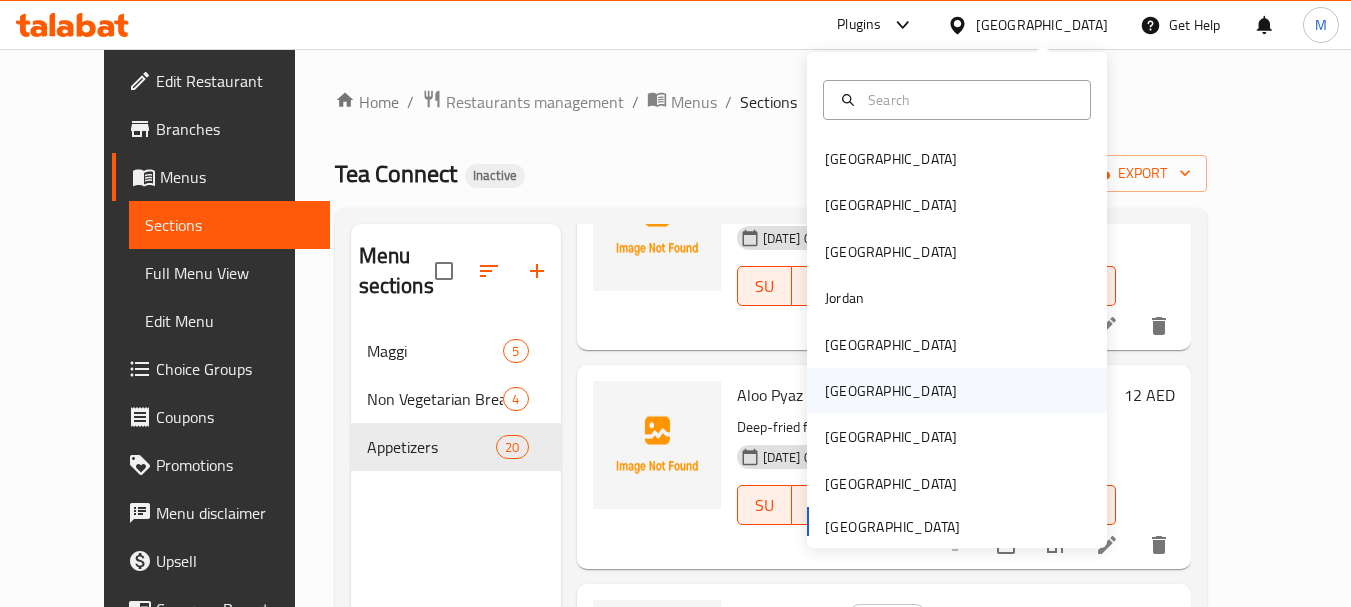 click on "[GEOGRAPHIC_DATA]" at bounding box center [891, 391] 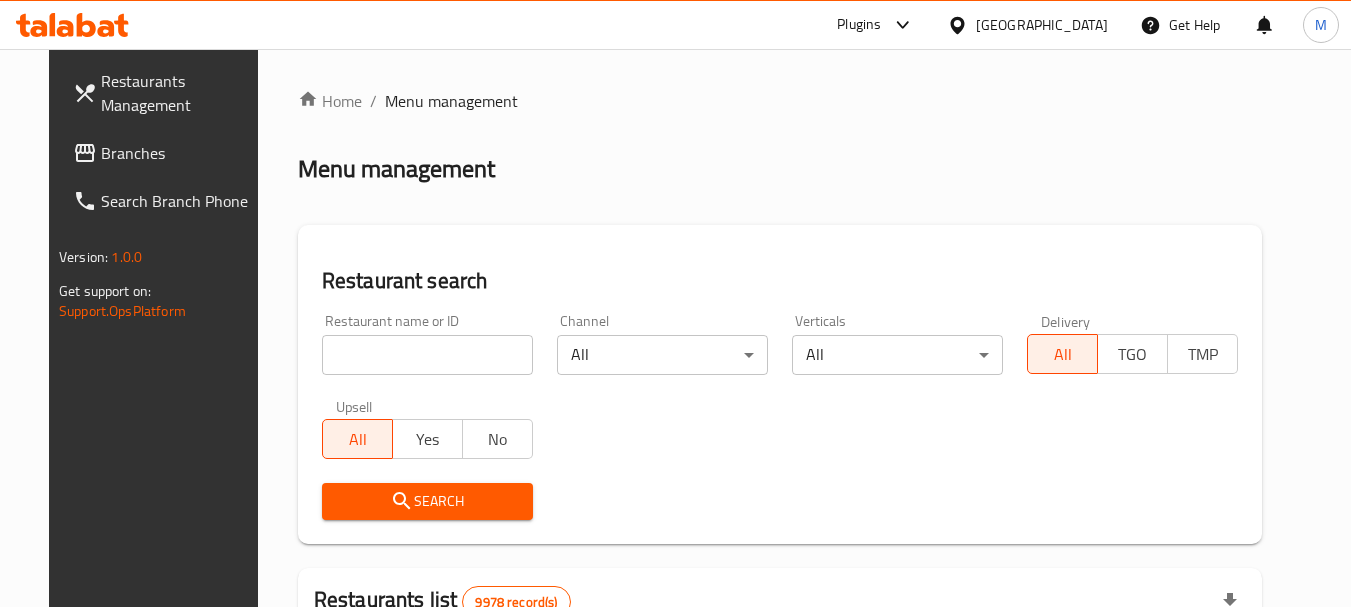 click at bounding box center (427, 355) 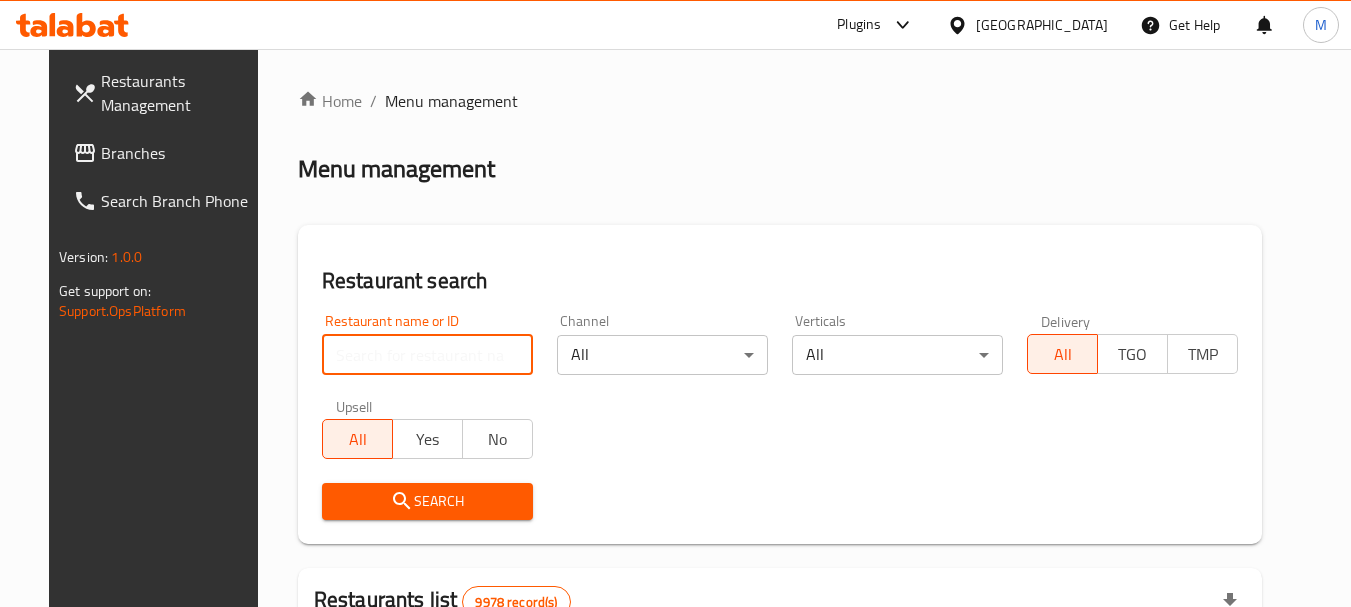 paste on "AL Diwaniya omani sweets and coffee" 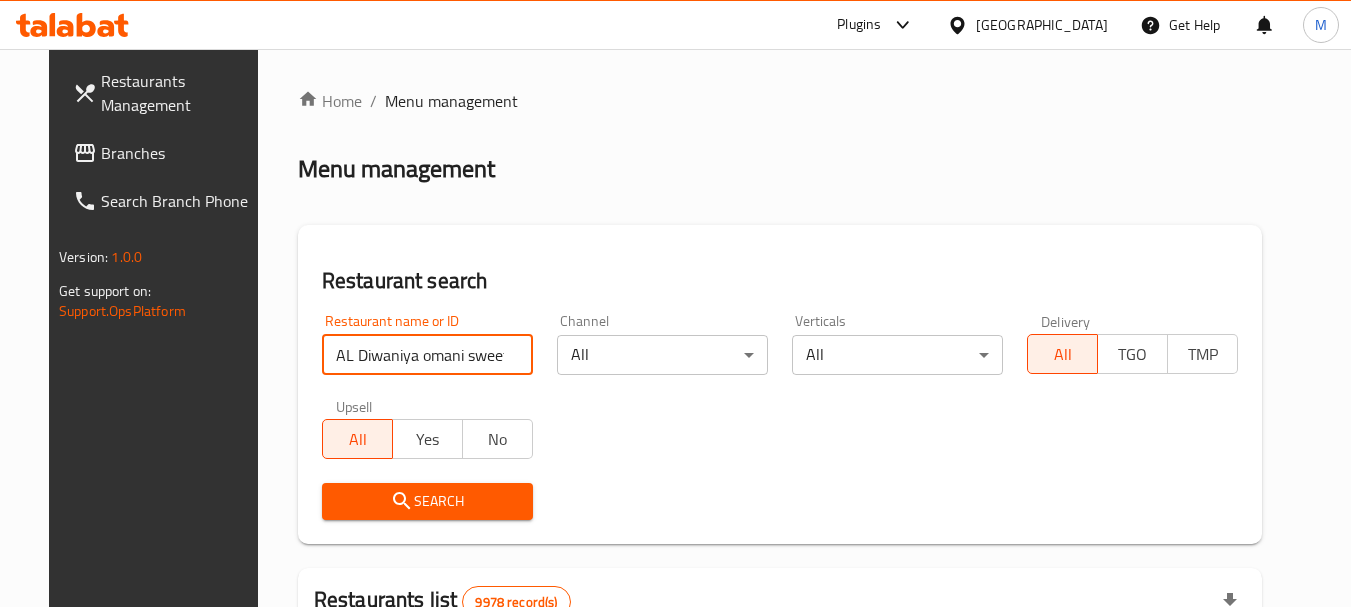 scroll, scrollTop: 0, scrollLeft: 65, axis: horizontal 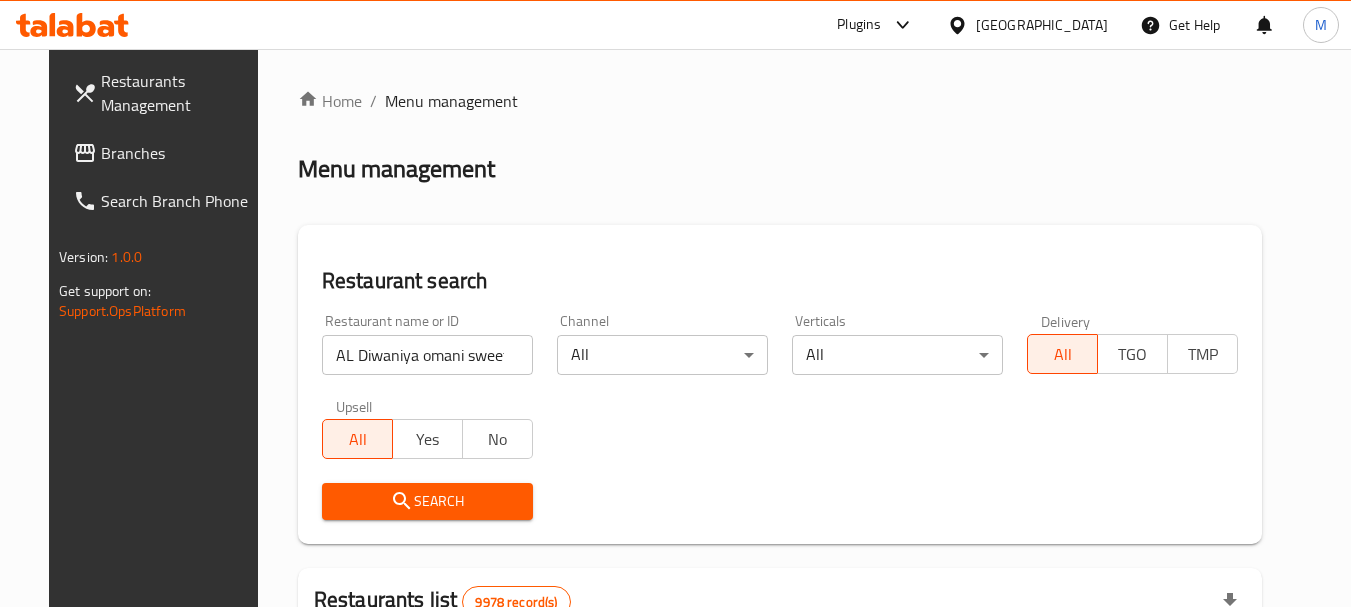 click on "Search" at bounding box center [427, 501] 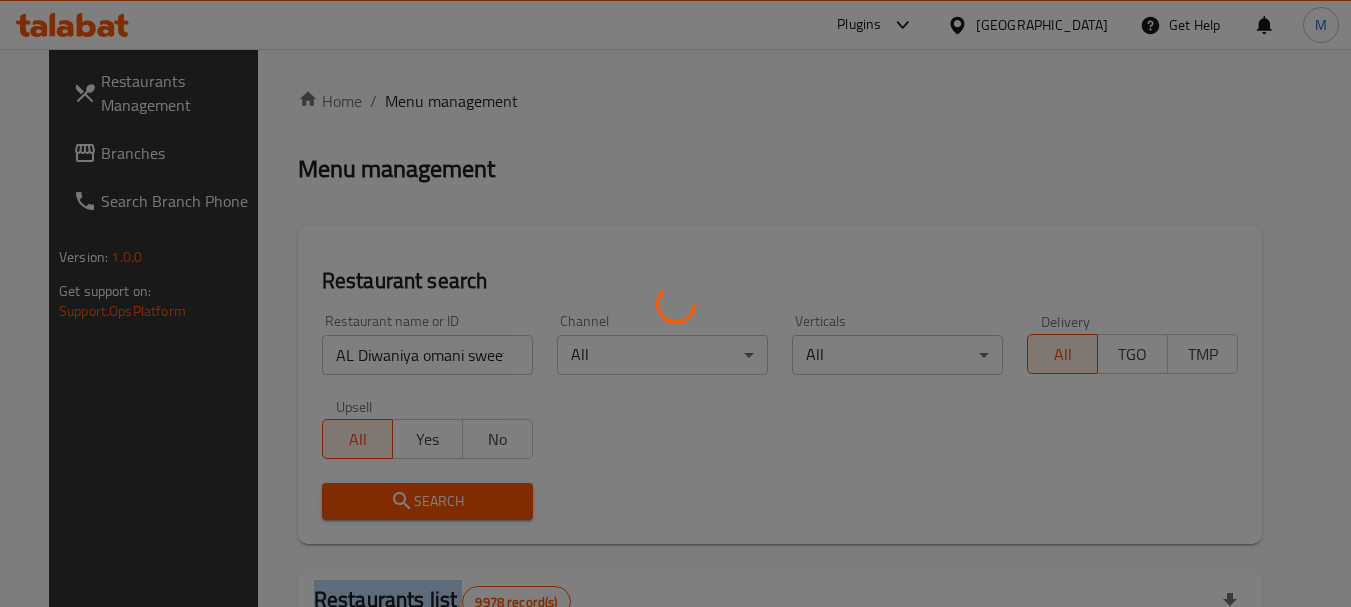 click at bounding box center (675, 303) 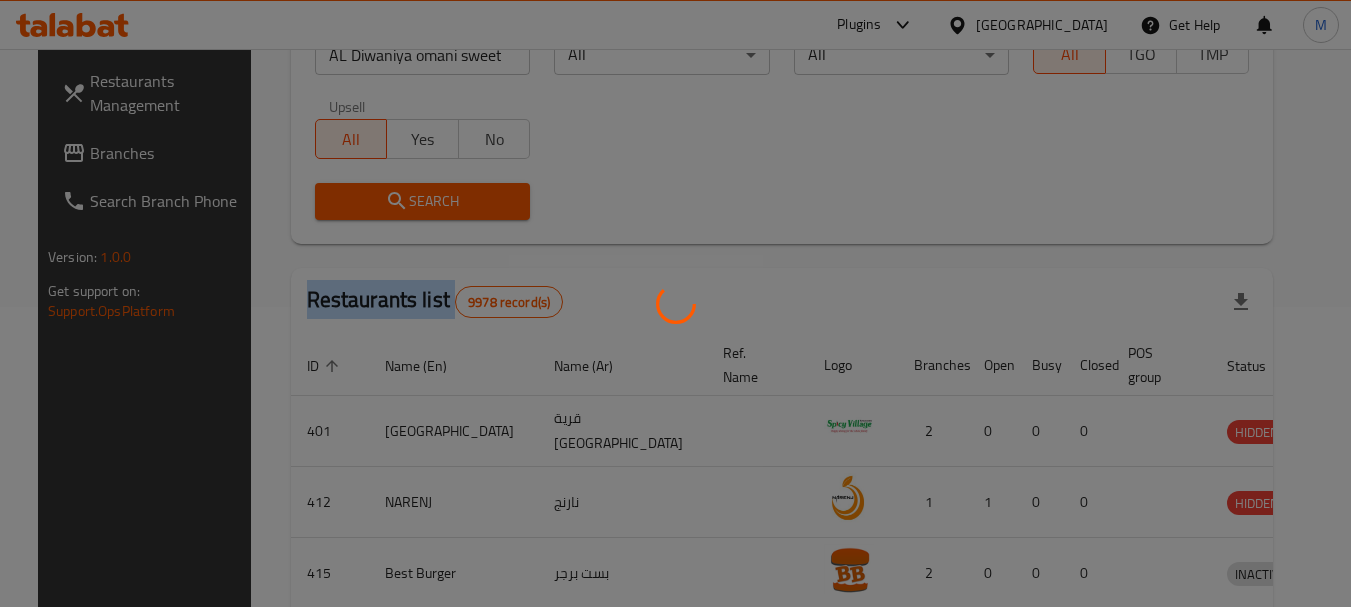 scroll, scrollTop: 210, scrollLeft: 0, axis: vertical 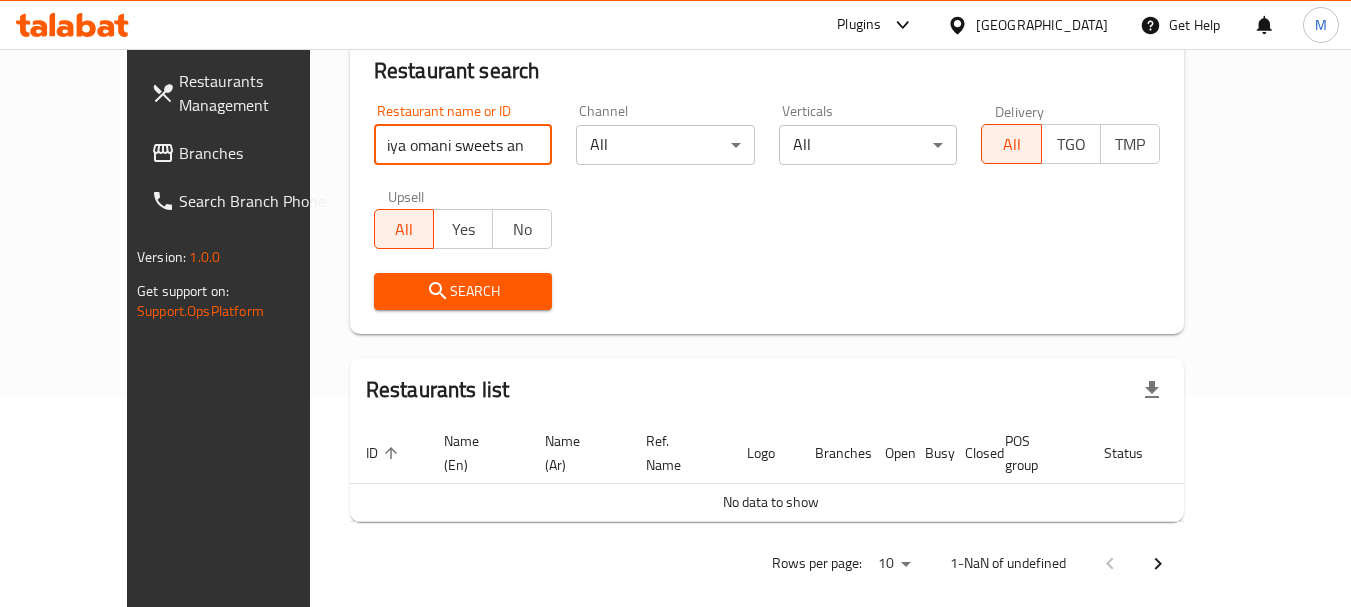 drag, startPoint x: 472, startPoint y: 147, endPoint x: 557, endPoint y: 170, distance: 88.0568 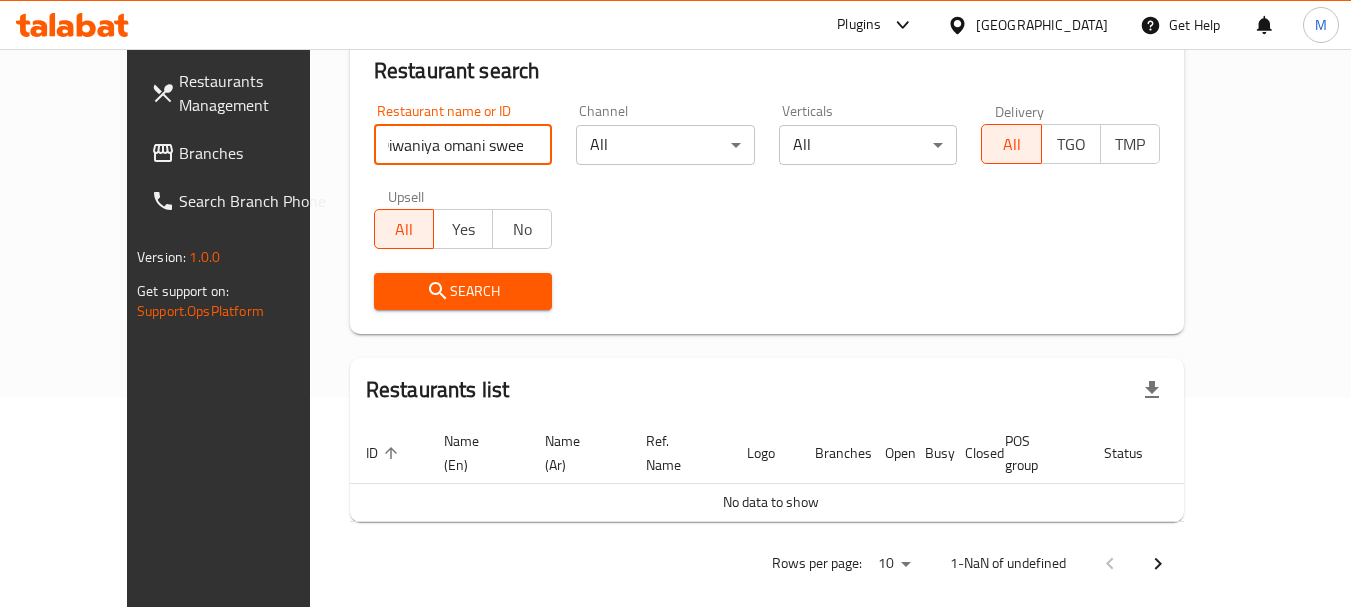 scroll, scrollTop: 0, scrollLeft: 0, axis: both 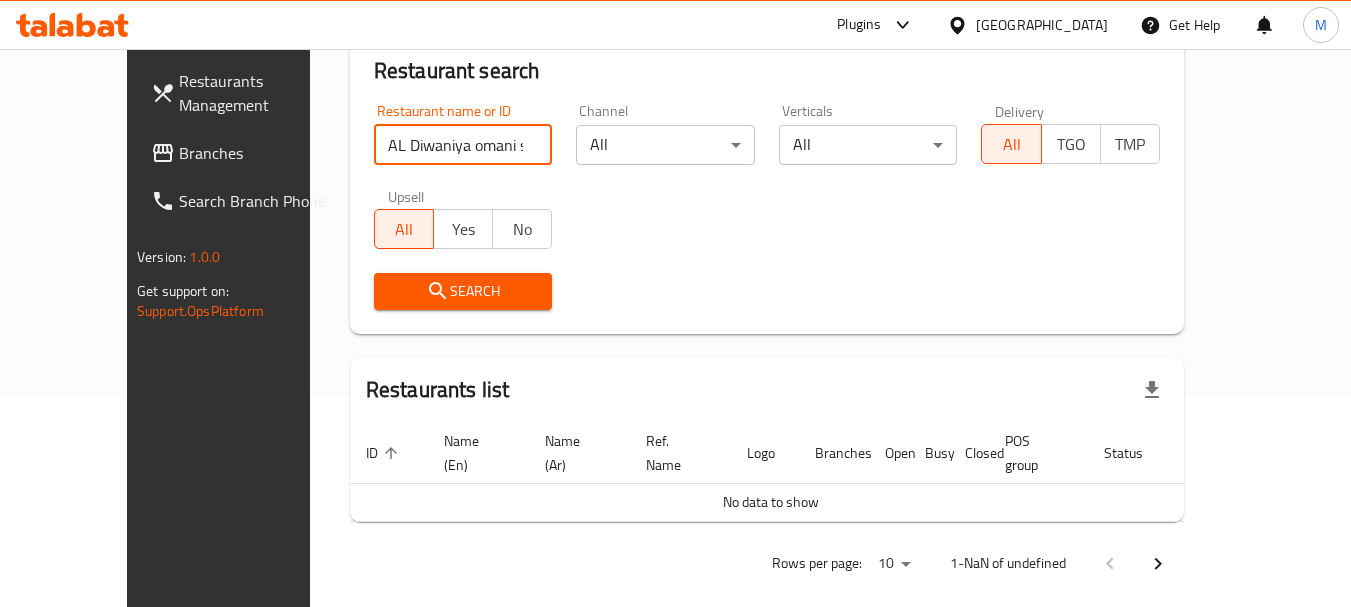 type on "AL Diwaniya omani swee" 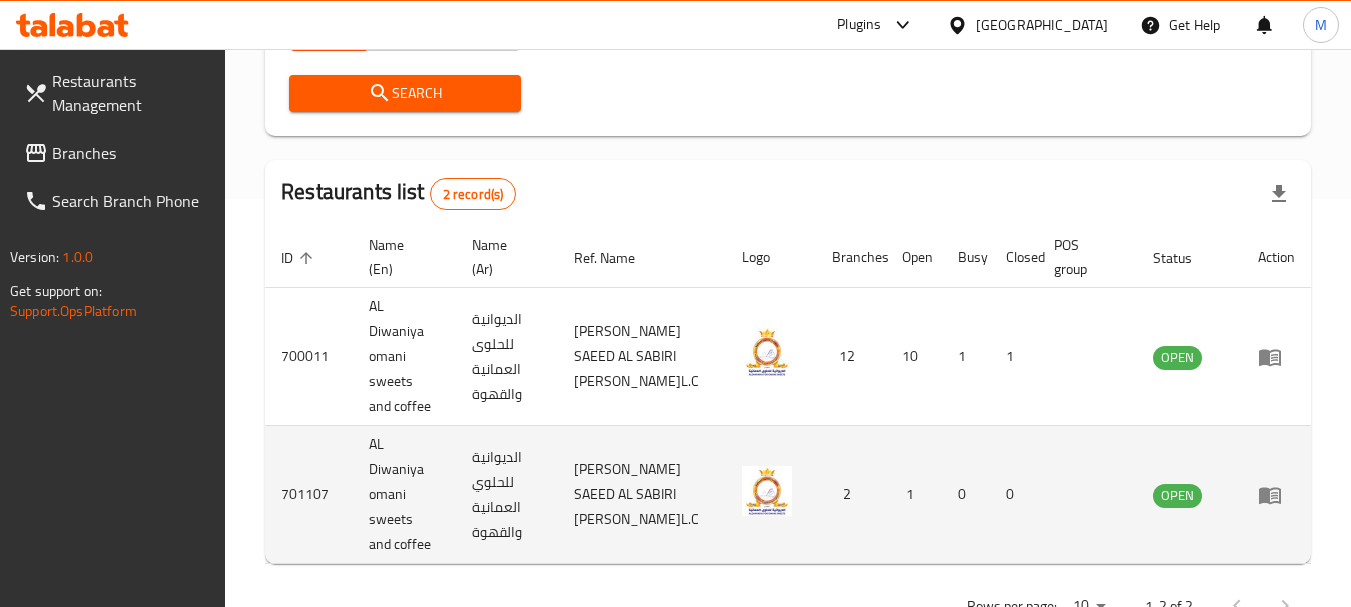 scroll, scrollTop: 410, scrollLeft: 0, axis: vertical 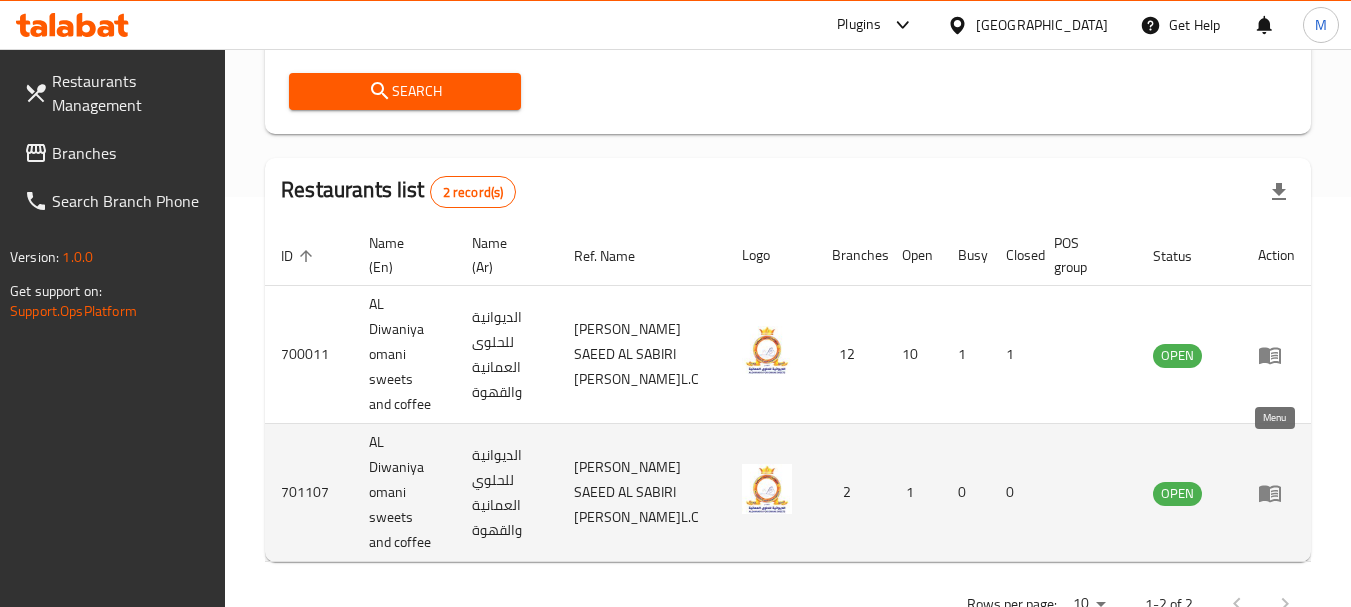 click 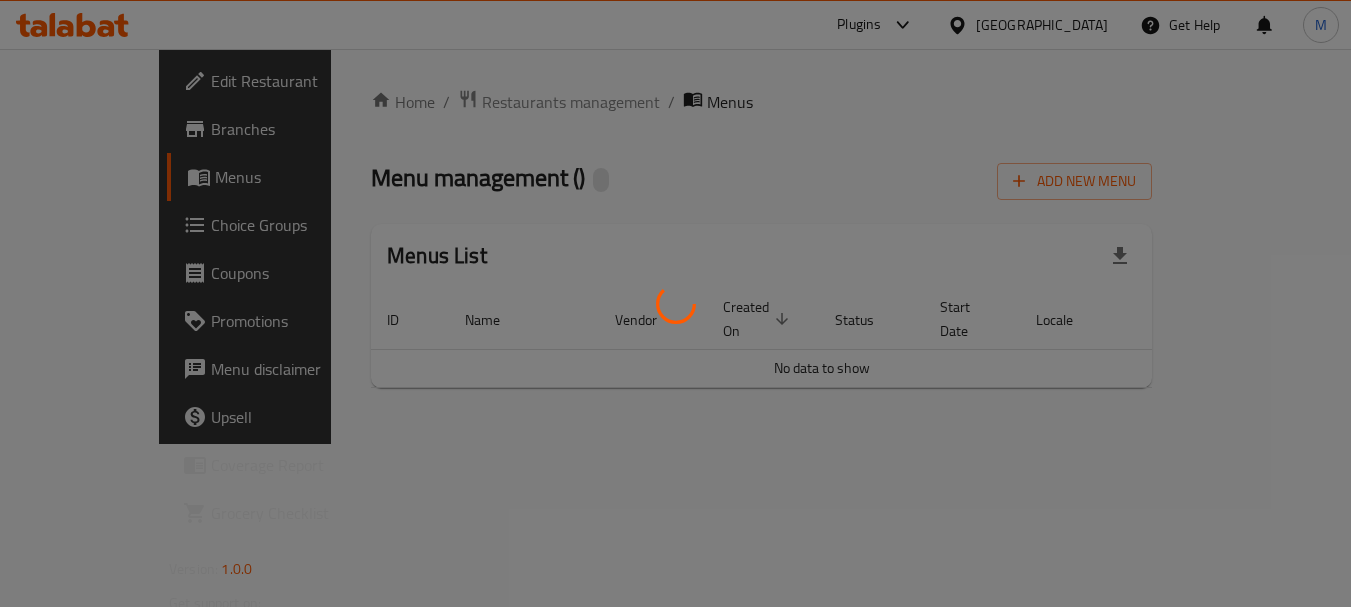 scroll, scrollTop: 0, scrollLeft: 0, axis: both 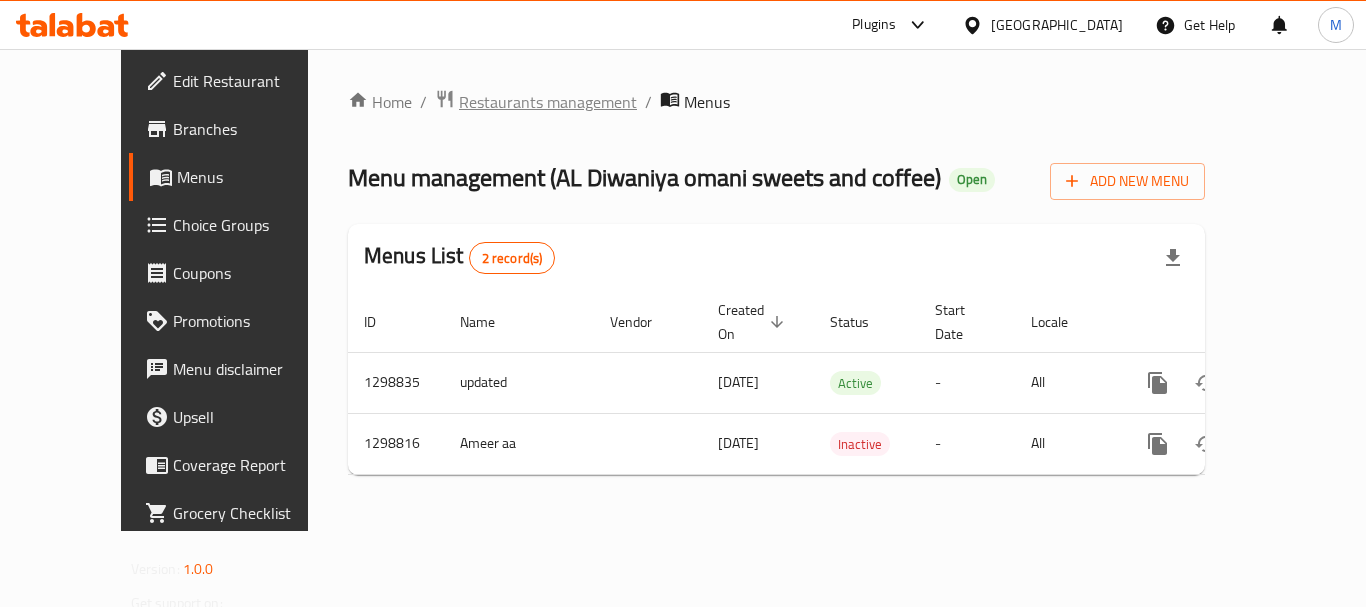 click on "Restaurants management" at bounding box center (548, 102) 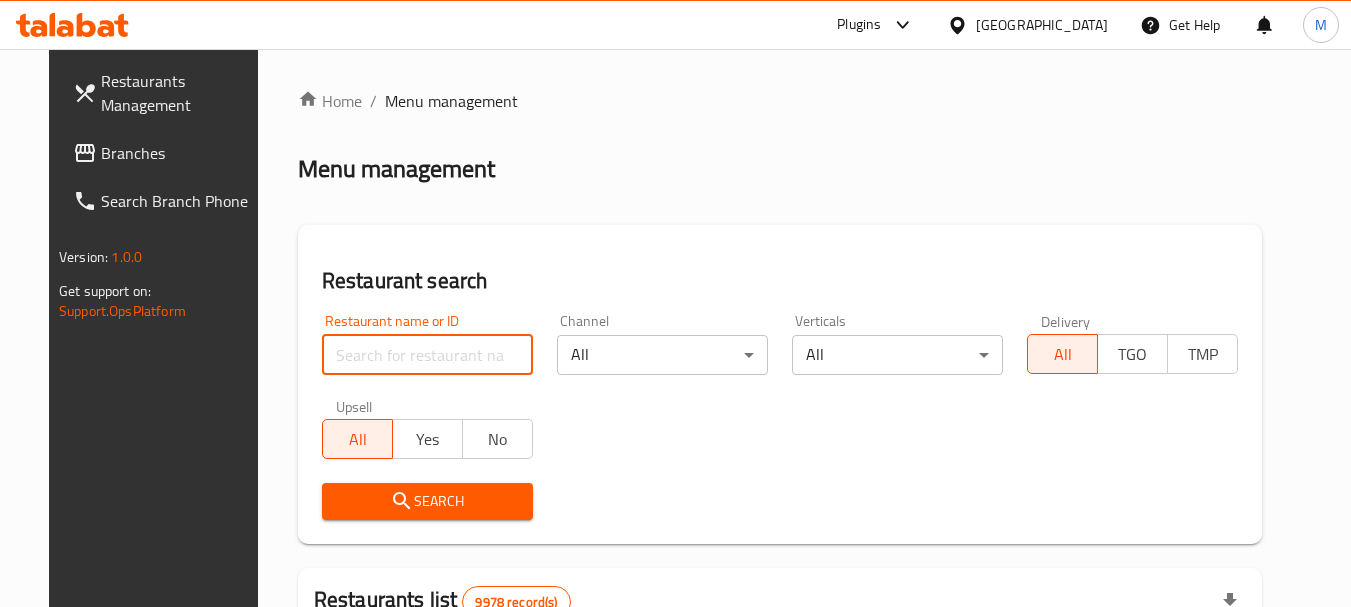 drag, startPoint x: 402, startPoint y: 341, endPoint x: 402, endPoint y: 357, distance: 16 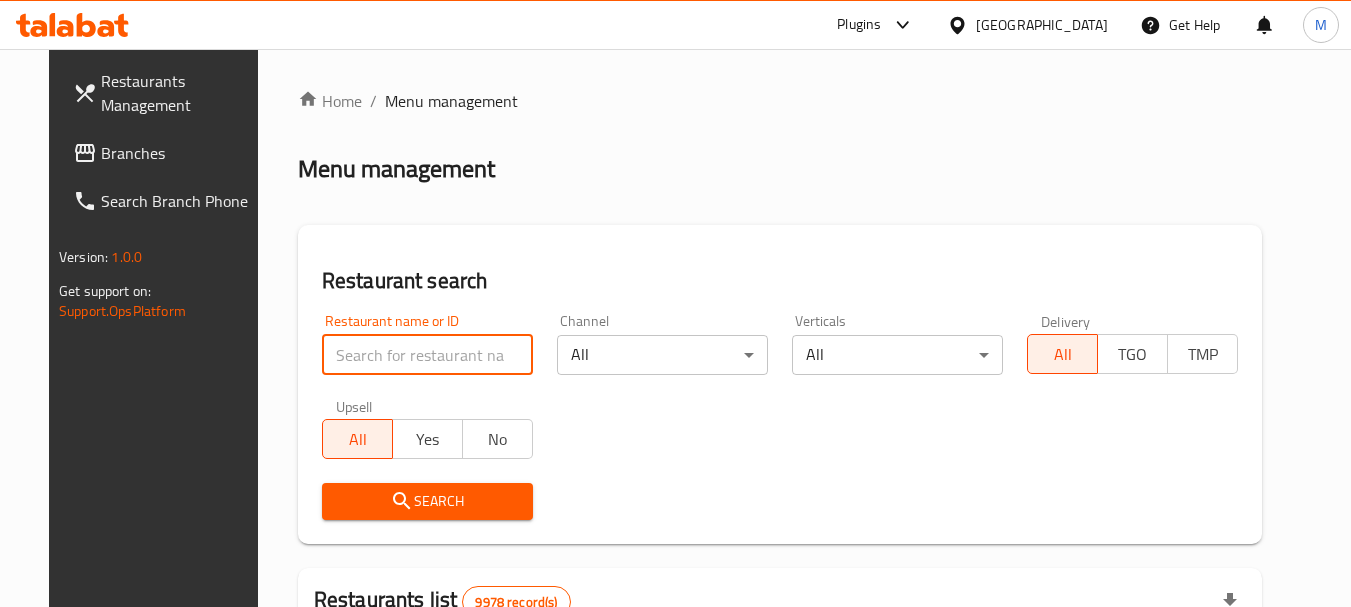 click at bounding box center [427, 355] 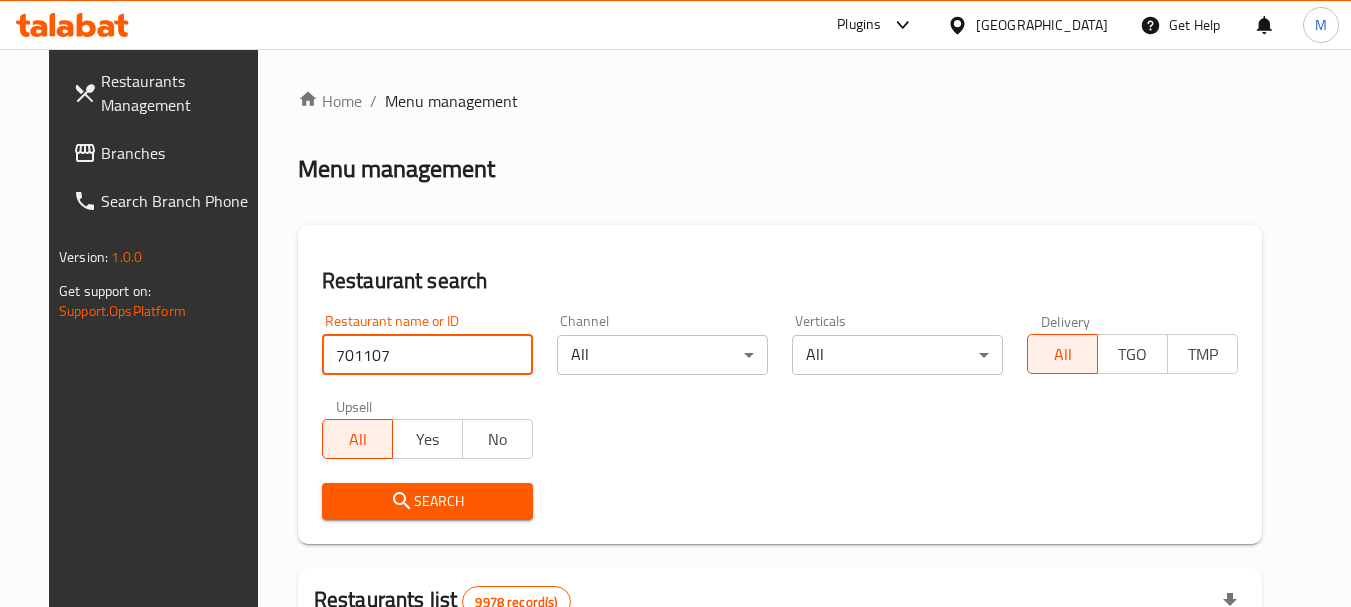 type on "701107" 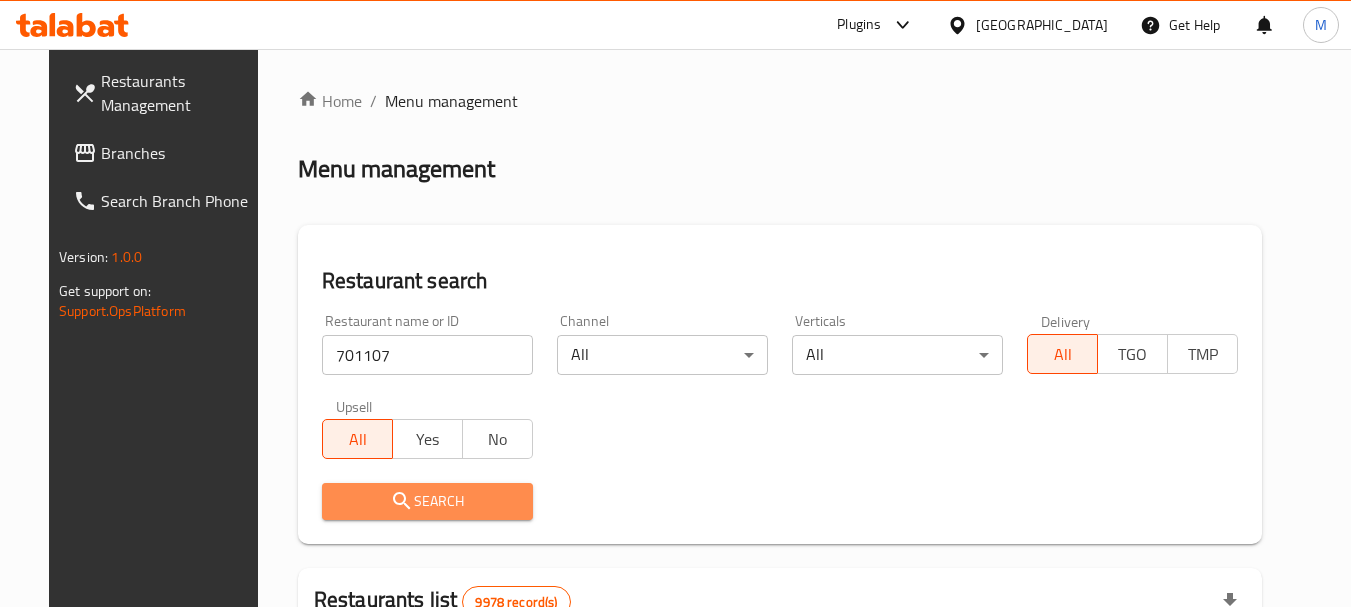 click on "Search" at bounding box center (427, 501) 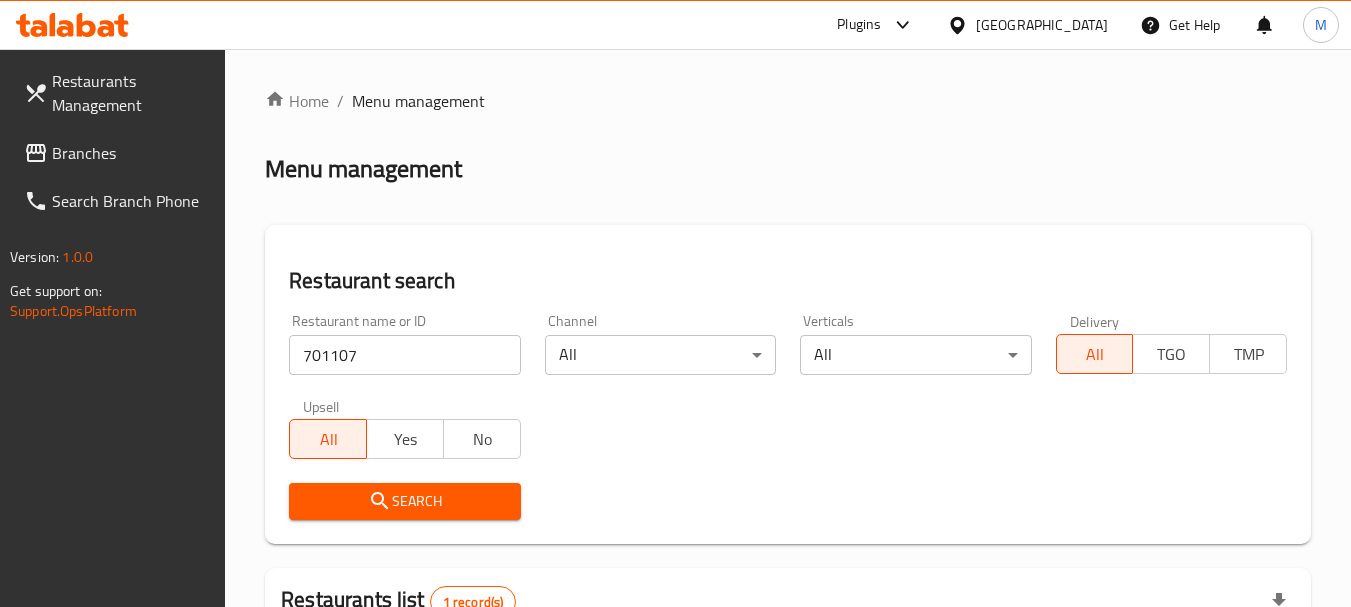 scroll, scrollTop: 300, scrollLeft: 0, axis: vertical 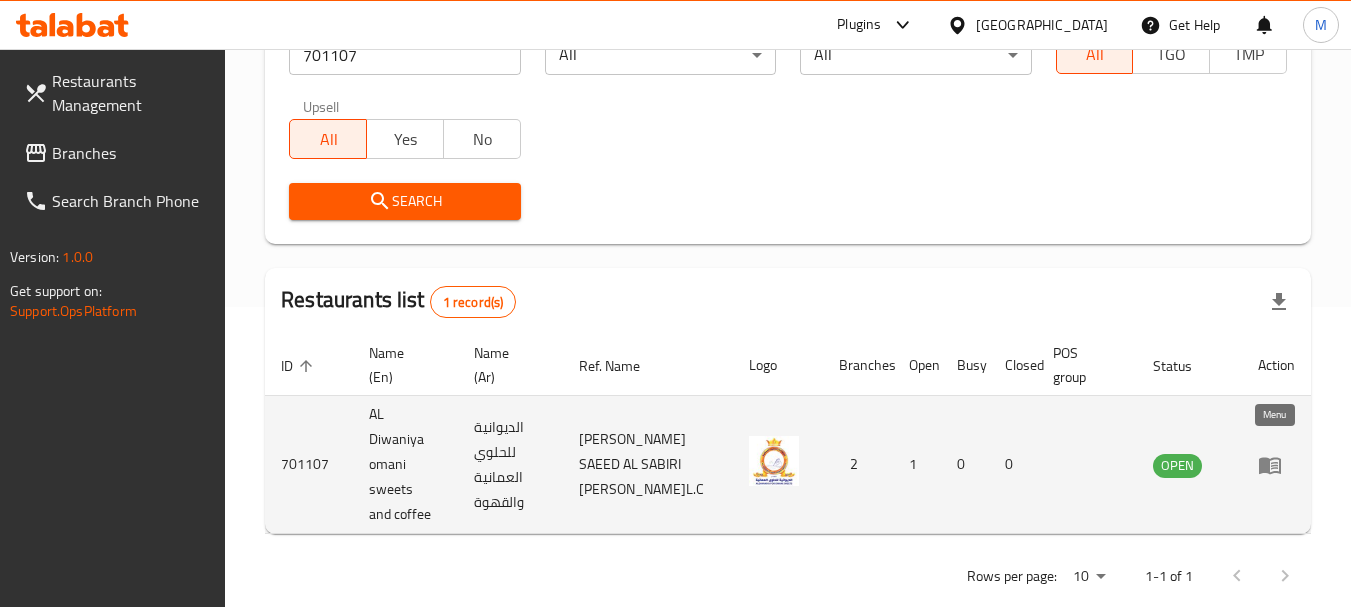 click at bounding box center (1276, 465) 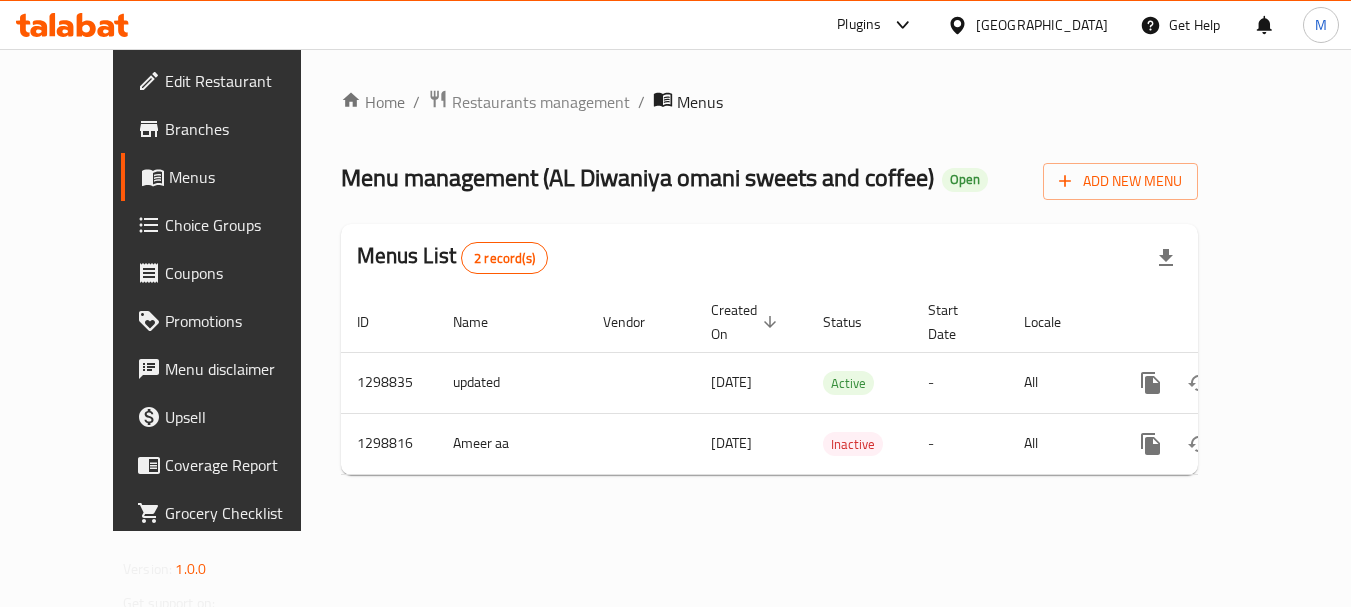 scroll, scrollTop: 0, scrollLeft: 0, axis: both 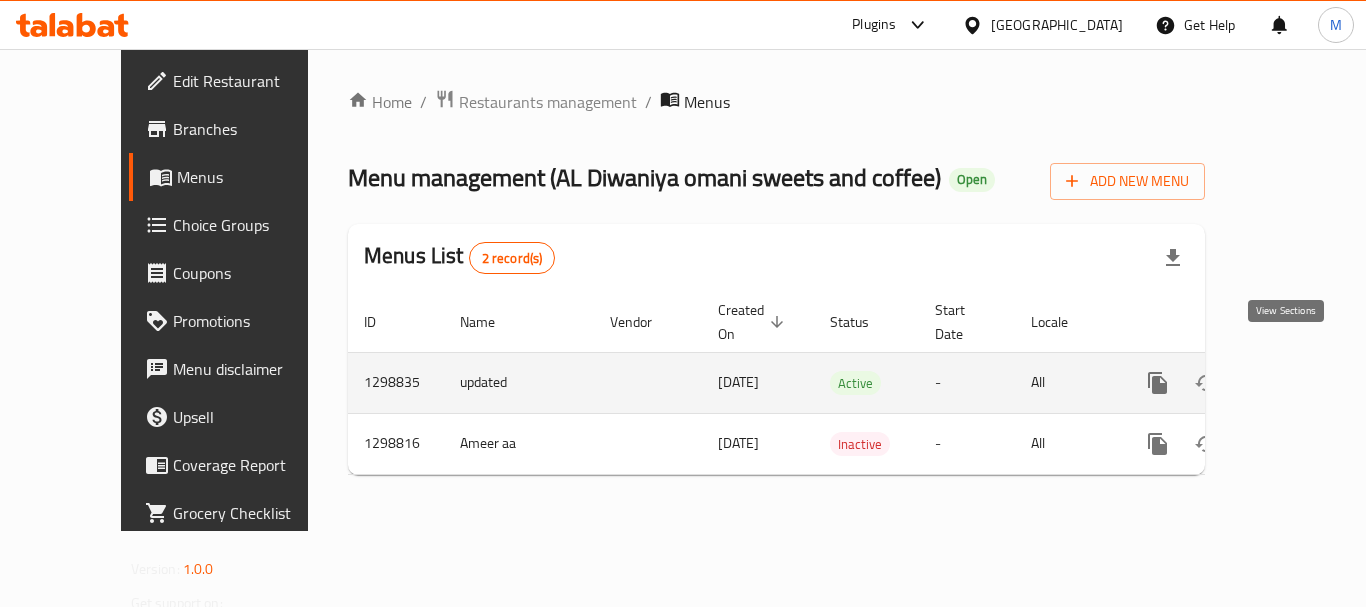 click 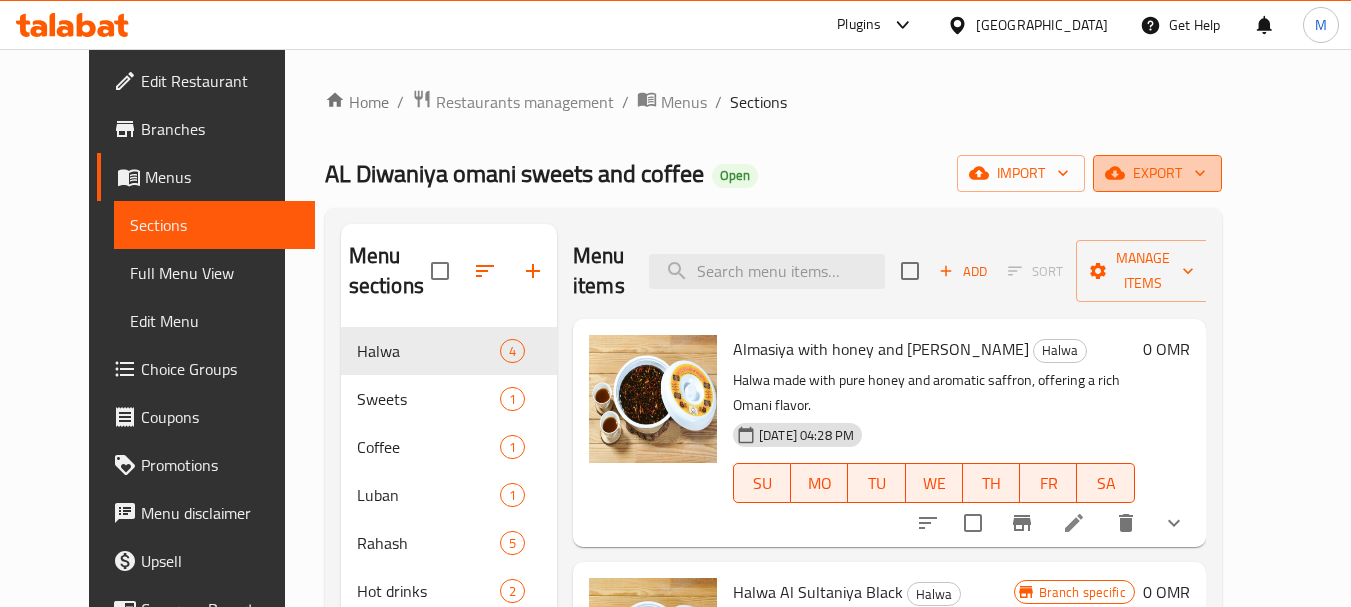 click on "export" at bounding box center [1157, 173] 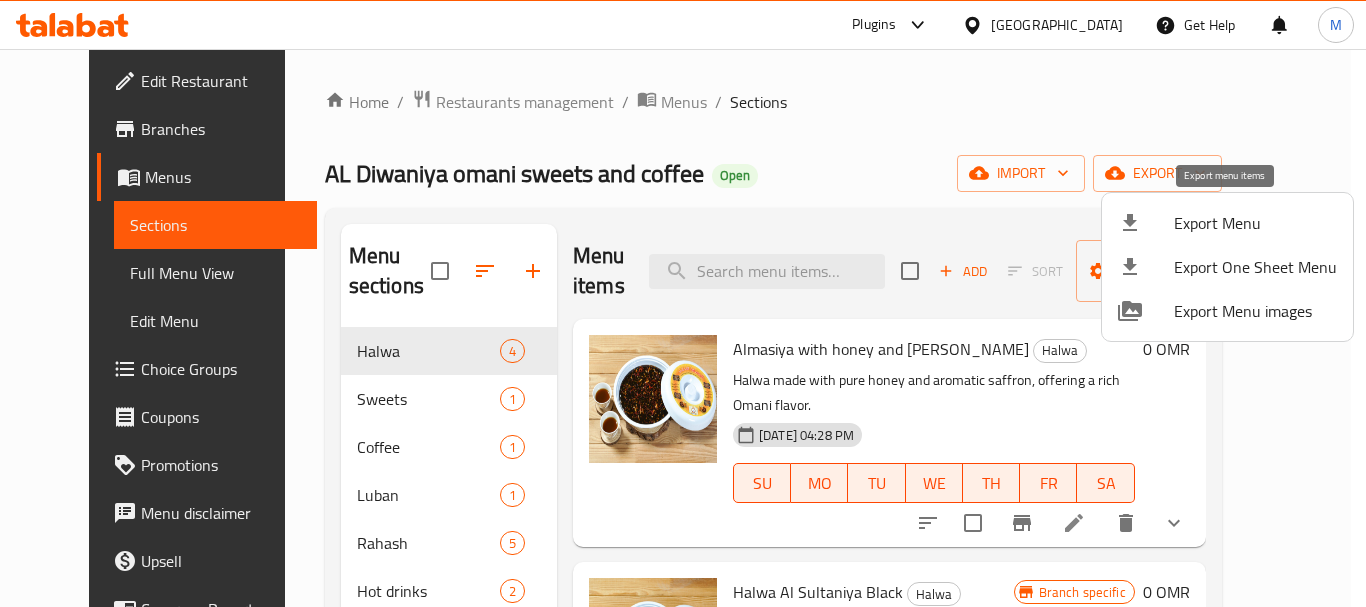 click on "Export Menu" at bounding box center (1255, 223) 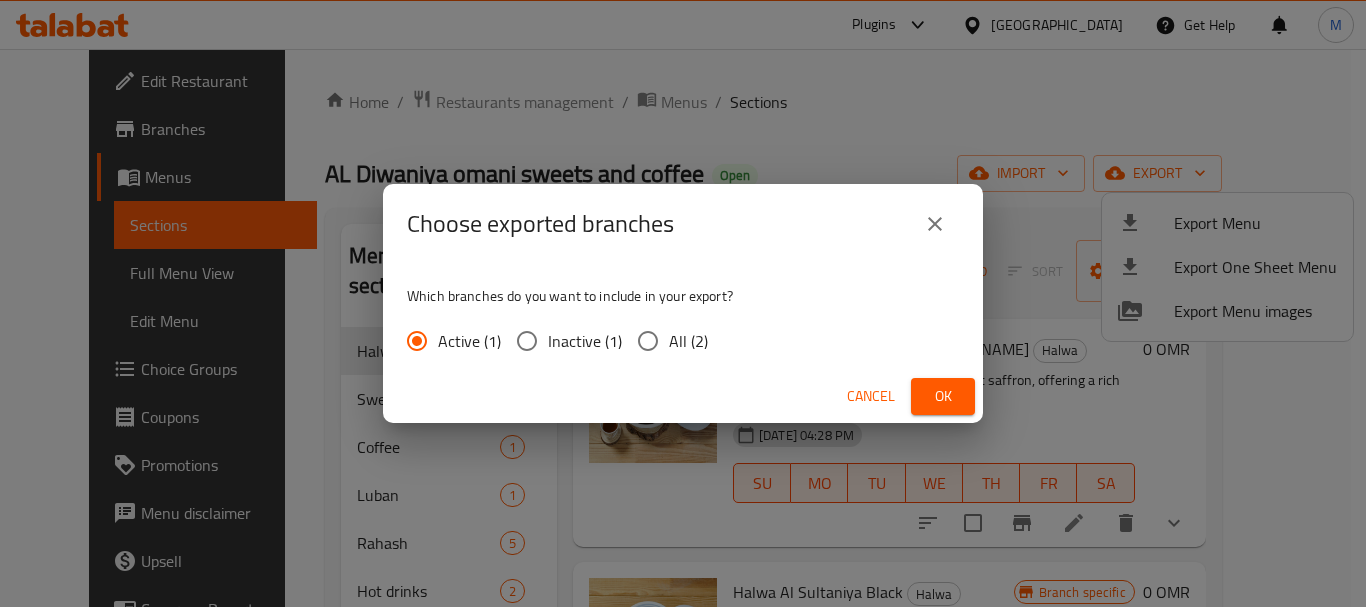click on "All (2)" at bounding box center [648, 341] 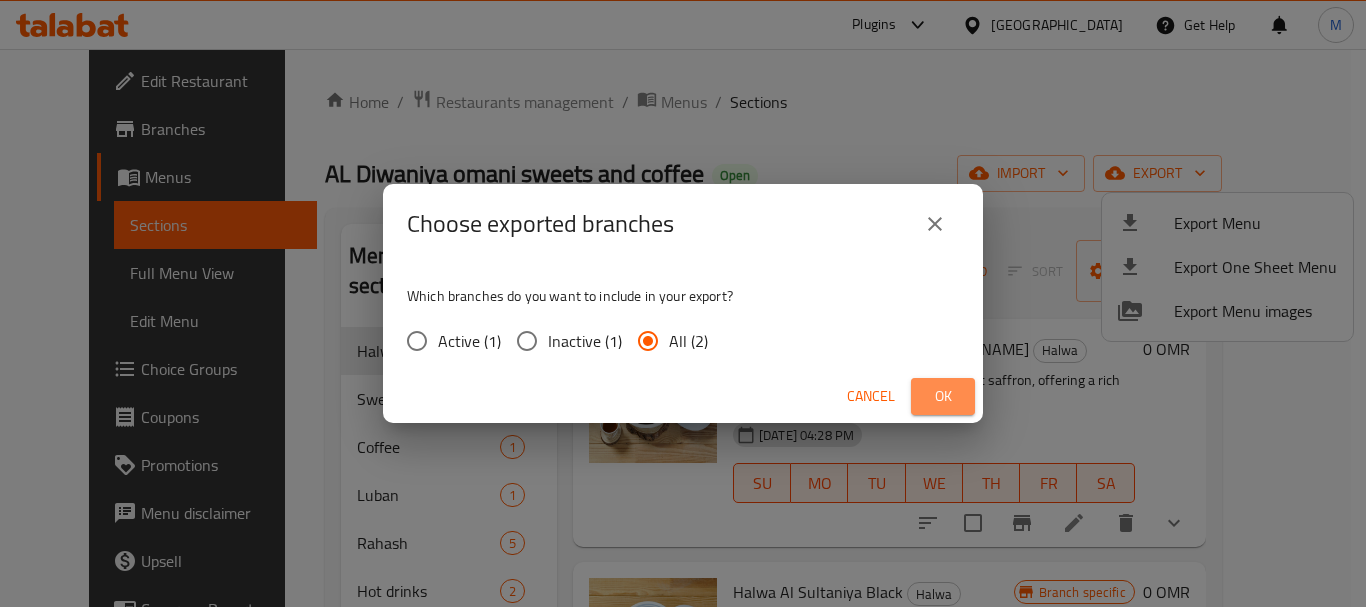 click on "Ok" at bounding box center [943, 396] 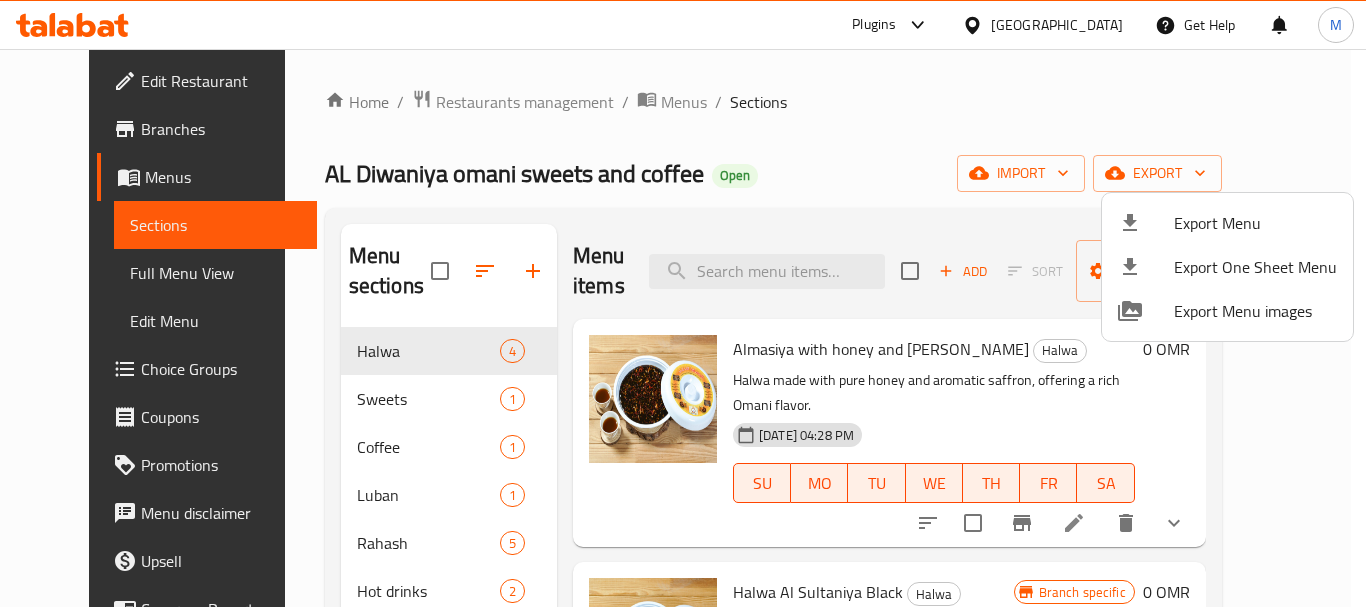 click at bounding box center [683, 303] 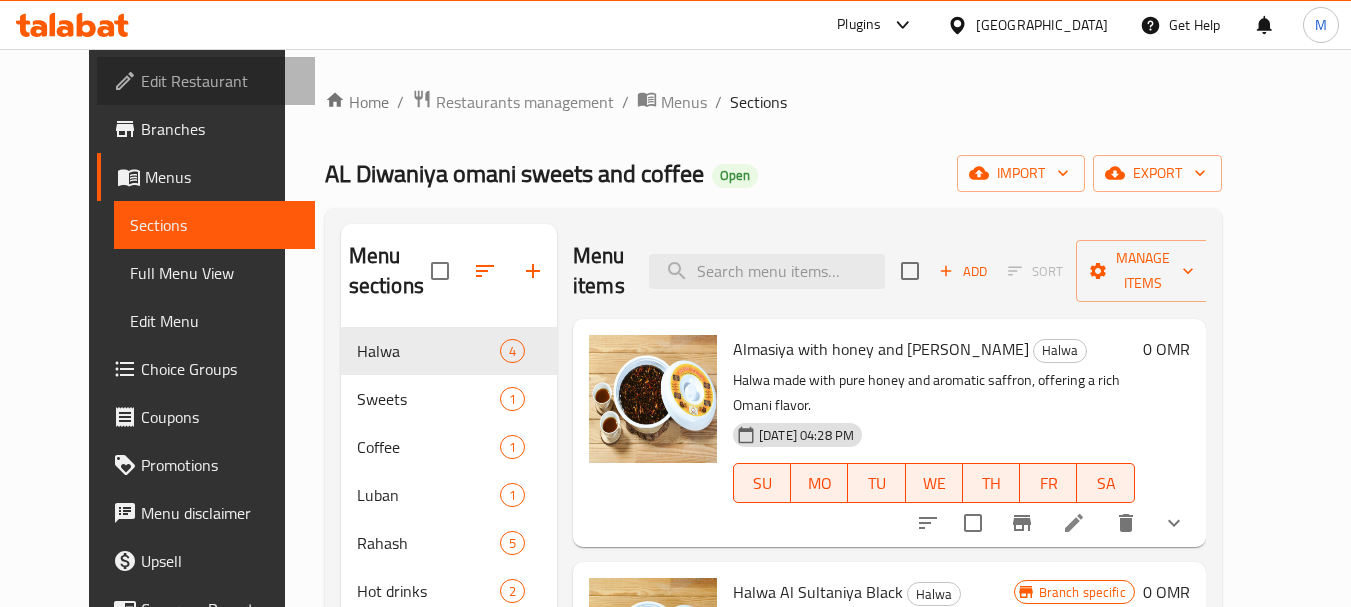 click on "Edit Restaurant" at bounding box center (220, 81) 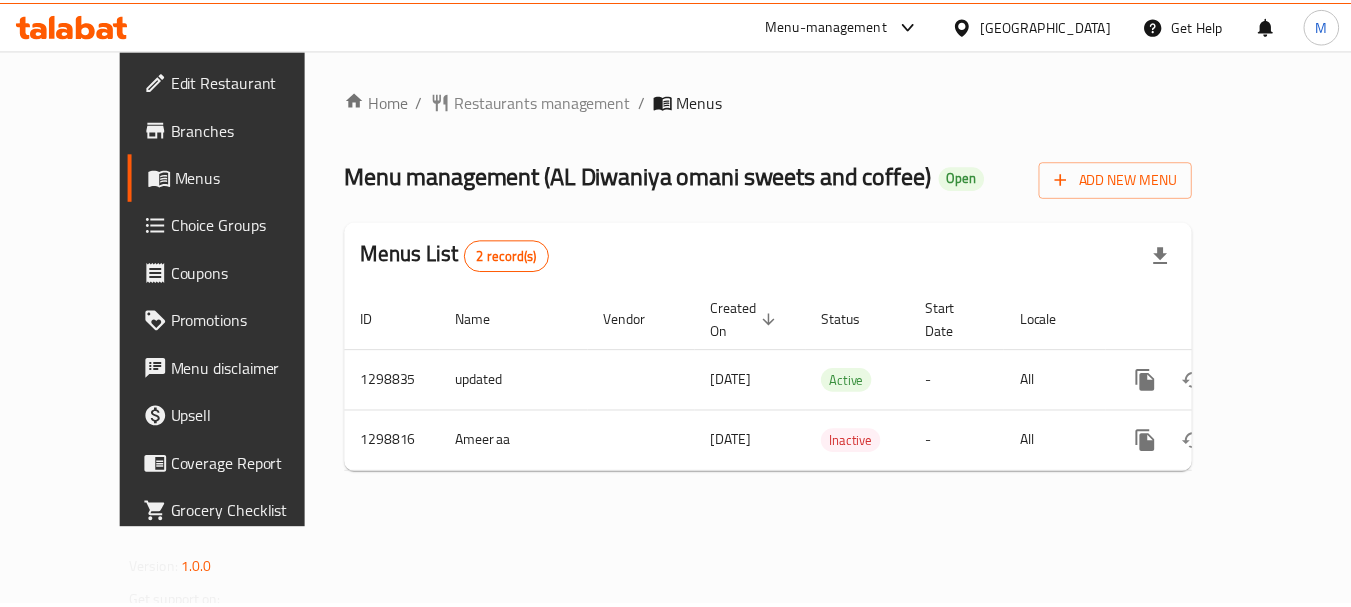 scroll, scrollTop: 0, scrollLeft: 0, axis: both 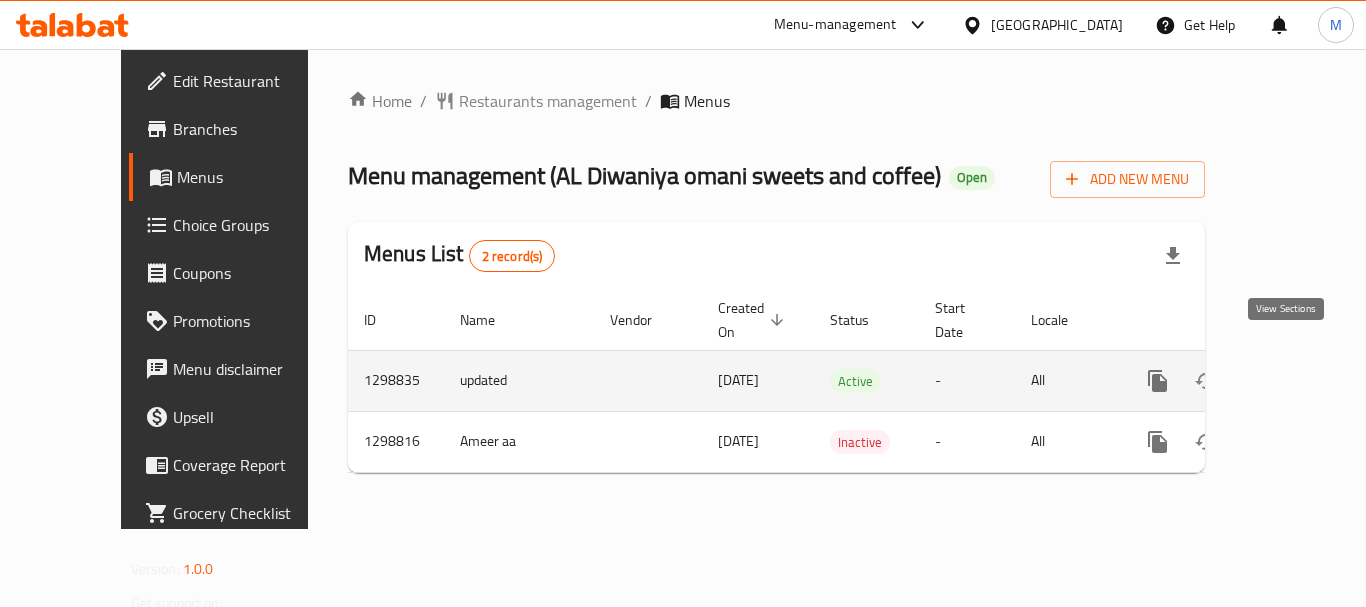 click 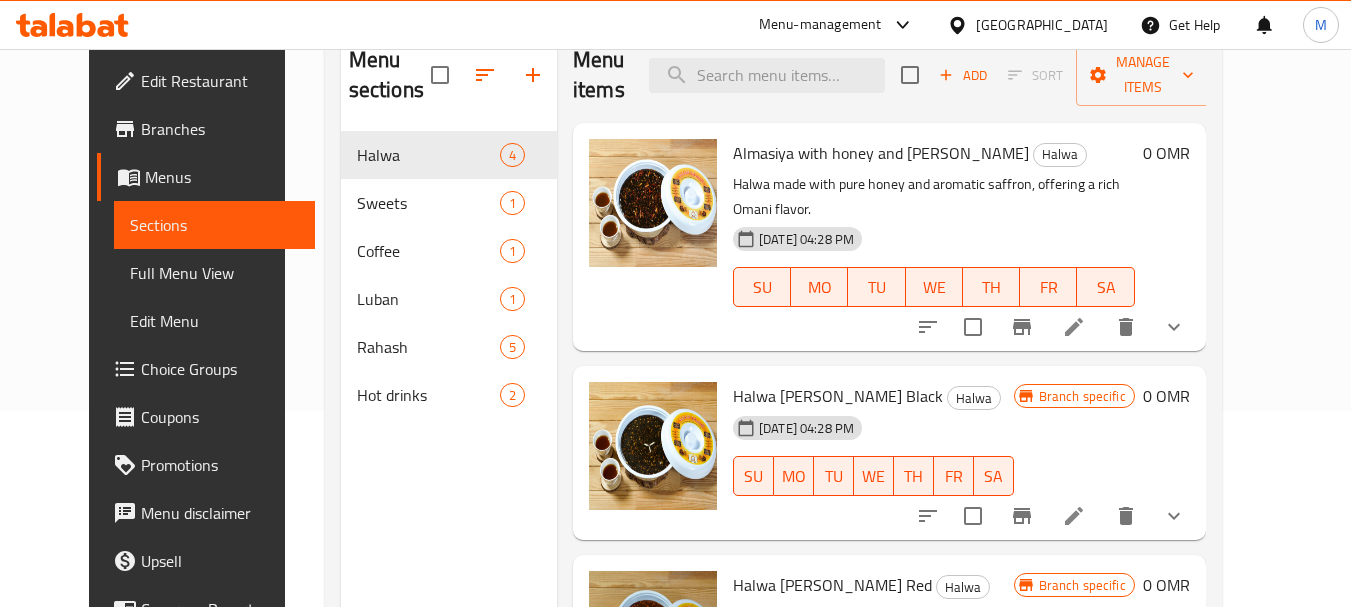 scroll, scrollTop: 200, scrollLeft: 0, axis: vertical 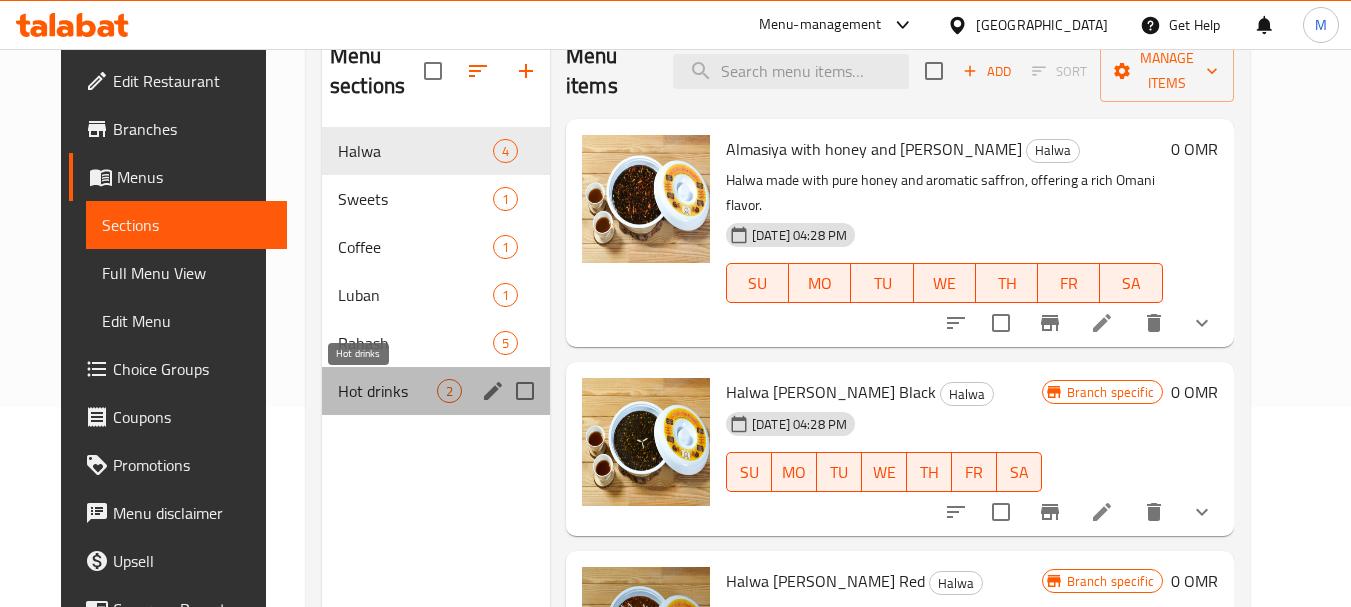 click on "Hot drinks" at bounding box center (387, 391) 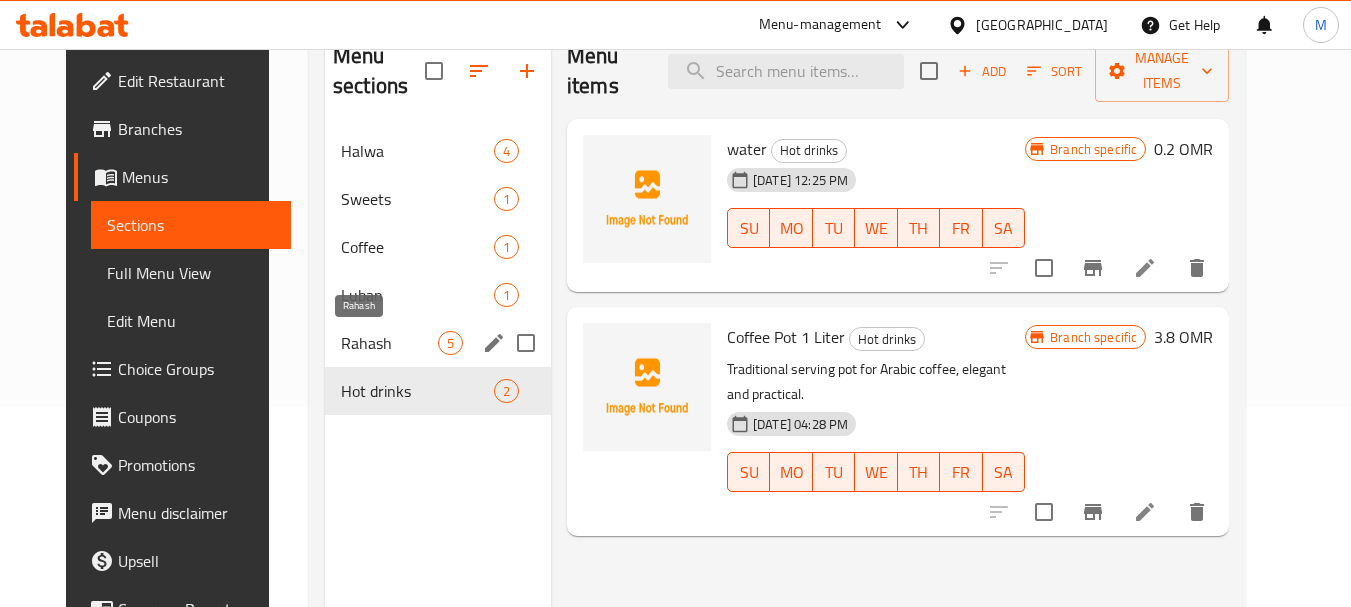 click on "Rahash" at bounding box center [389, 343] 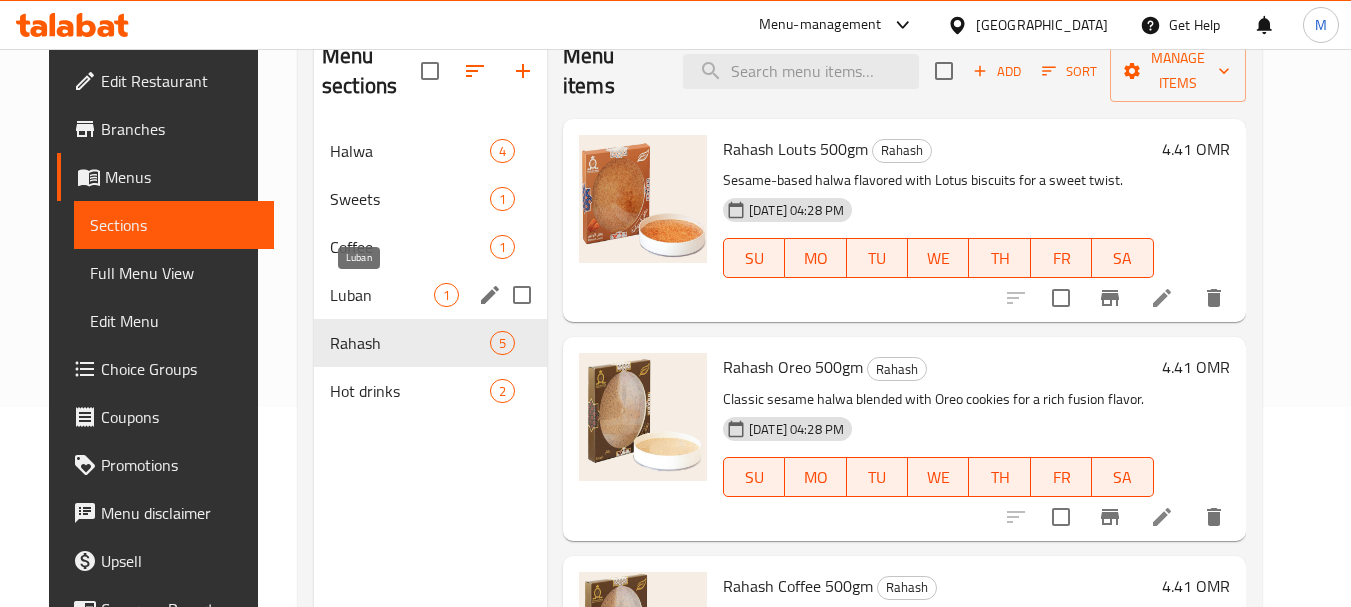 click on "Luban" at bounding box center (382, 295) 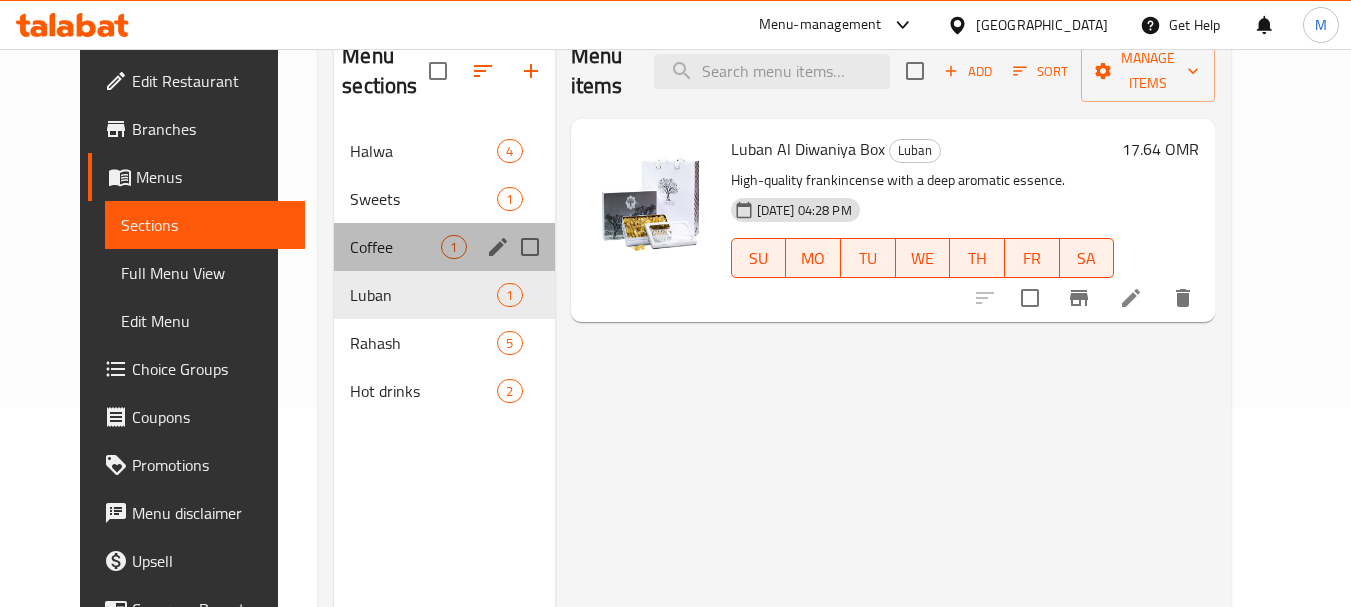 click on "Coffee 1" at bounding box center [444, 247] 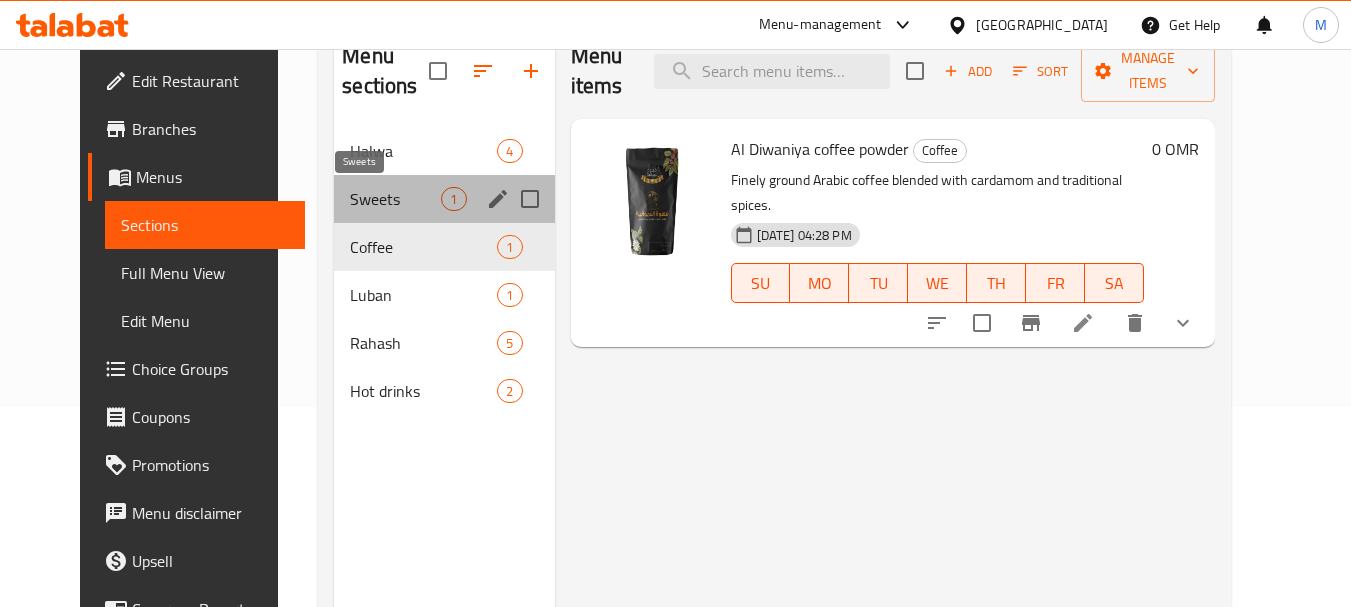 click on "Sweets" at bounding box center [395, 199] 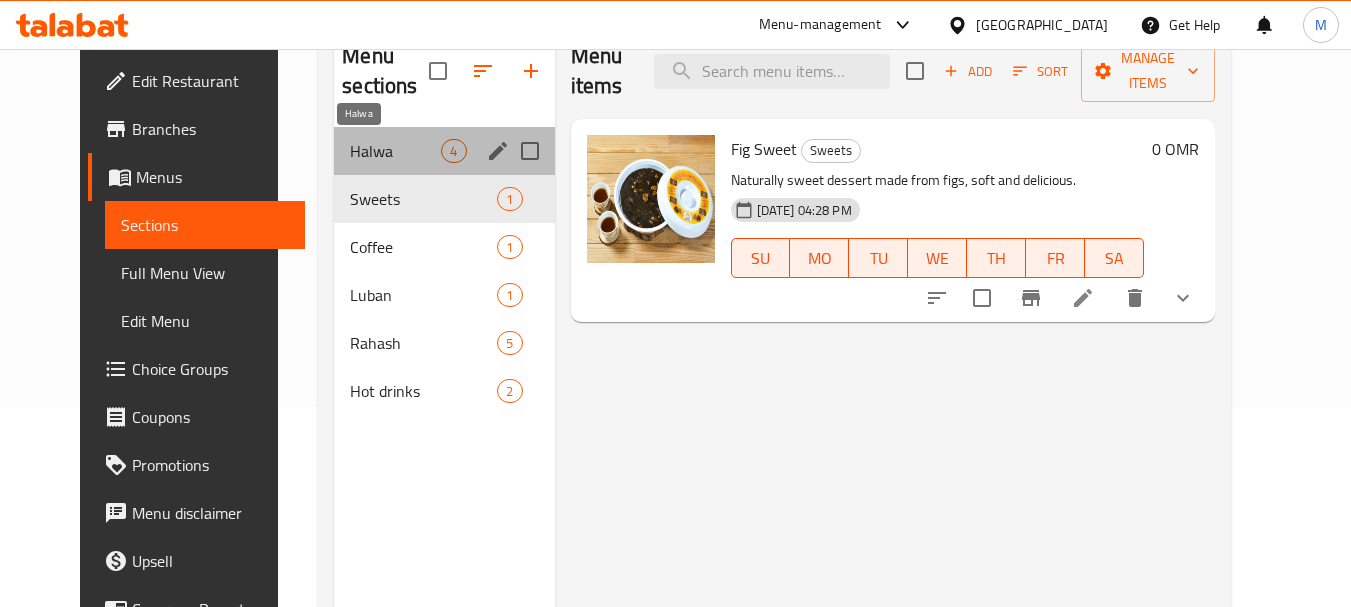 click on "Halwa" at bounding box center (395, 151) 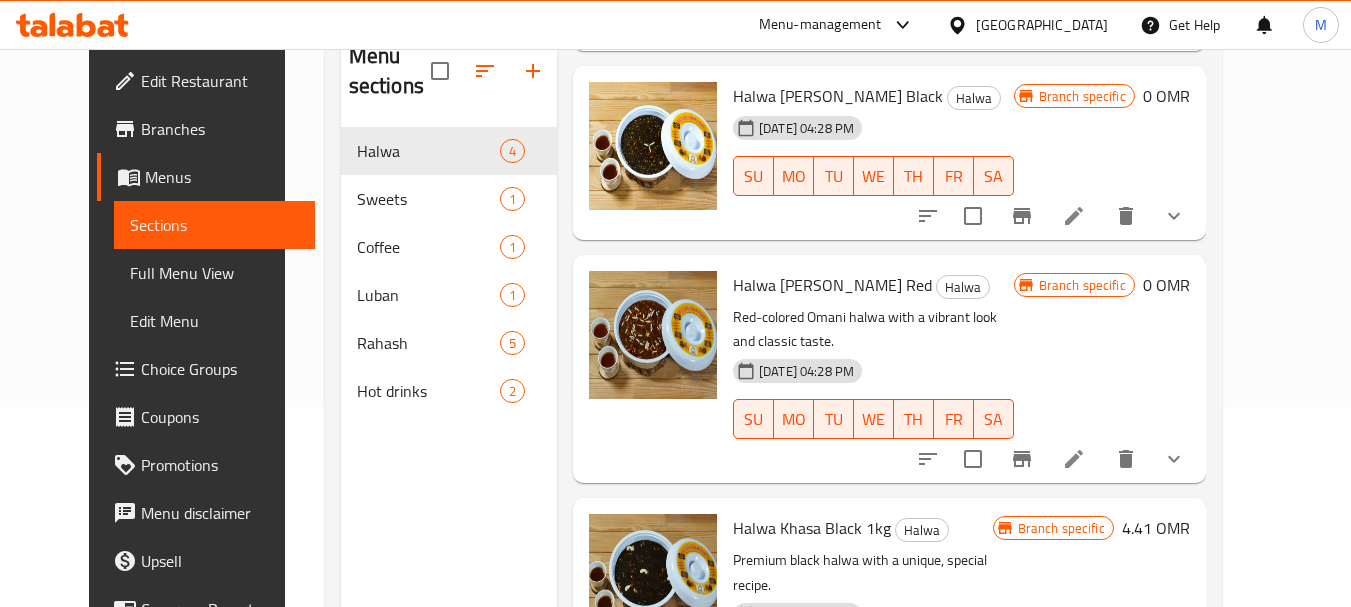 scroll, scrollTop: 317, scrollLeft: 0, axis: vertical 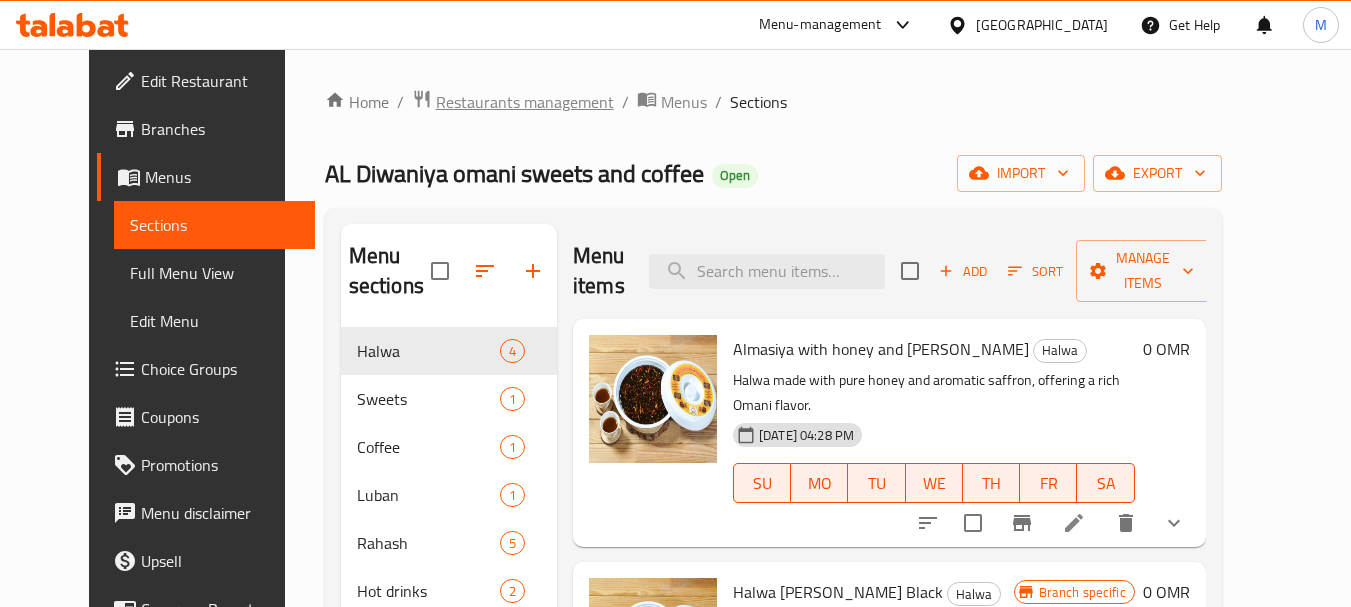 click on "Restaurants management" at bounding box center [525, 102] 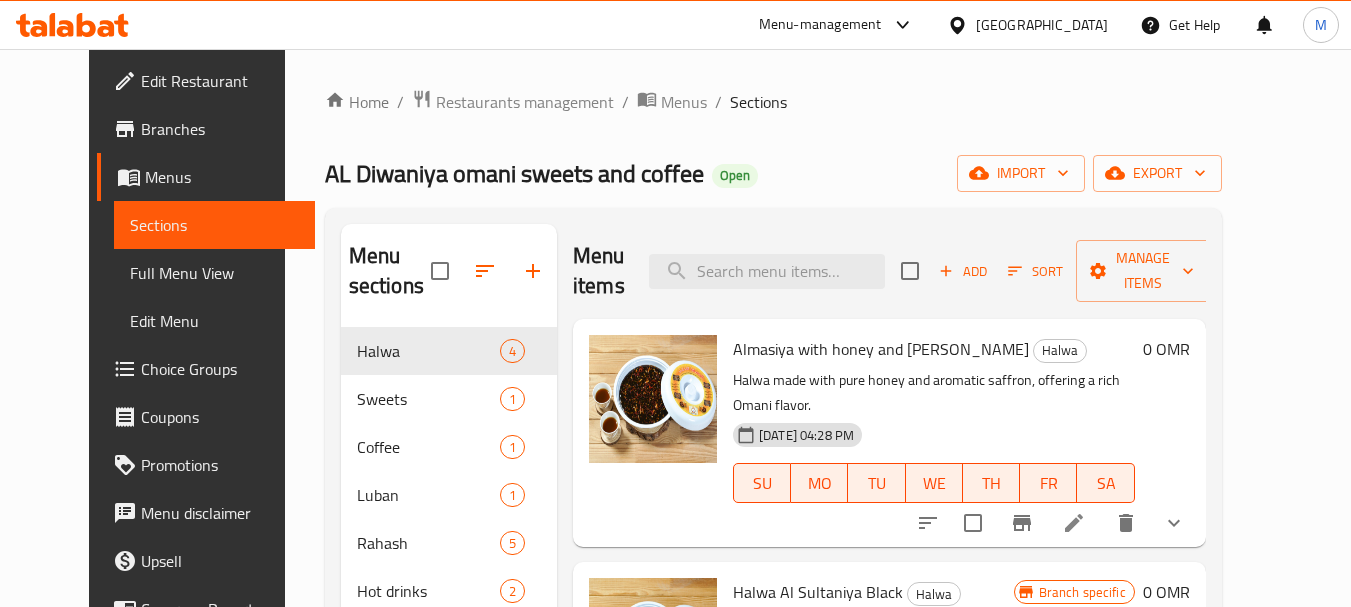 scroll, scrollTop: 0, scrollLeft: 0, axis: both 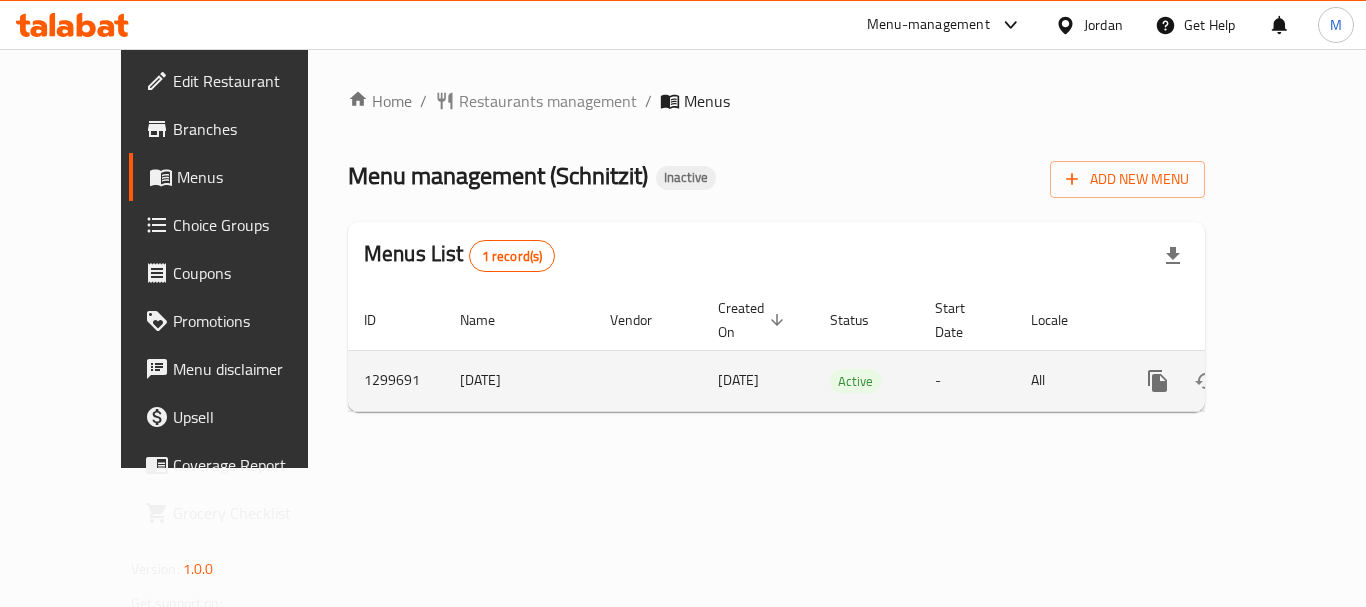 click 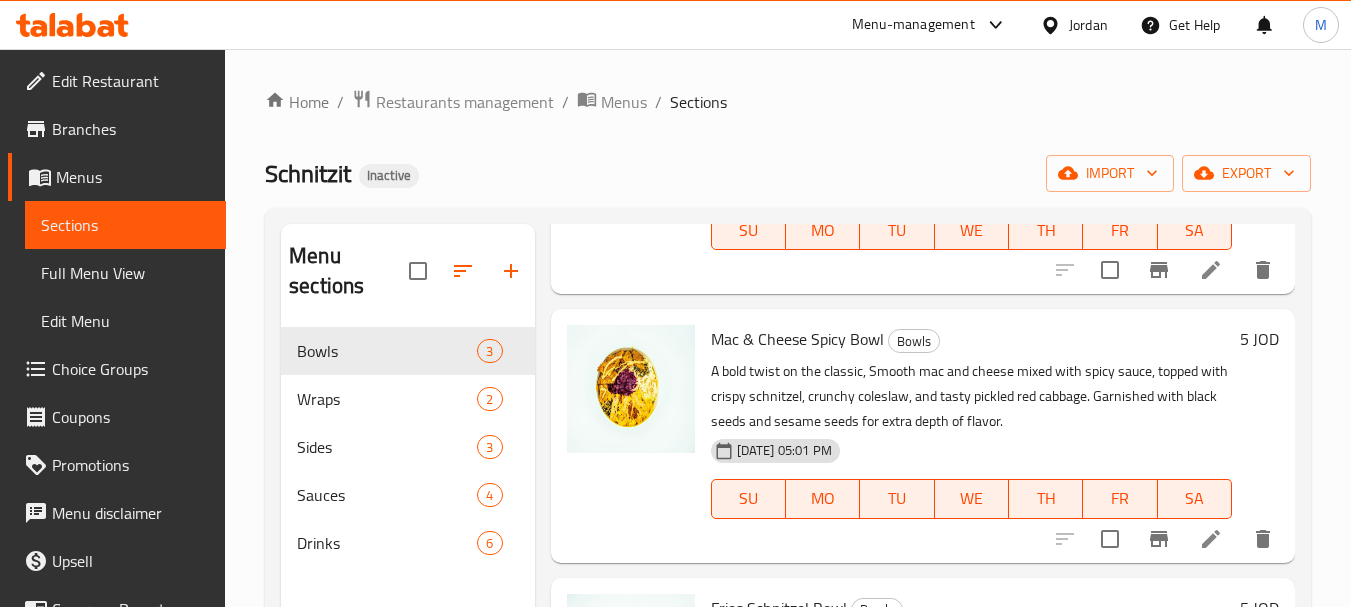 scroll, scrollTop: 303, scrollLeft: 0, axis: vertical 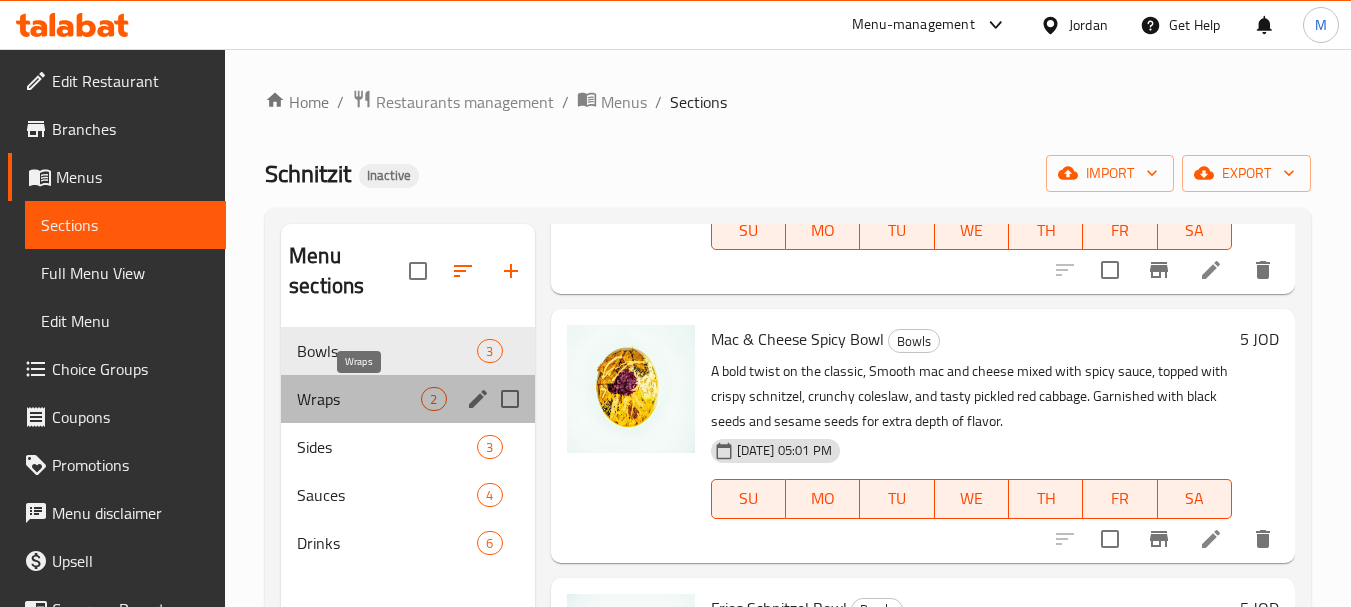 click on "Wraps" at bounding box center (359, 399) 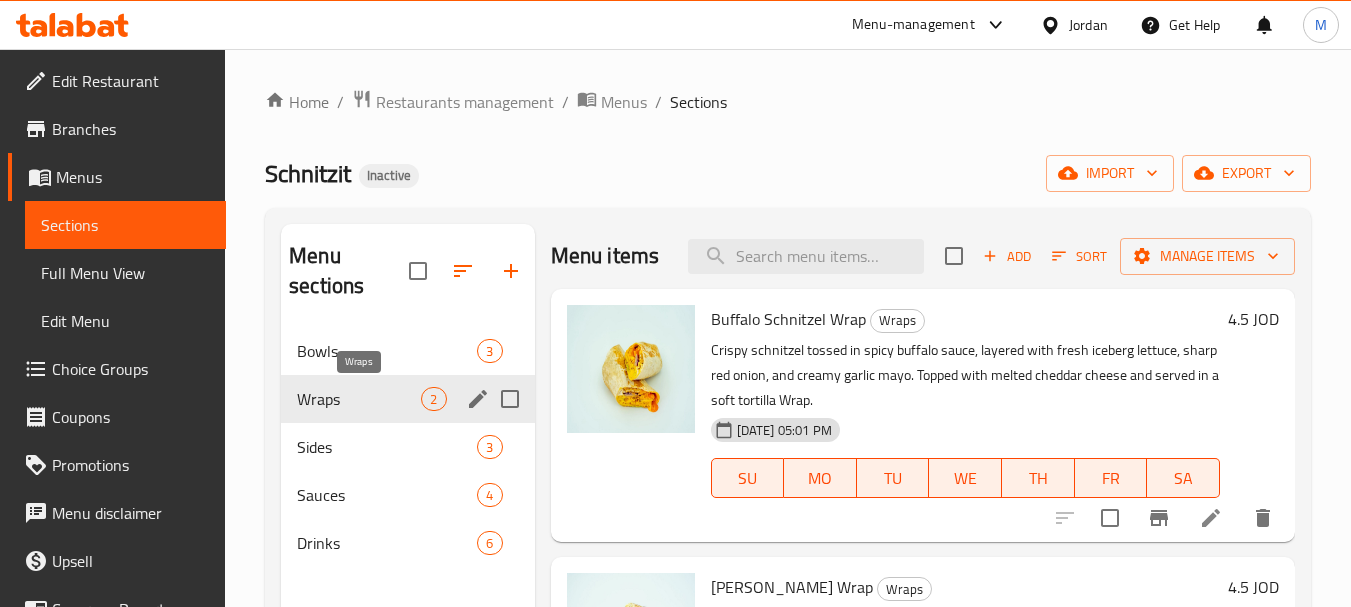 scroll, scrollTop: 0, scrollLeft: 0, axis: both 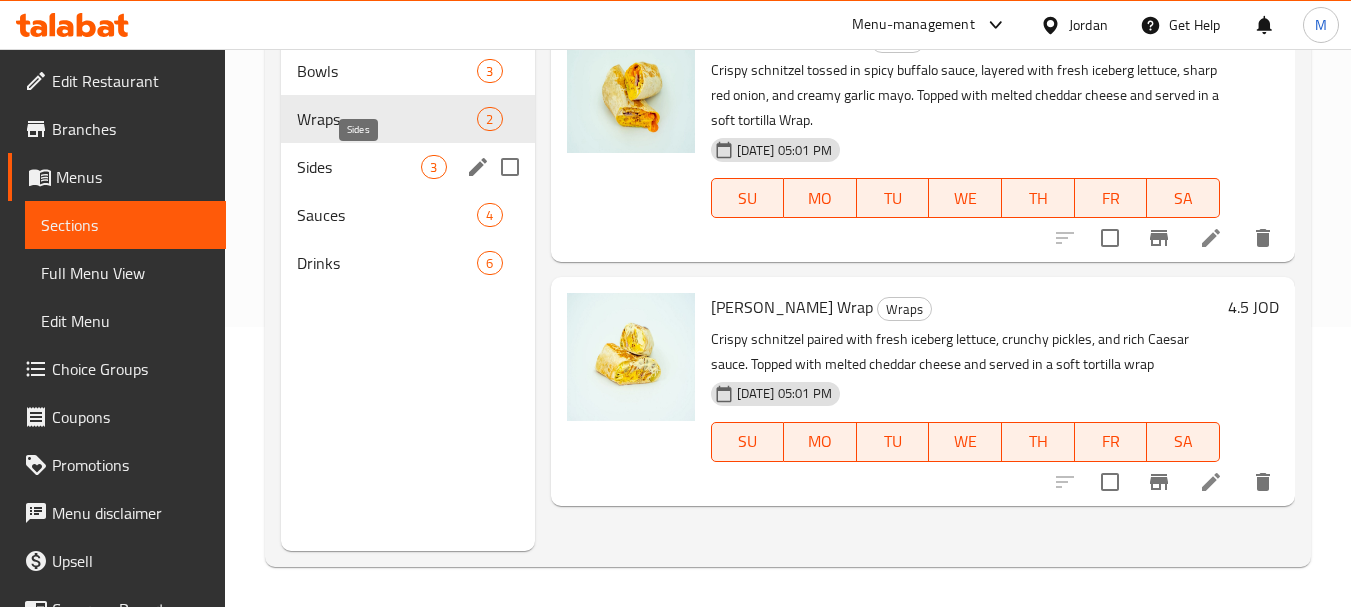 click on "Sides" at bounding box center [359, 167] 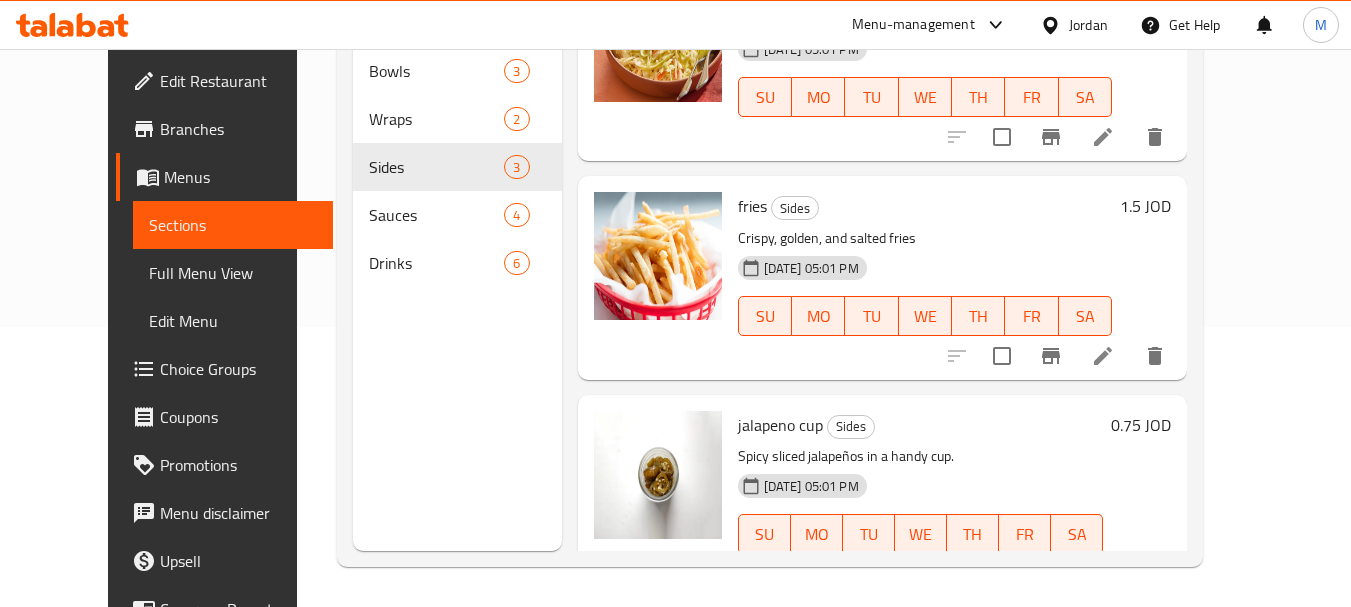 scroll, scrollTop: 128, scrollLeft: 0, axis: vertical 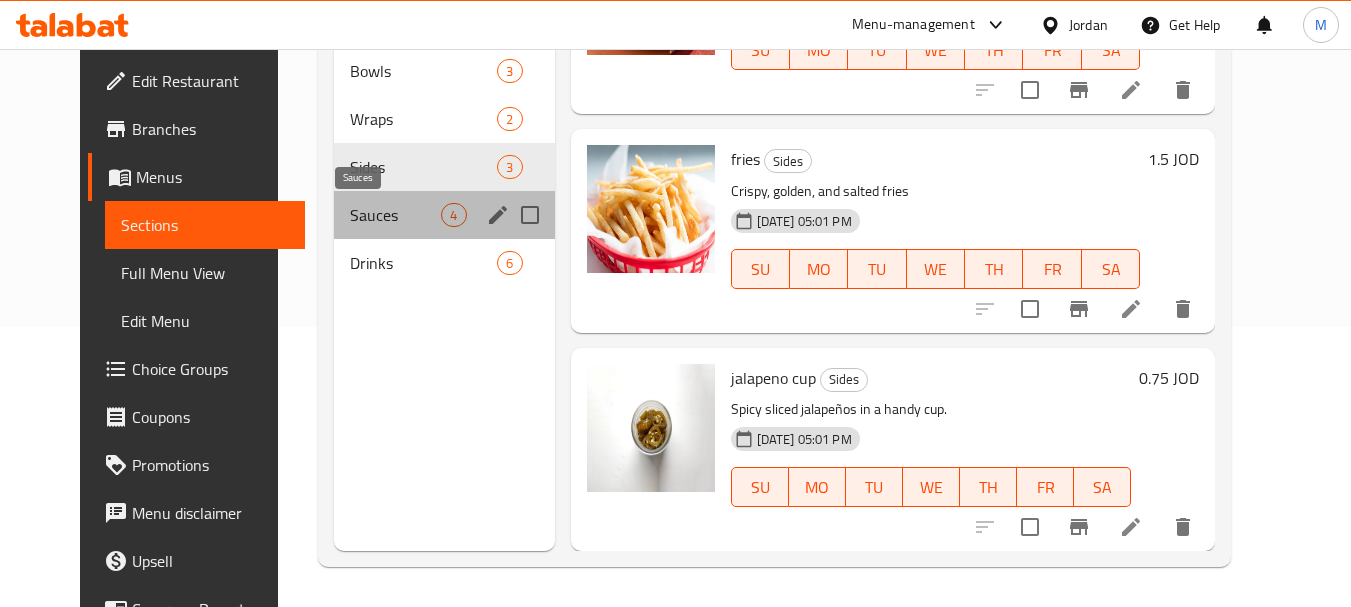click on "Sauces" at bounding box center [395, 215] 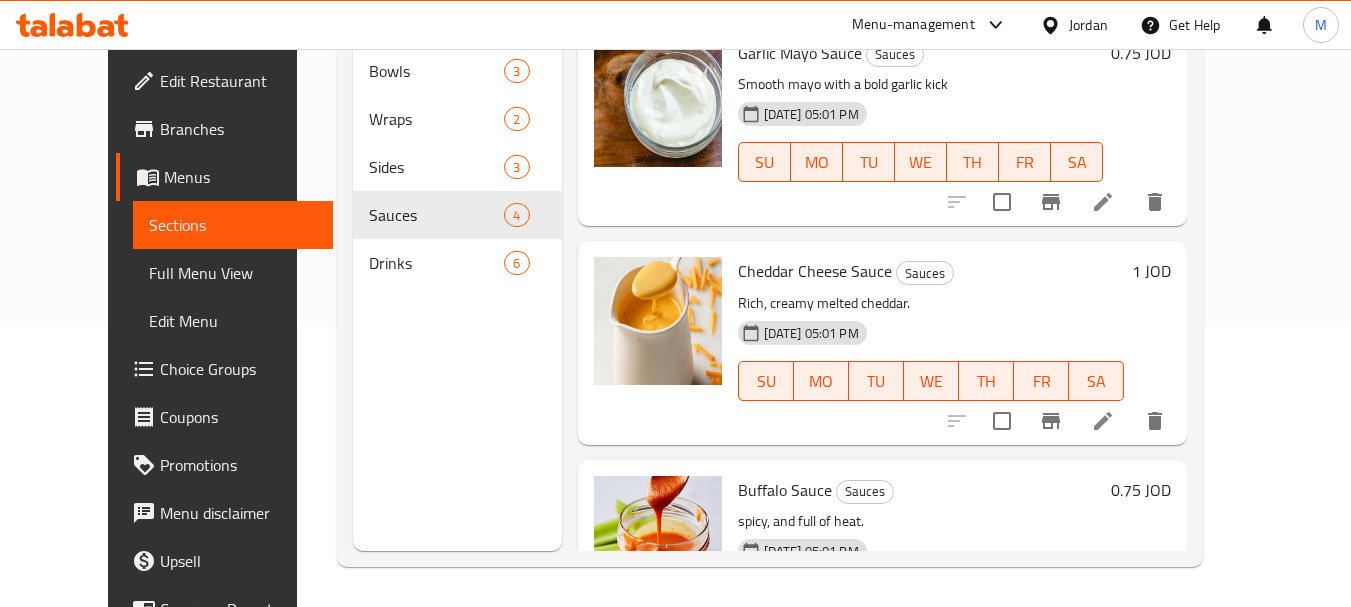 scroll, scrollTop: 0, scrollLeft: 0, axis: both 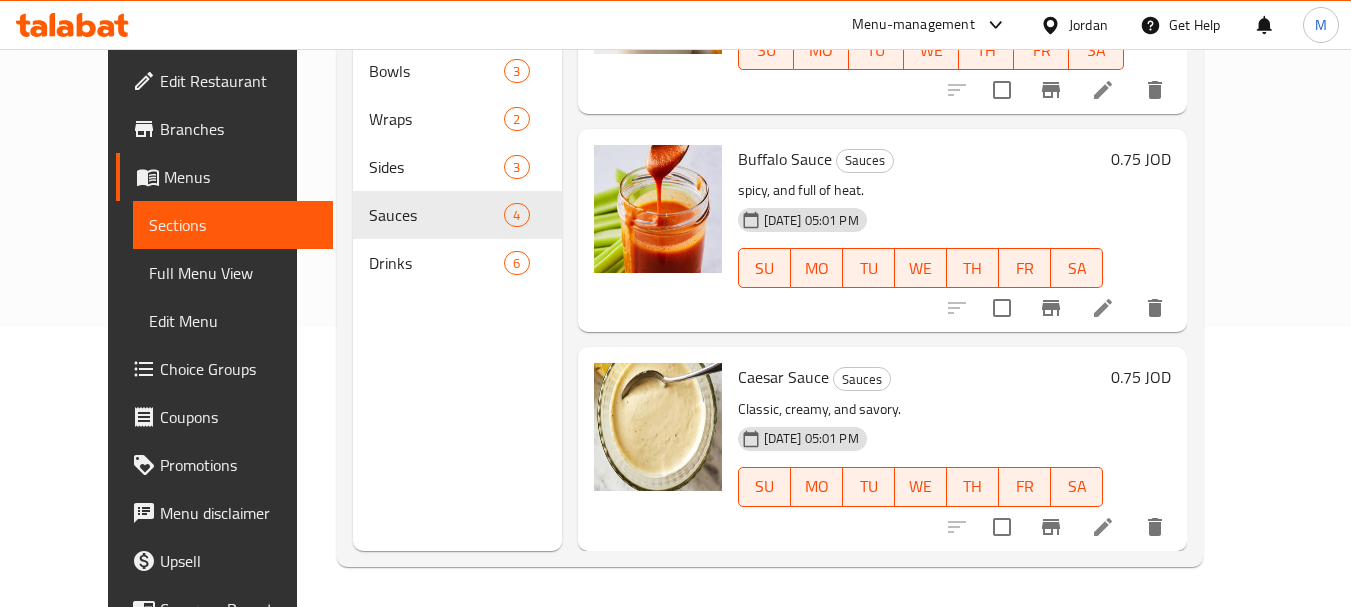 click on "Menu sections Bowls 3 Wraps 2 Sides 3 Sauces 4 Drinks 6 Menu items Add Sort Manage items Garlic Mayo Sauce   Sauces Smooth mayo with a bold garlic kick [DATE] 05:01 PM SU MO TU WE TH FR SA 0.75   JOD Cheddar Cheese Sauce   Sauces Rich, creamy melted cheddar. [DATE] 05:01 PM SU MO TU WE TH FR SA 1   JOD Buffalo Sauce   Sauces spicy, and full of heat. [DATE] 05:01 PM SU MO TU WE TH FR SA 0.75   JOD Caesar Sauce   Sauces Classic, creamy, and savory. [DATE] 05:01 PM SU MO TU WE TH FR SA 0.75   JOD" at bounding box center (770, 247) 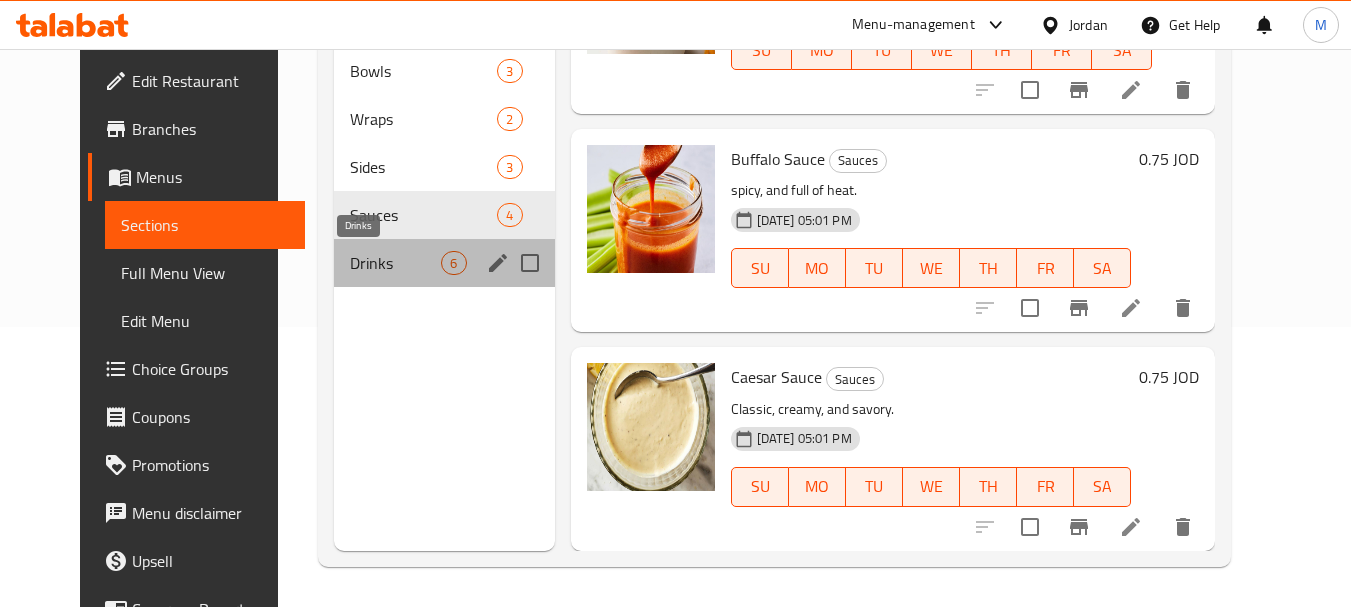 click on "Drinks" at bounding box center (395, 263) 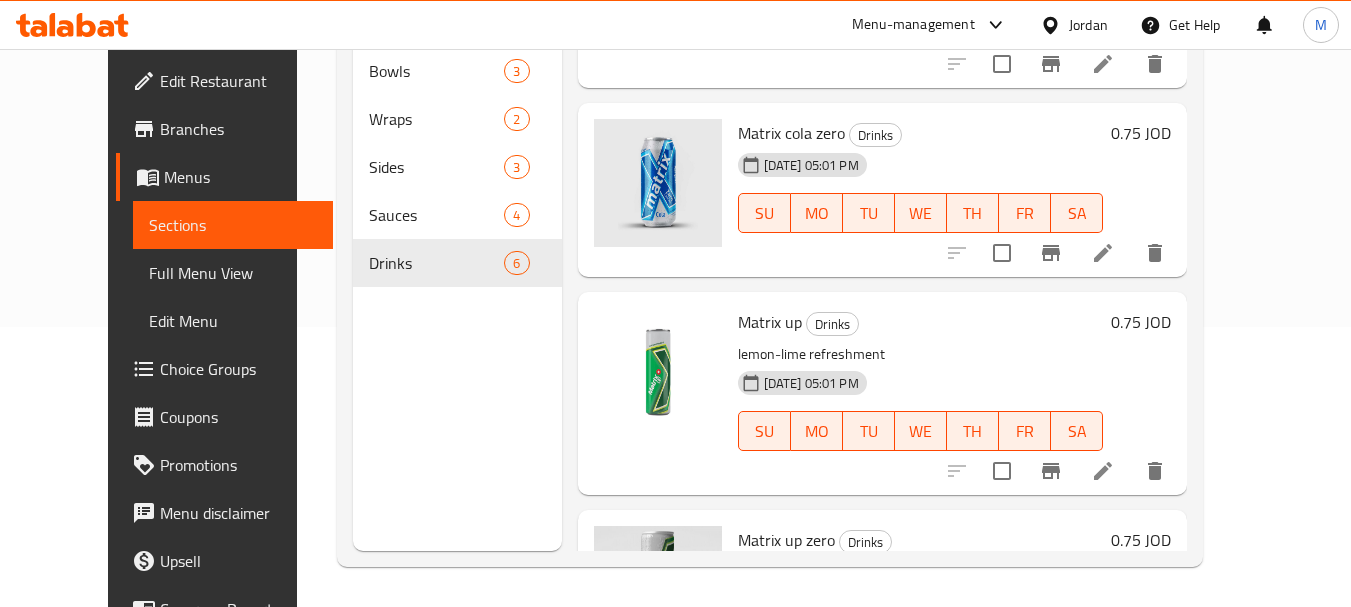 scroll, scrollTop: 0, scrollLeft: 0, axis: both 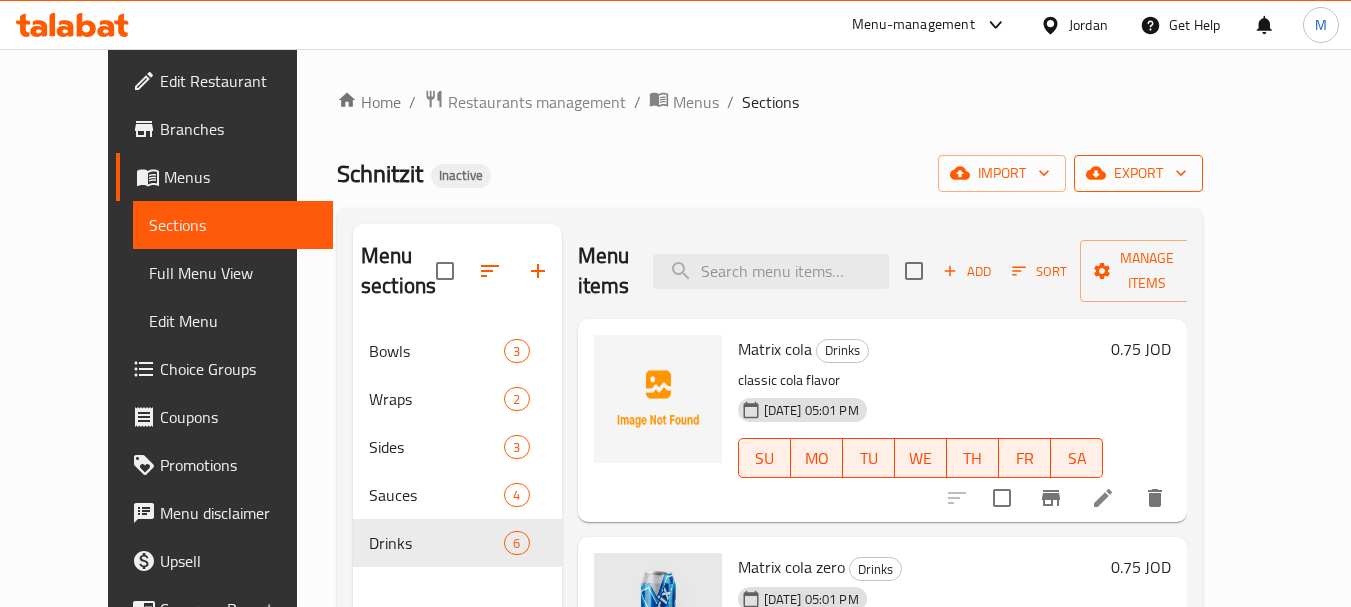 click on "export" at bounding box center [1138, 173] 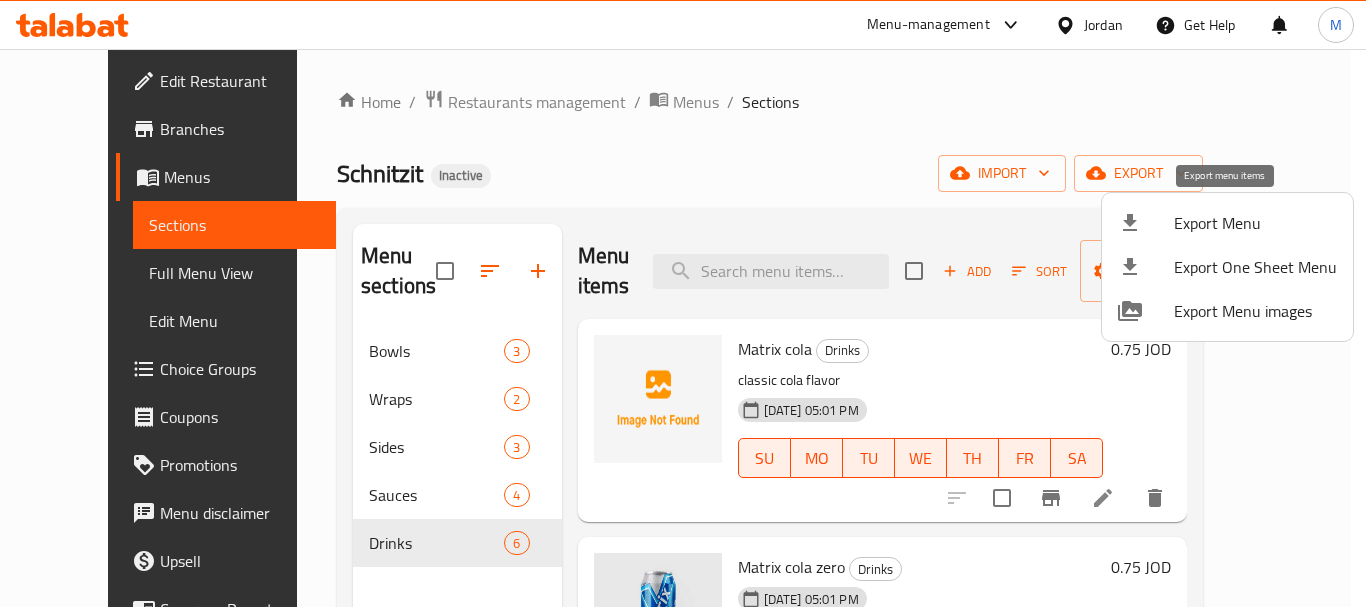 click on "Export Menu" at bounding box center (1255, 223) 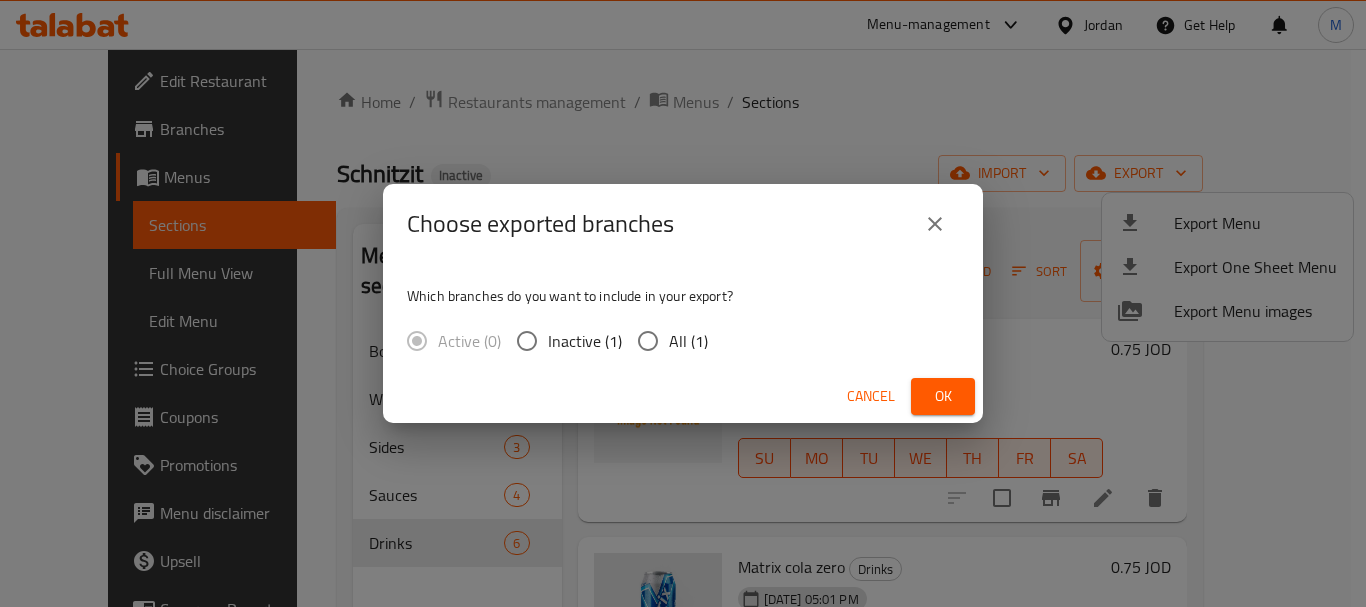 click on "All (1)" at bounding box center (688, 341) 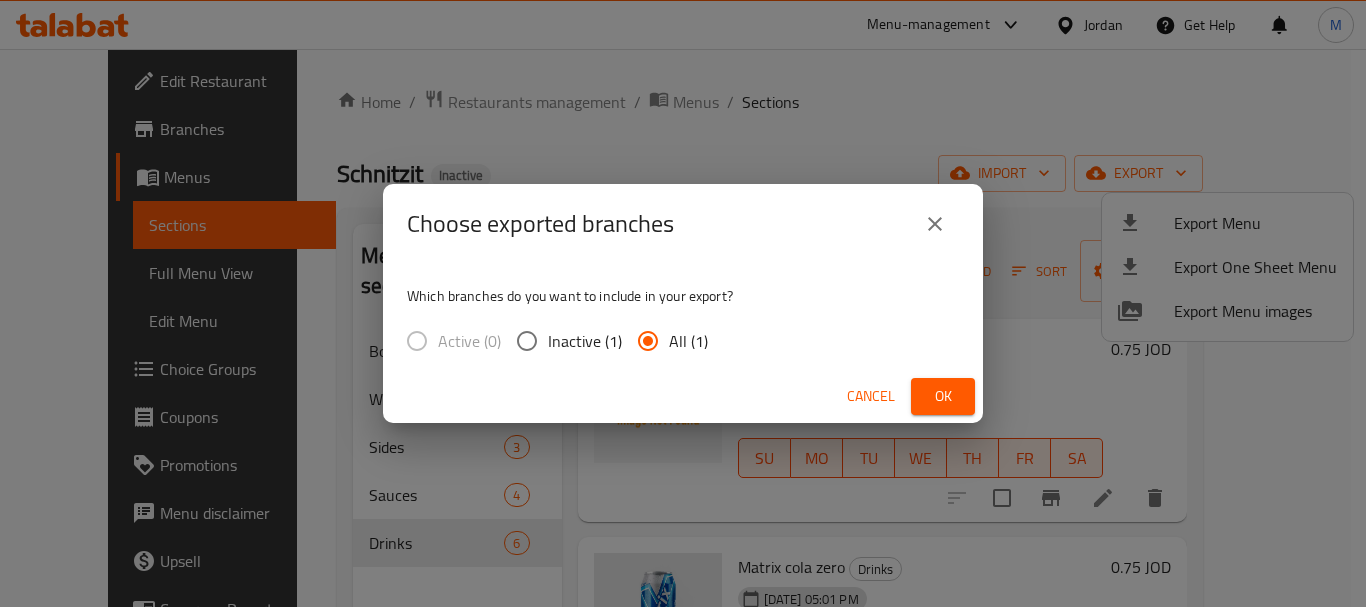 click on "Ok" at bounding box center (943, 396) 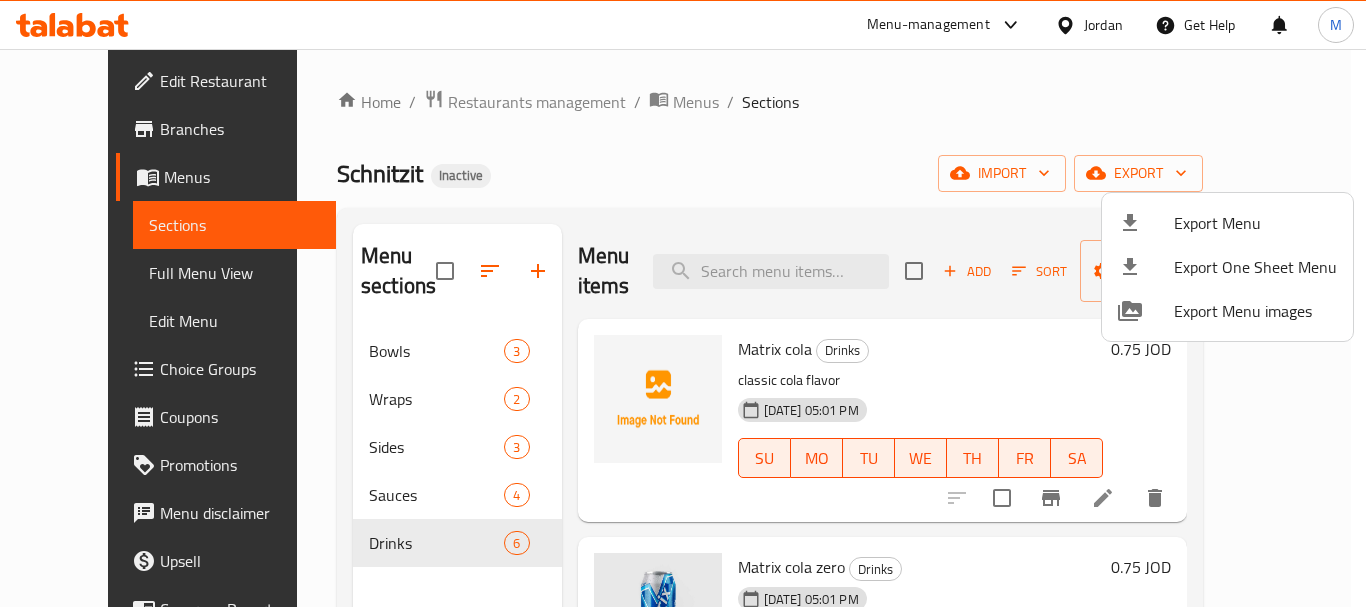 click at bounding box center (683, 303) 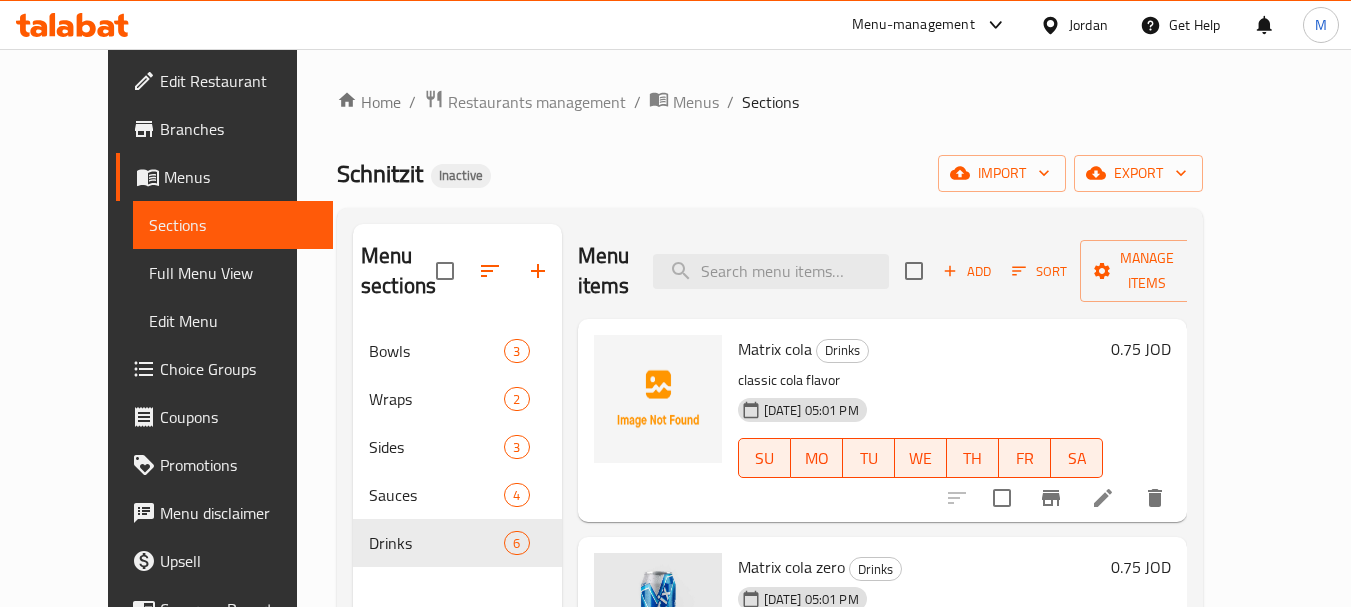 click on "Restaurants management" at bounding box center (537, 102) 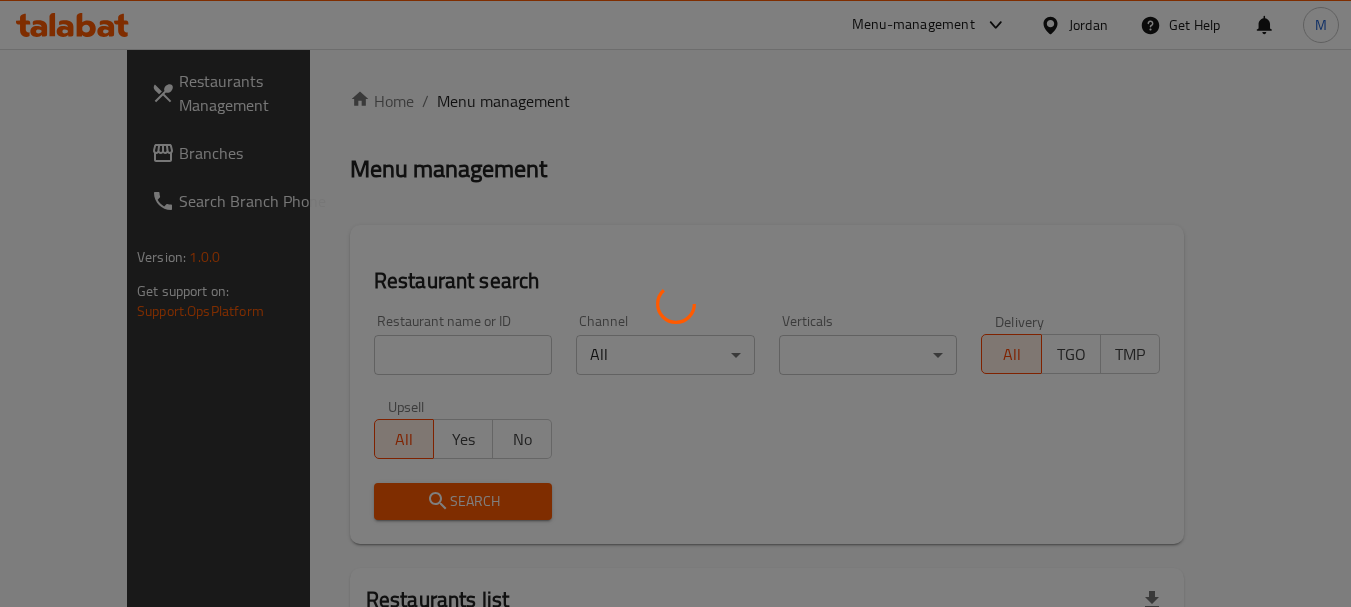 click at bounding box center (675, 303) 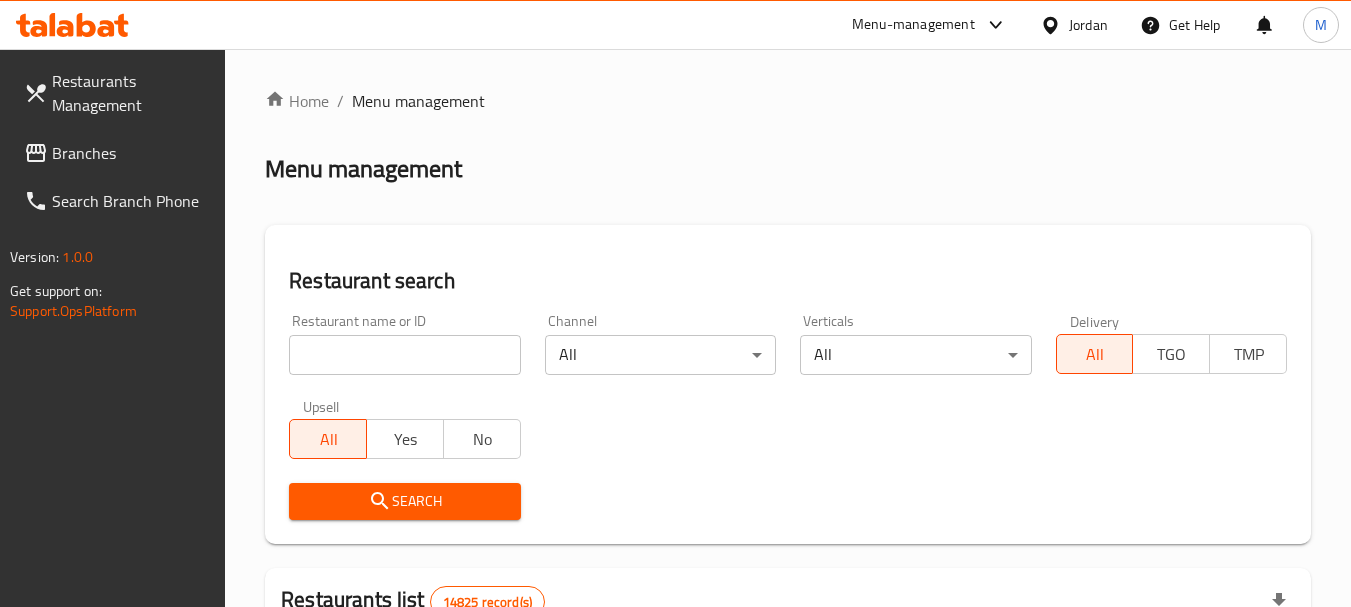 click on "Jordan" at bounding box center (1088, 25) 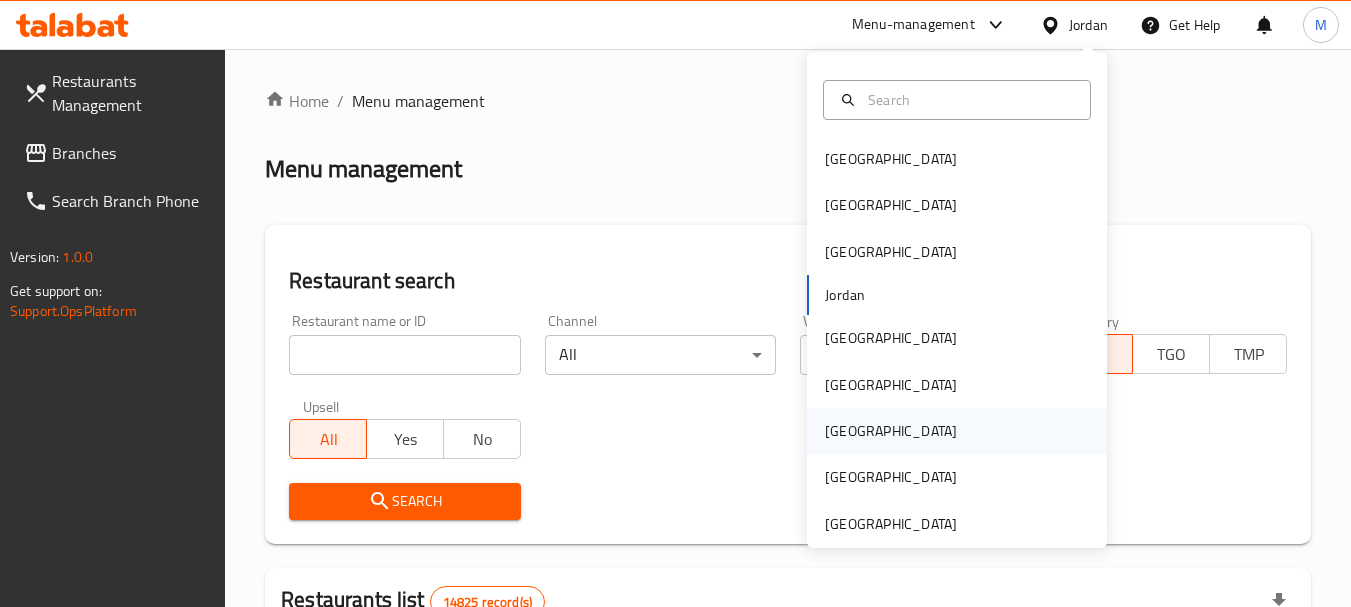 click on "[GEOGRAPHIC_DATA]" at bounding box center [891, 431] 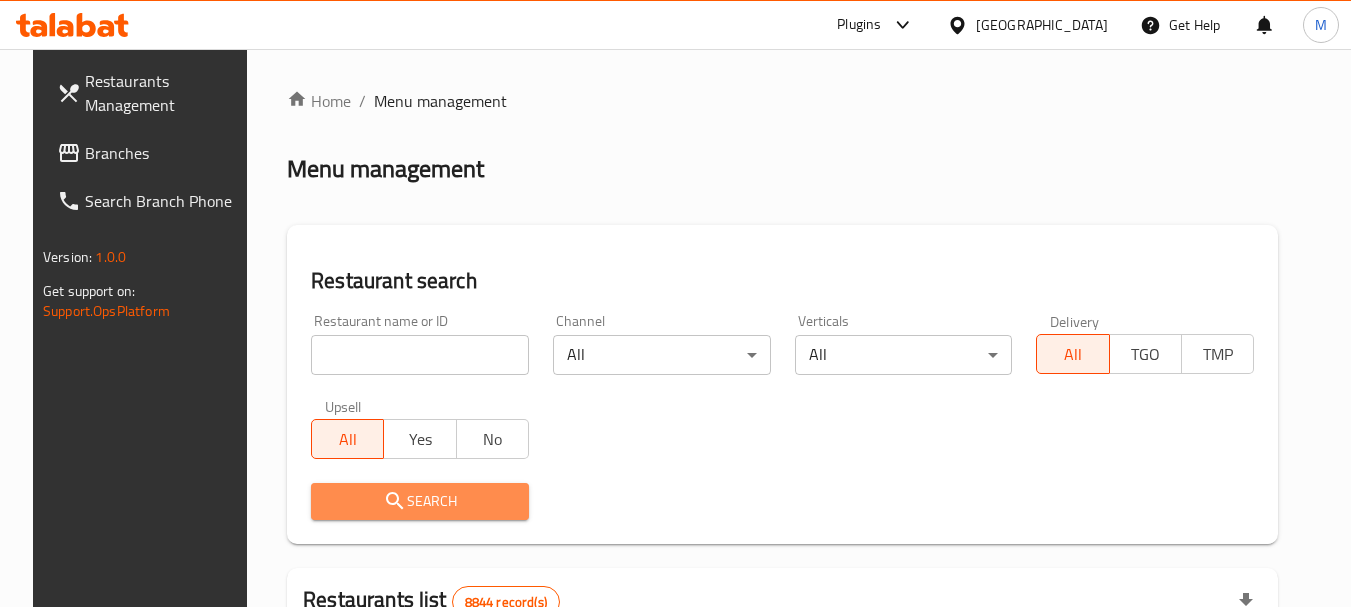 click on "Search" at bounding box center [420, 501] 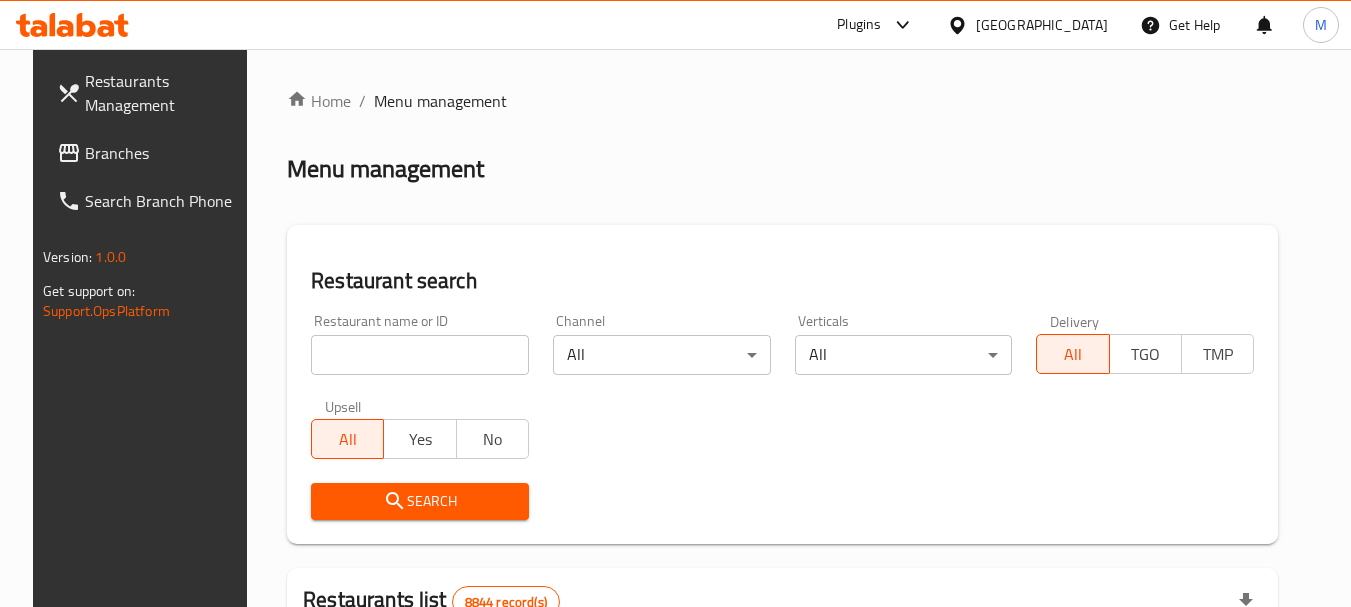 click at bounding box center [675, 303] 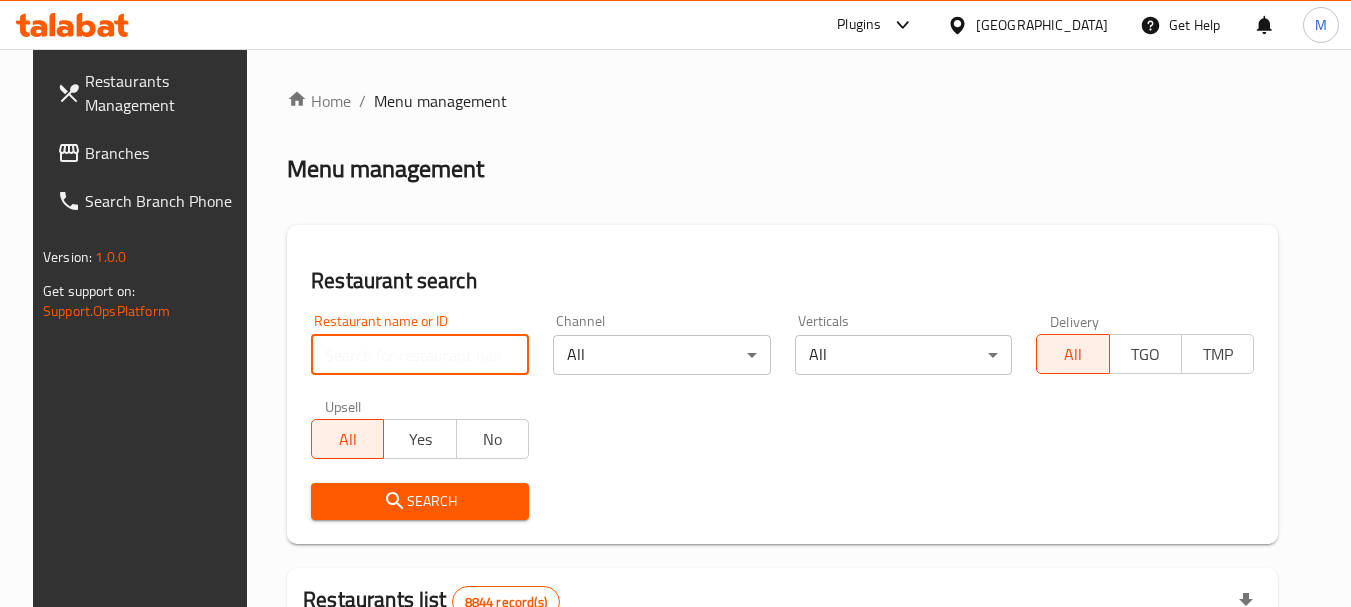 paste on "[PERSON_NAME] Cafe" 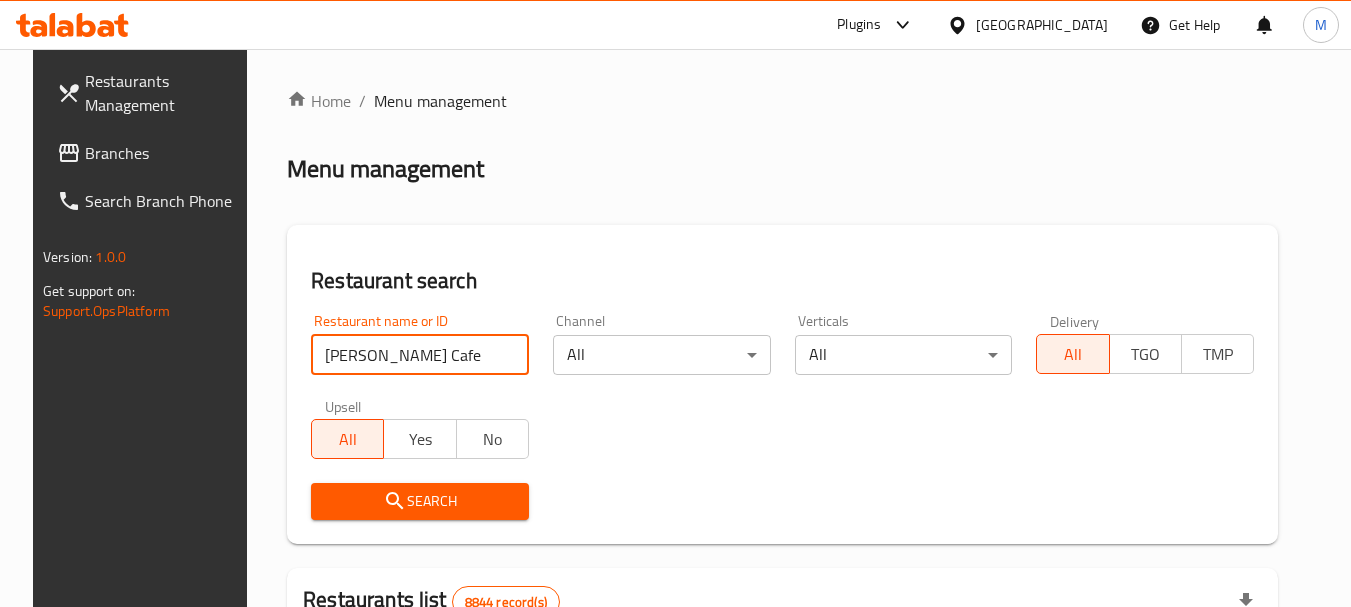 type on "[PERSON_NAME] Cafe" 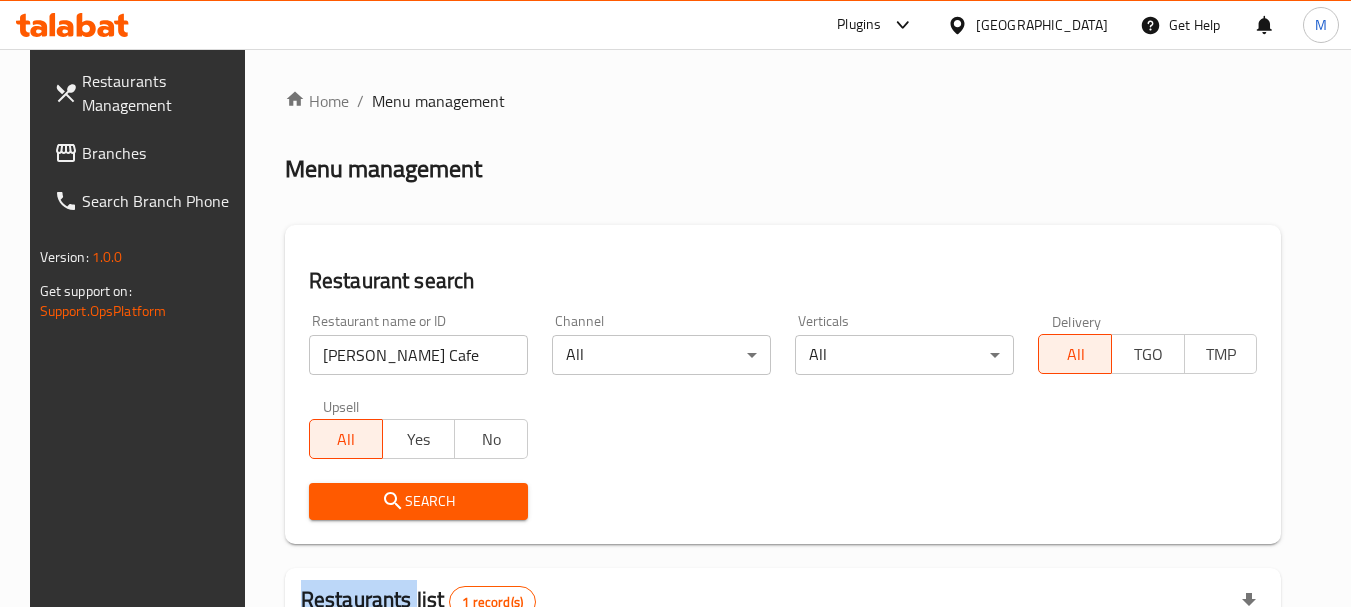 click on "Search" at bounding box center [418, 501] 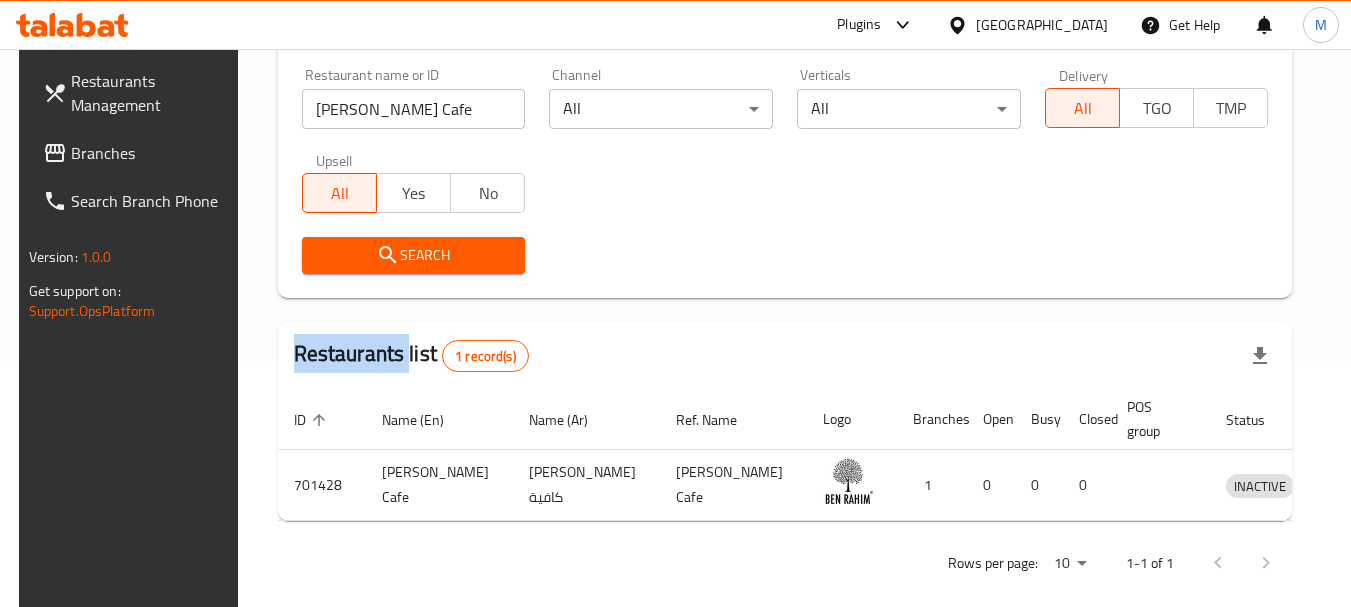 scroll, scrollTop: 260, scrollLeft: 0, axis: vertical 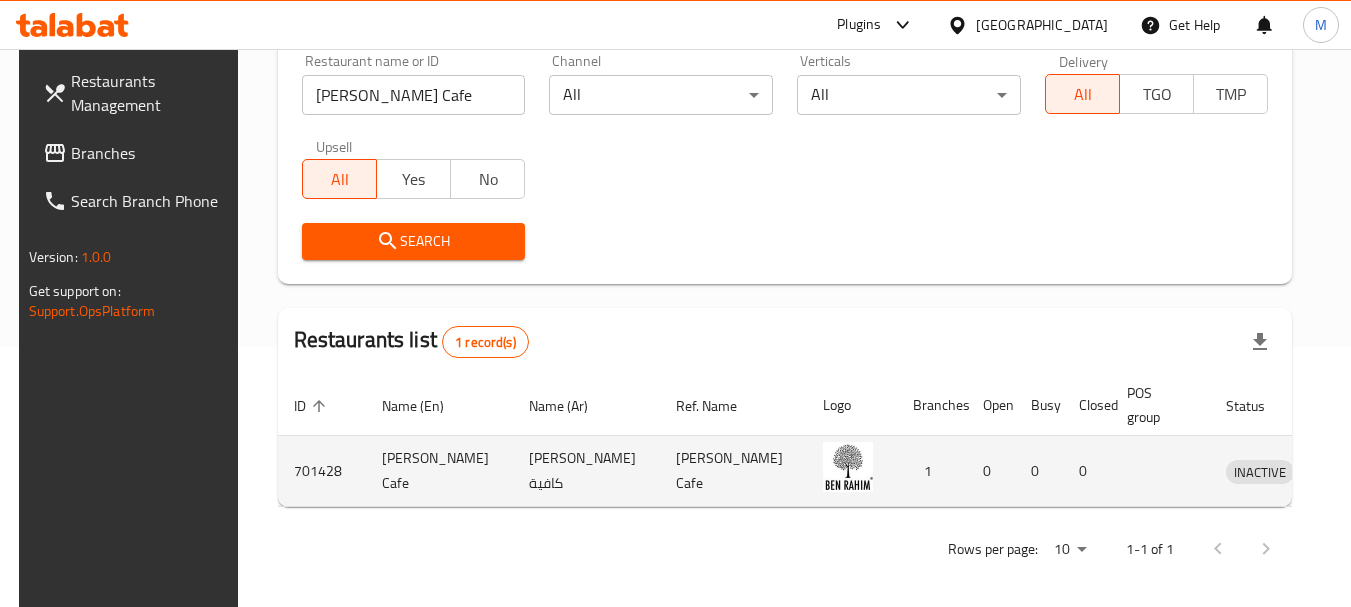 click at bounding box center [1352, 471] 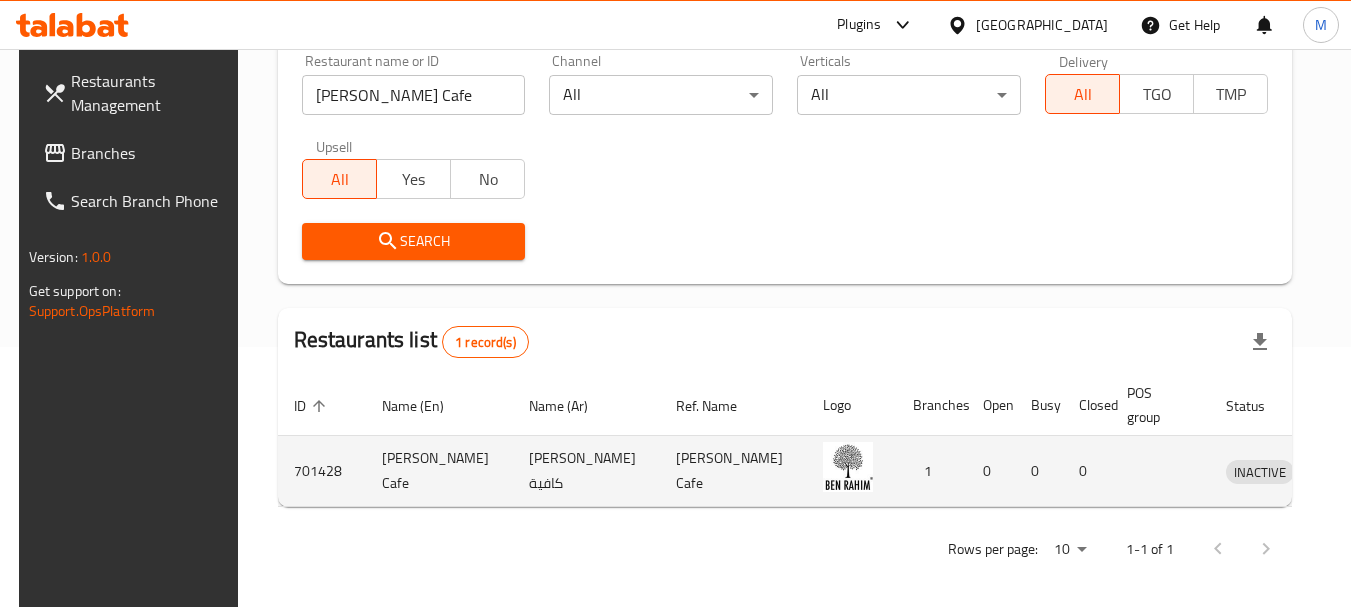 click 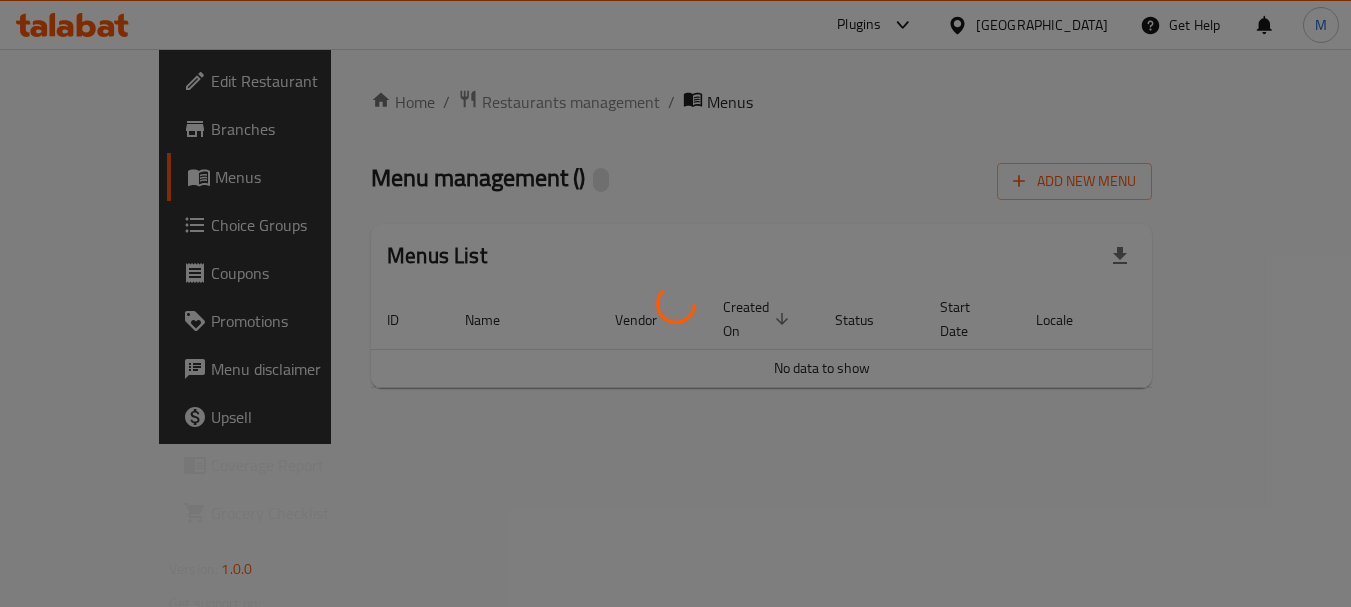 scroll, scrollTop: 0, scrollLeft: 0, axis: both 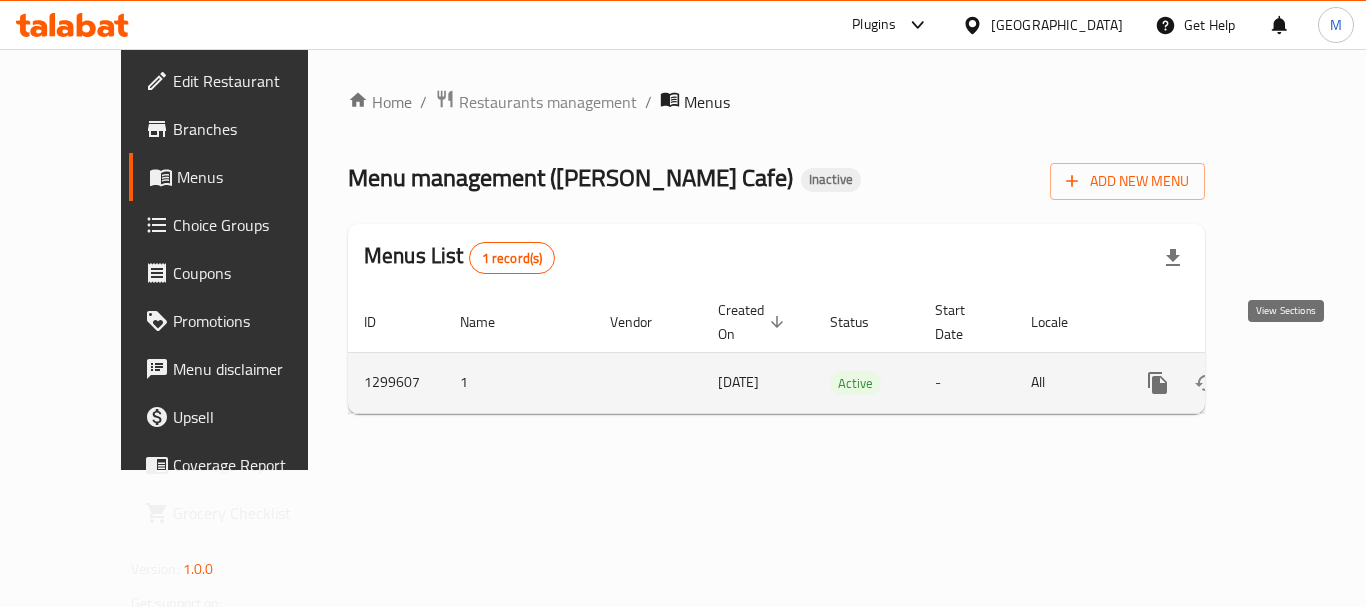 click 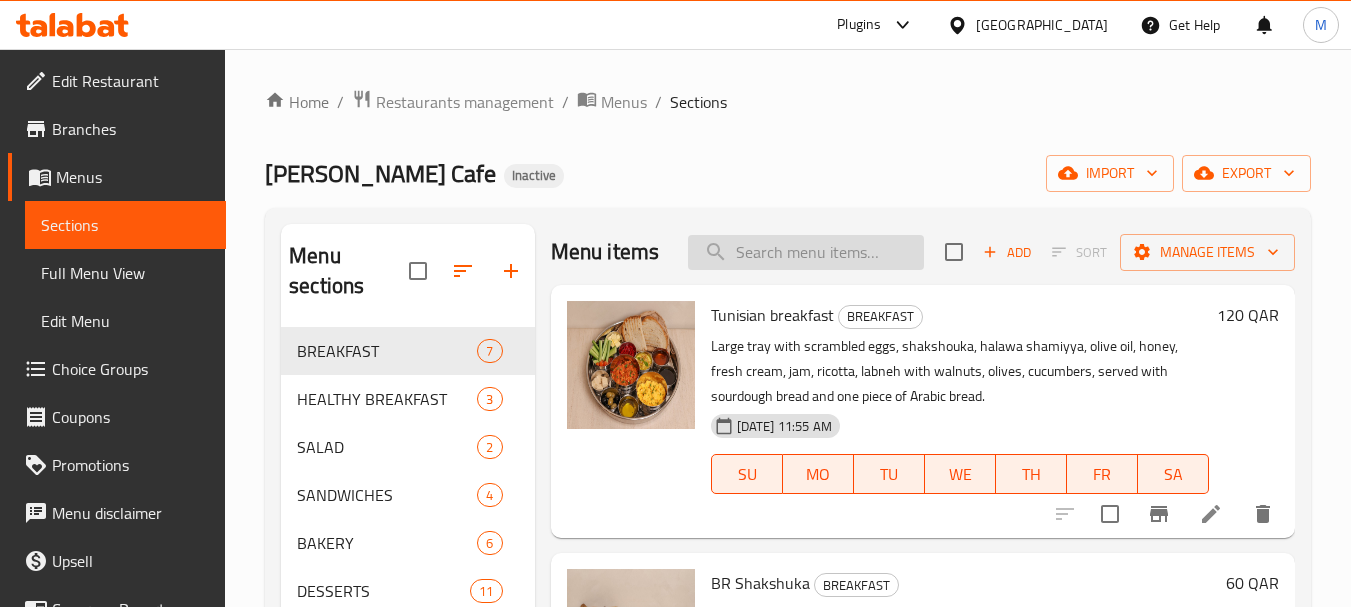 scroll, scrollTop: 0, scrollLeft: 0, axis: both 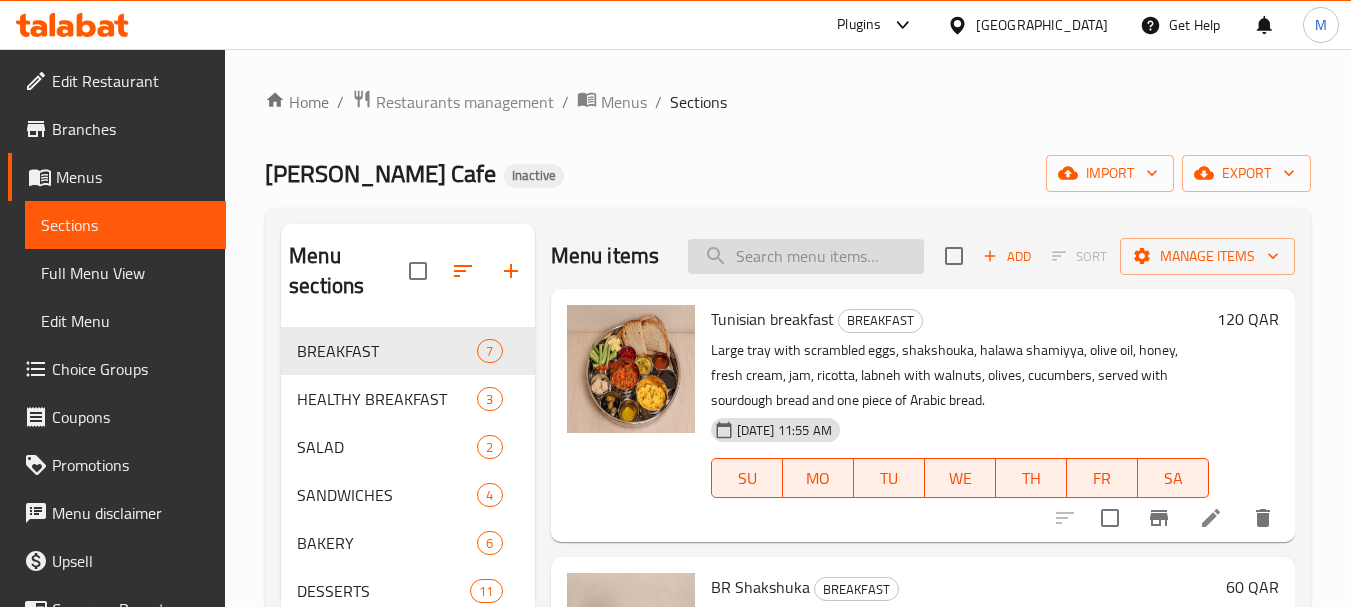 click at bounding box center [806, 256] 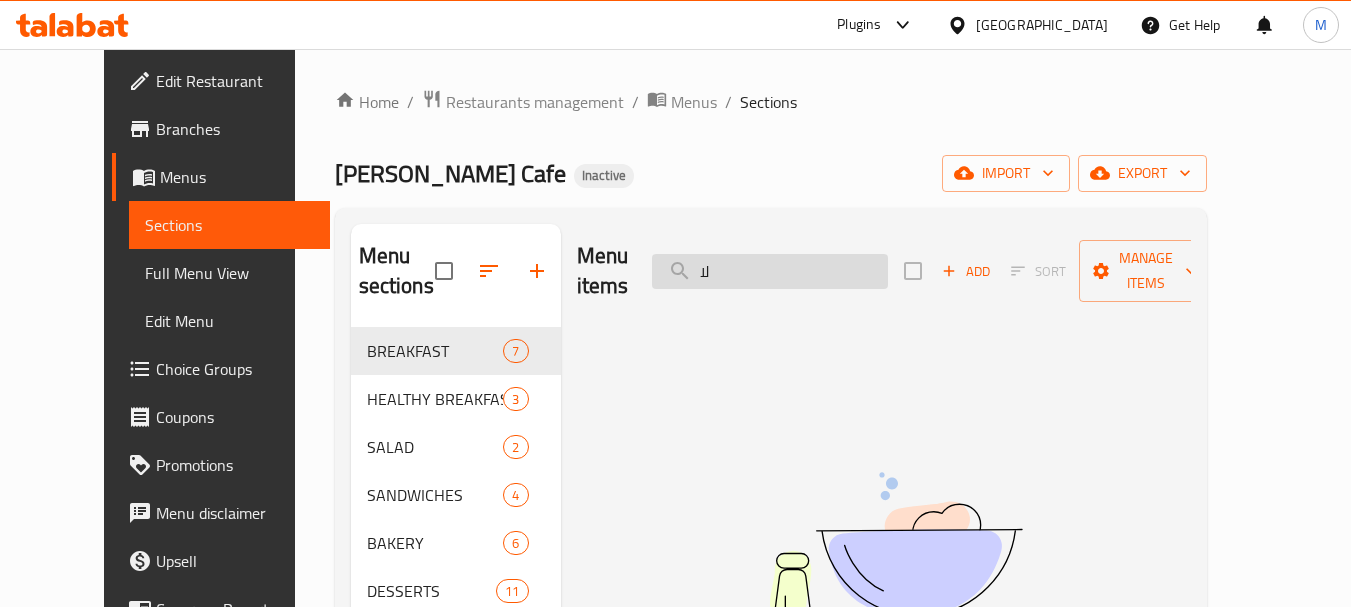 type on "ل" 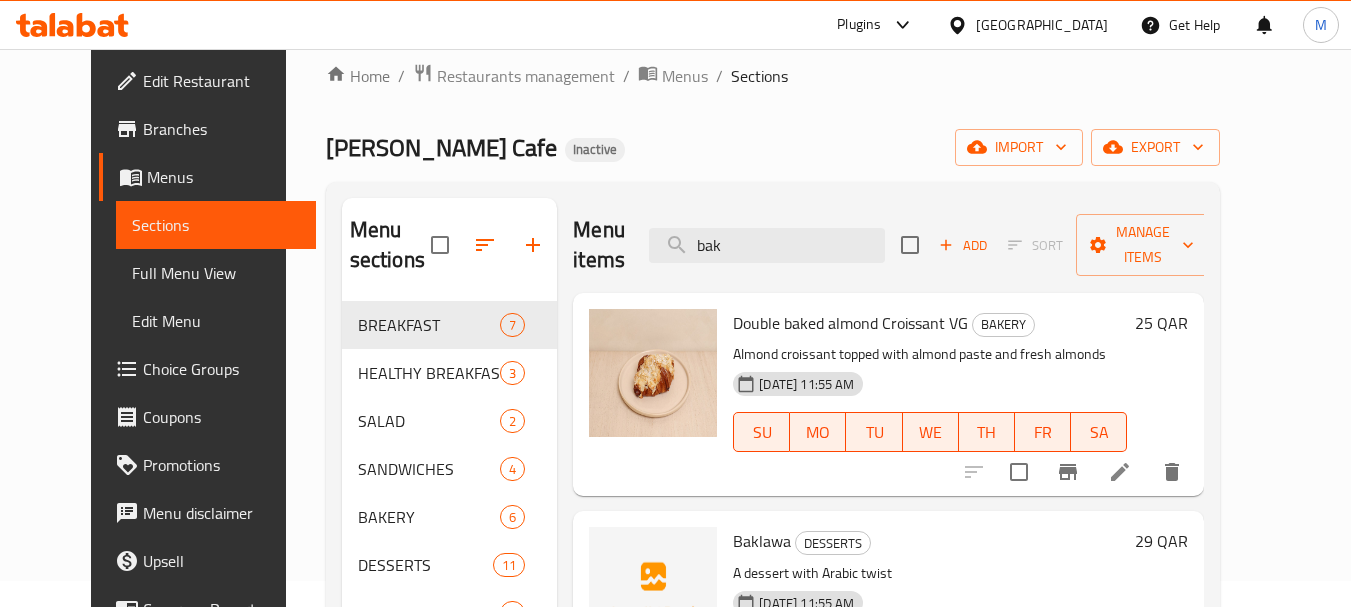 scroll, scrollTop: 200, scrollLeft: 0, axis: vertical 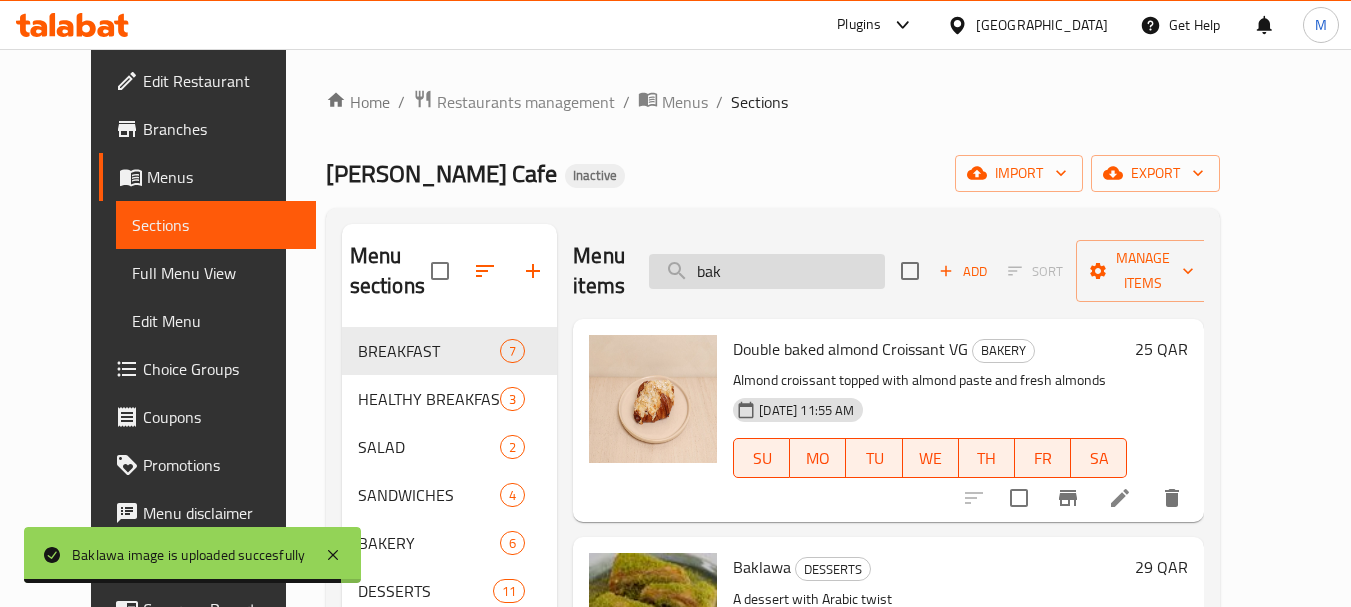 drag, startPoint x: 774, startPoint y: 257, endPoint x: 703, endPoint y: 251, distance: 71.25307 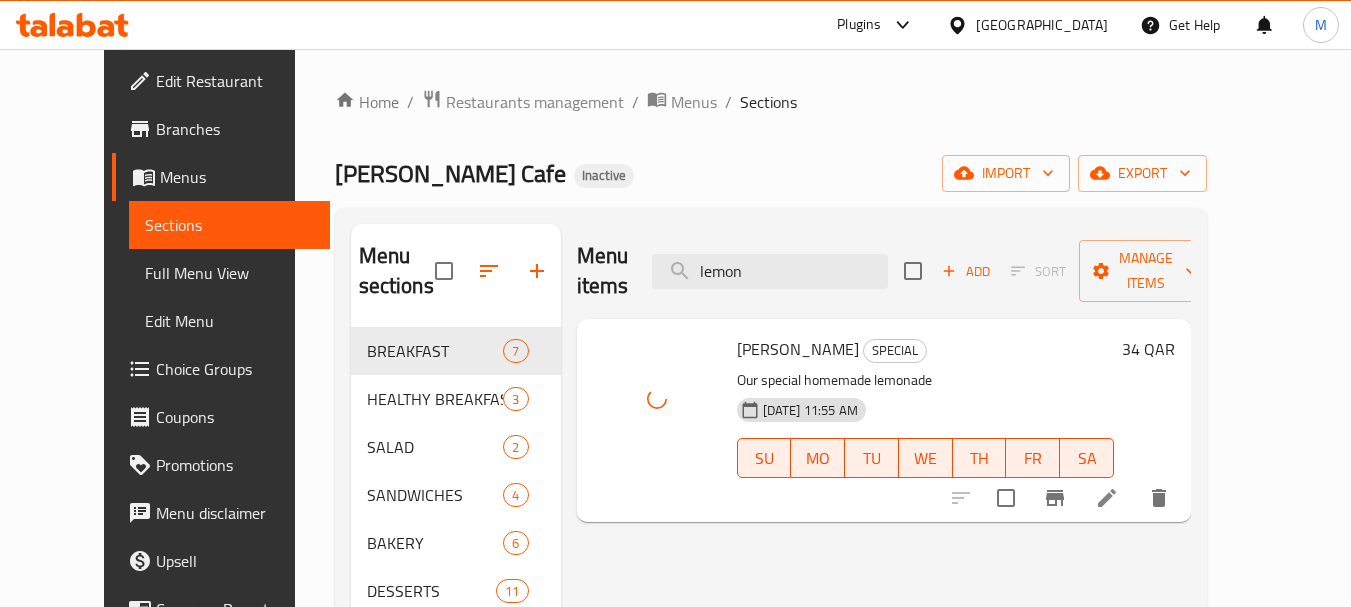 drag, startPoint x: 793, startPoint y: 250, endPoint x: 659, endPoint y: 237, distance: 134.62912 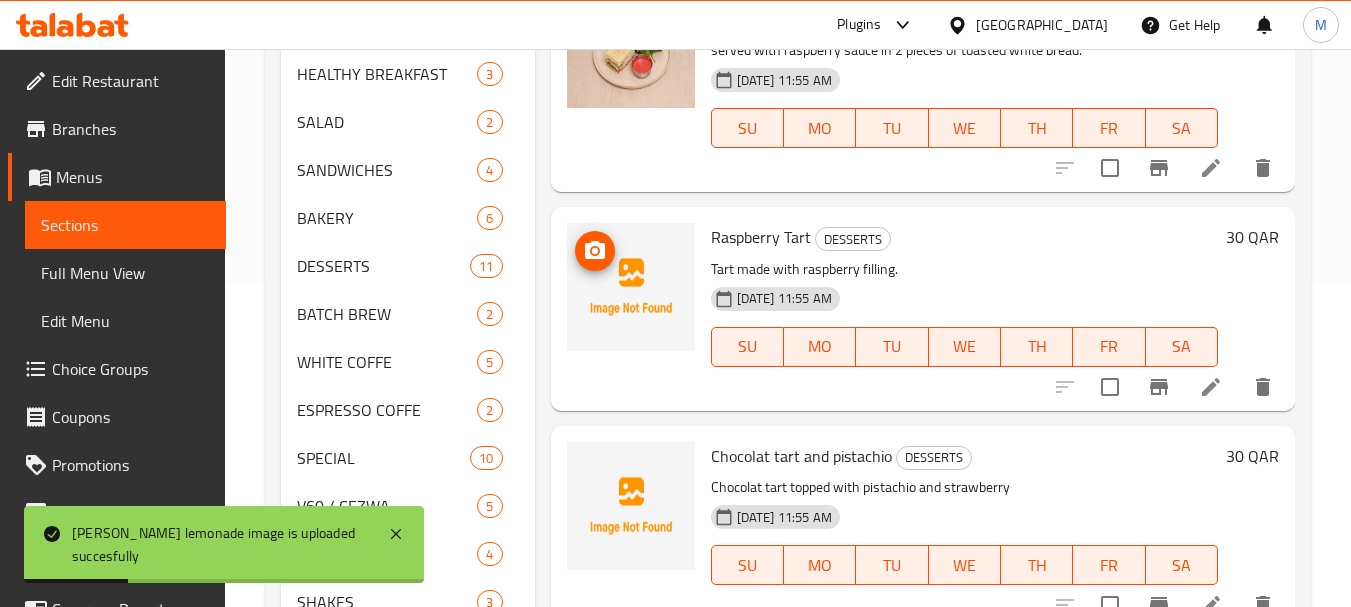 scroll, scrollTop: 500, scrollLeft: 0, axis: vertical 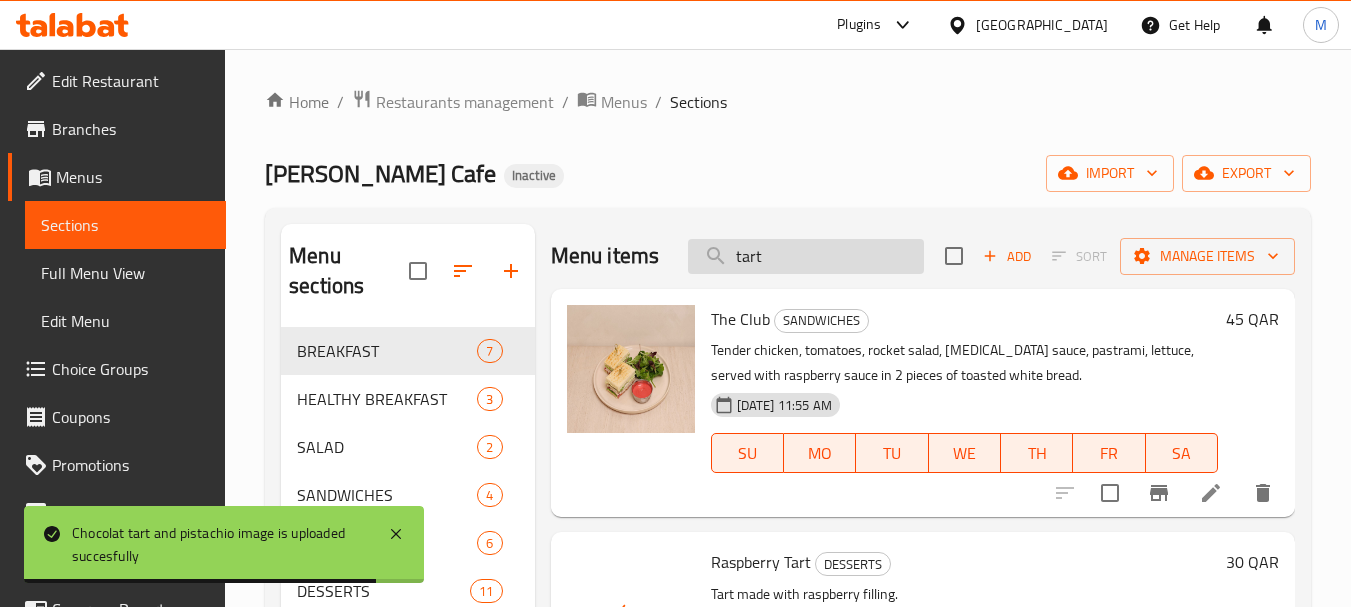 drag, startPoint x: 768, startPoint y: 255, endPoint x: 697, endPoint y: 255, distance: 71 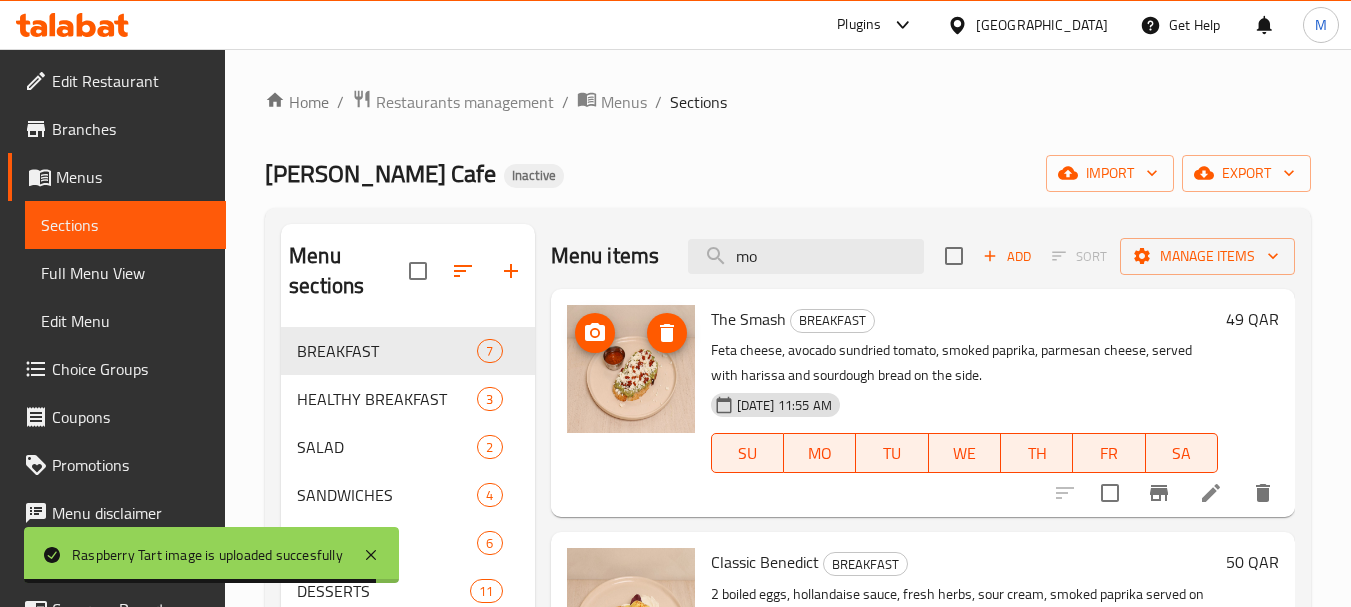 type on "m" 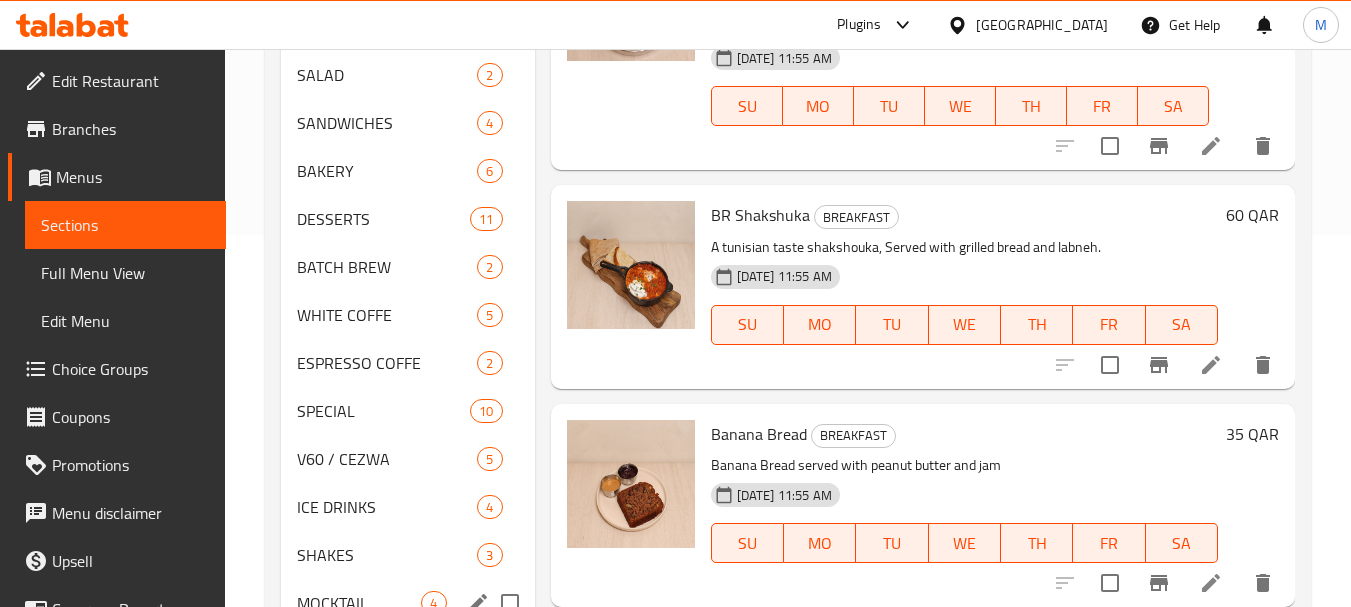 scroll, scrollTop: 500, scrollLeft: 0, axis: vertical 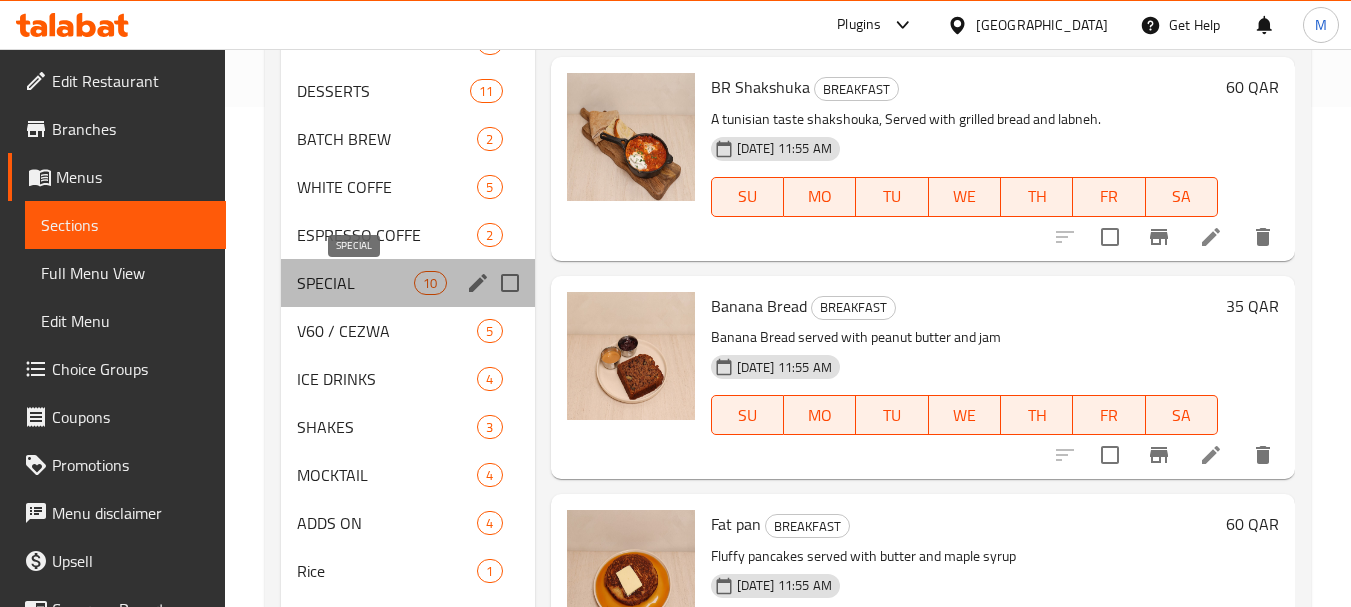 drag, startPoint x: 360, startPoint y: 282, endPoint x: 377, endPoint y: 352, distance: 72.03471 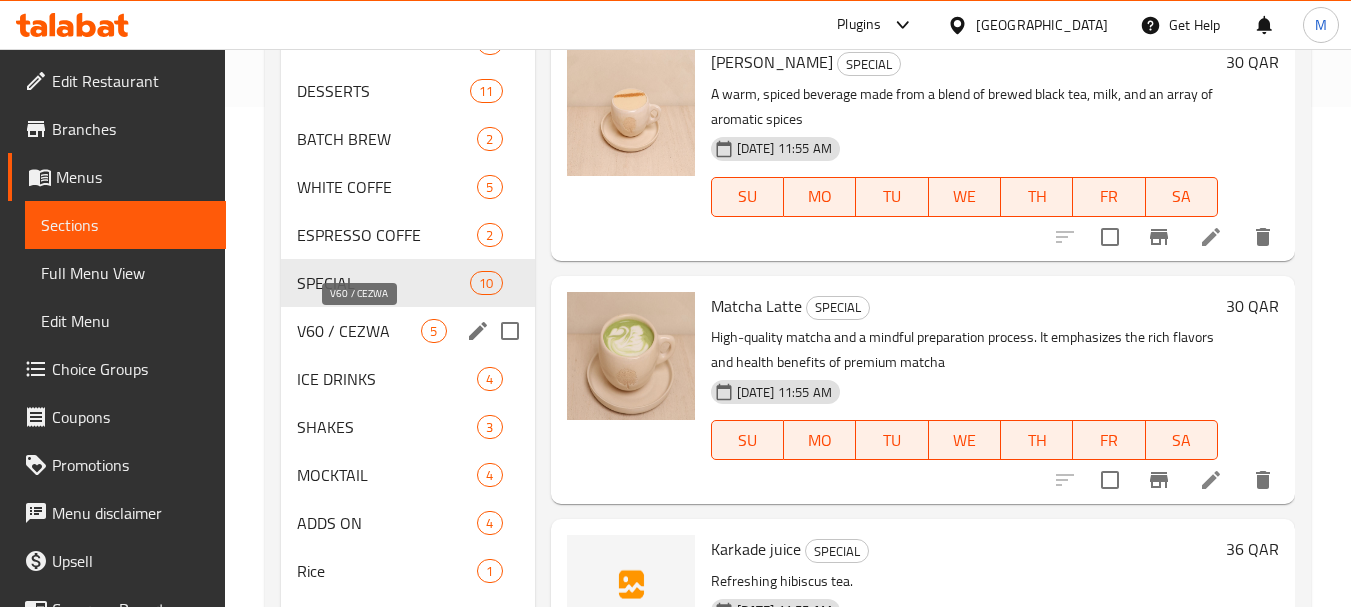 click on "V60 / CEZWA" at bounding box center (359, 331) 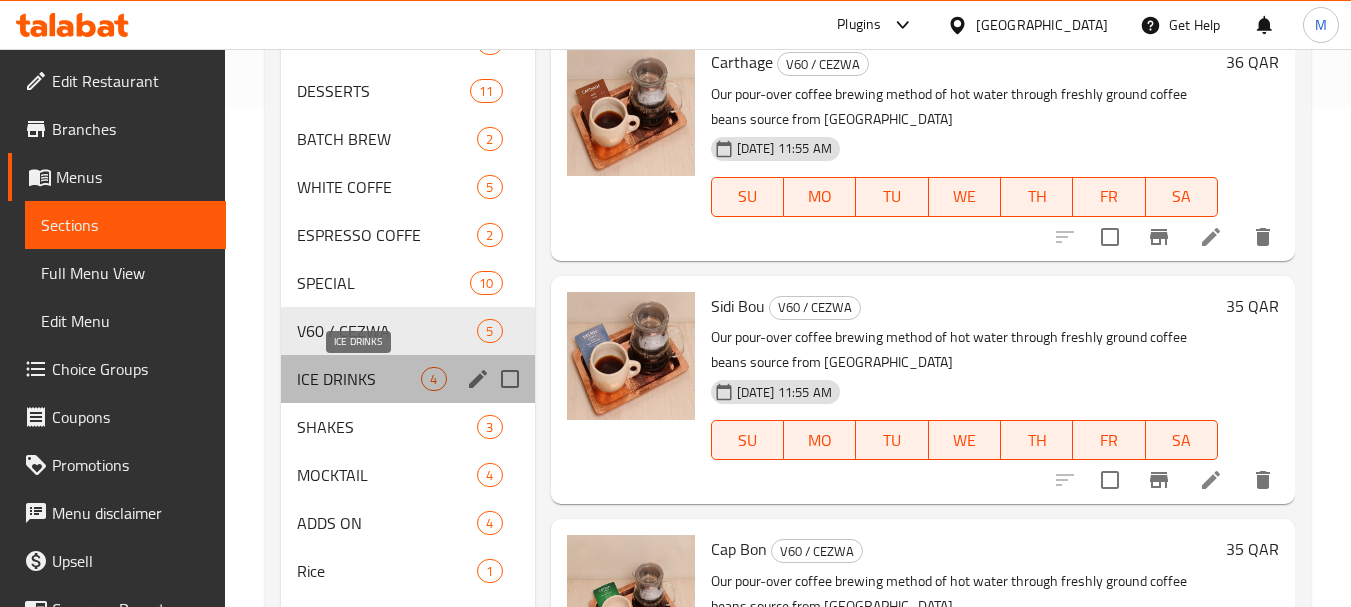 click on "ICE DRINKS" at bounding box center (359, 379) 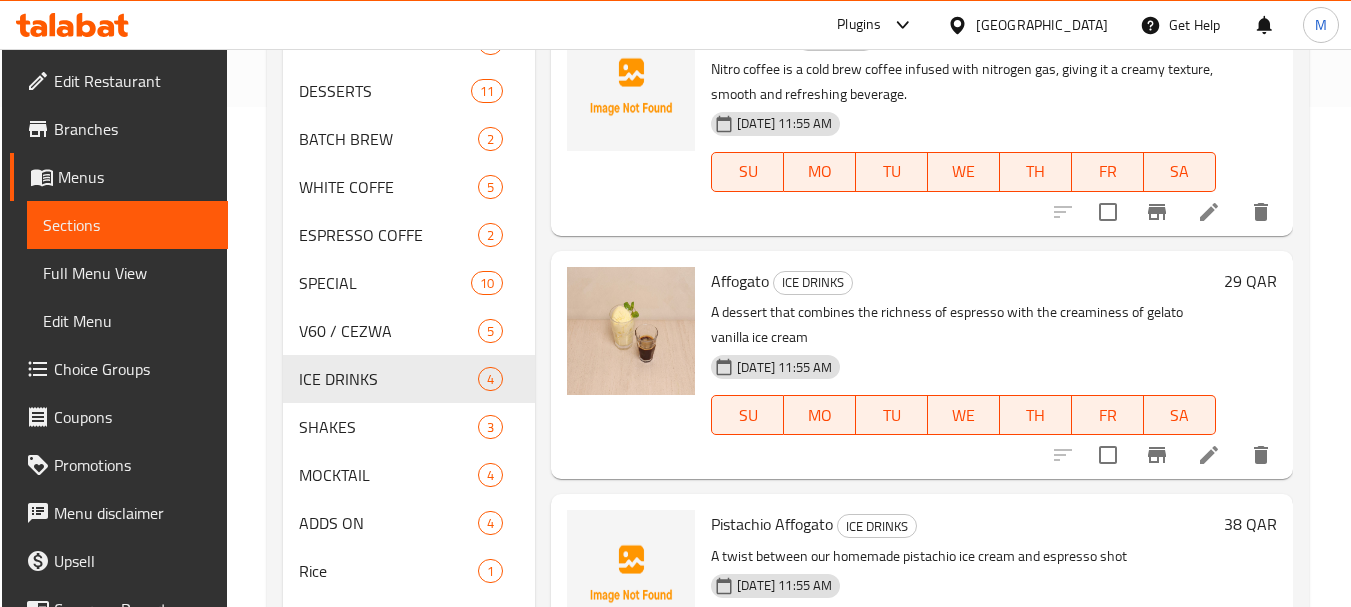 scroll, scrollTop: 29, scrollLeft: 0, axis: vertical 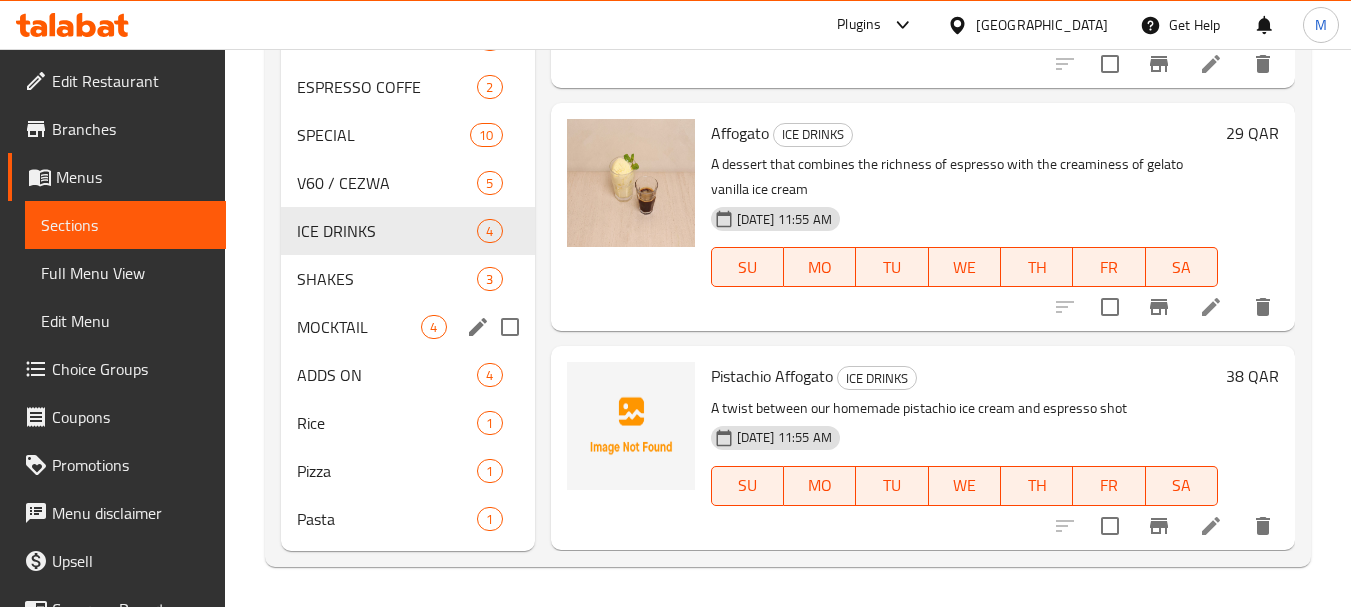 click on "MOCKTAIL" at bounding box center [359, 327] 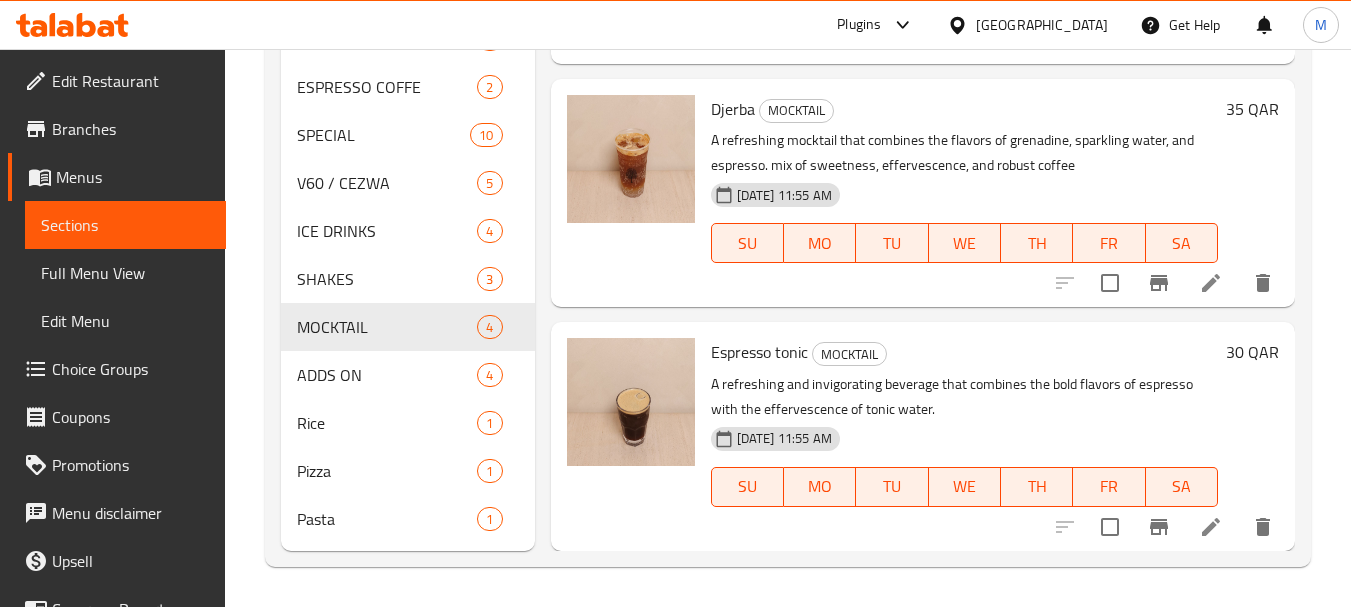 scroll, scrollTop: 0, scrollLeft: 0, axis: both 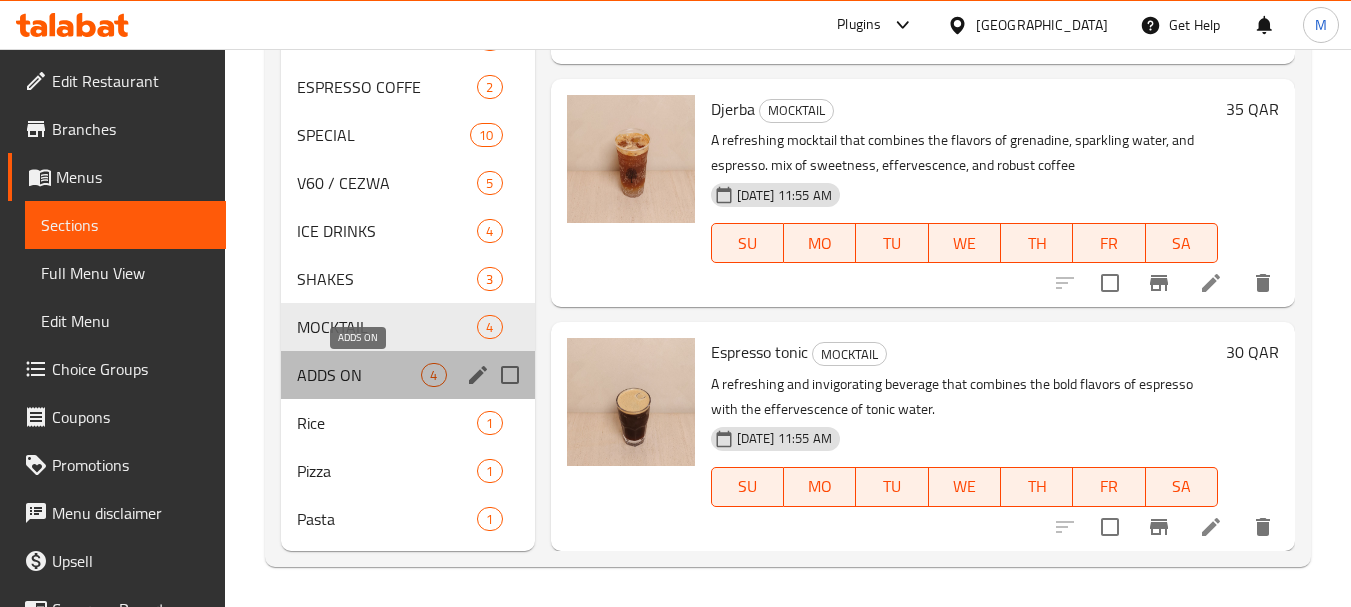 click on "ADDS ON" at bounding box center [359, 375] 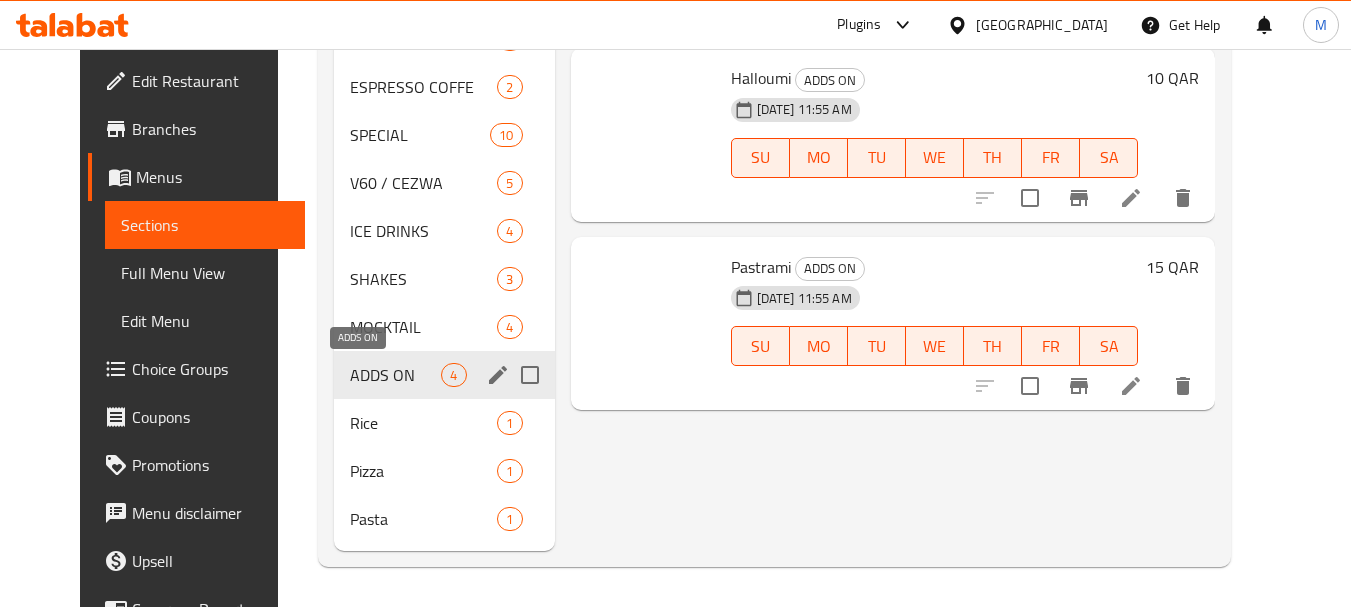 scroll, scrollTop: 0, scrollLeft: 0, axis: both 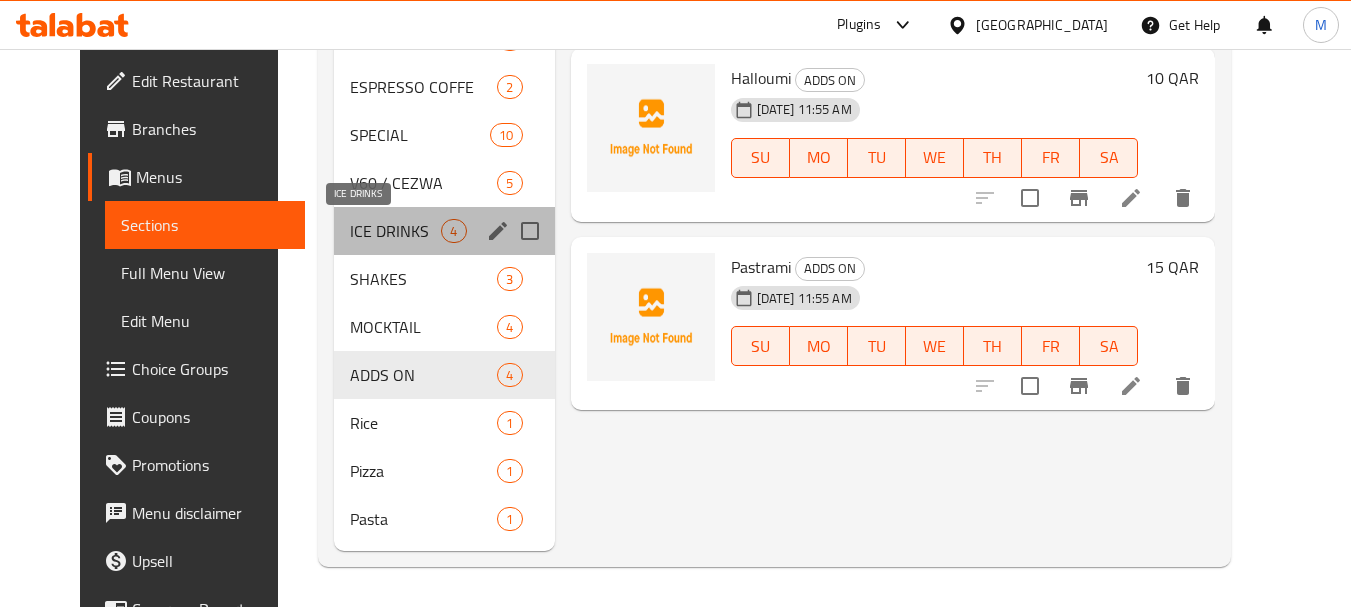 click on "ICE DRINKS" at bounding box center [395, 231] 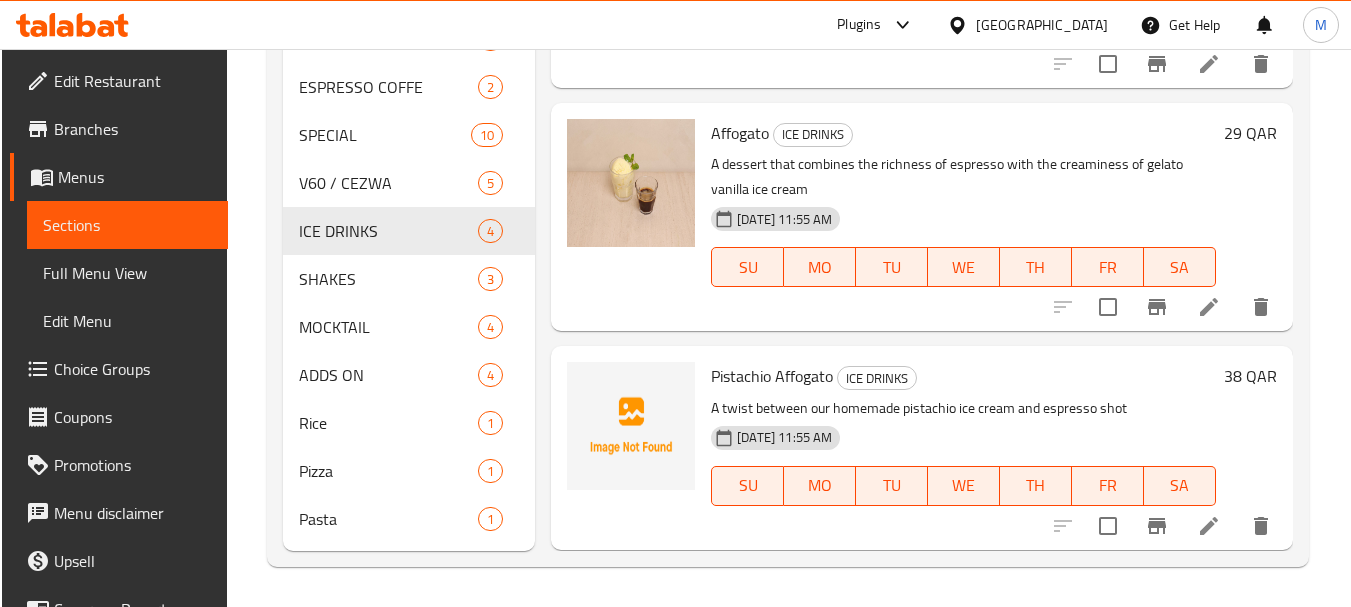 scroll, scrollTop: 29, scrollLeft: 0, axis: vertical 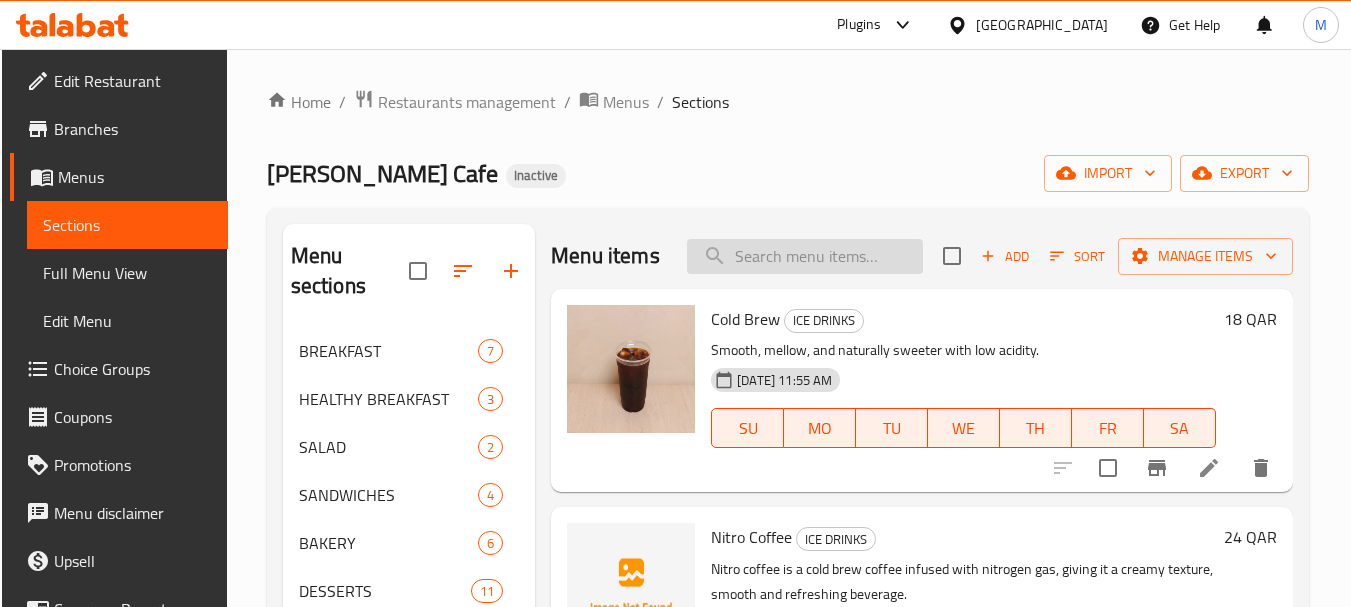 click at bounding box center [805, 256] 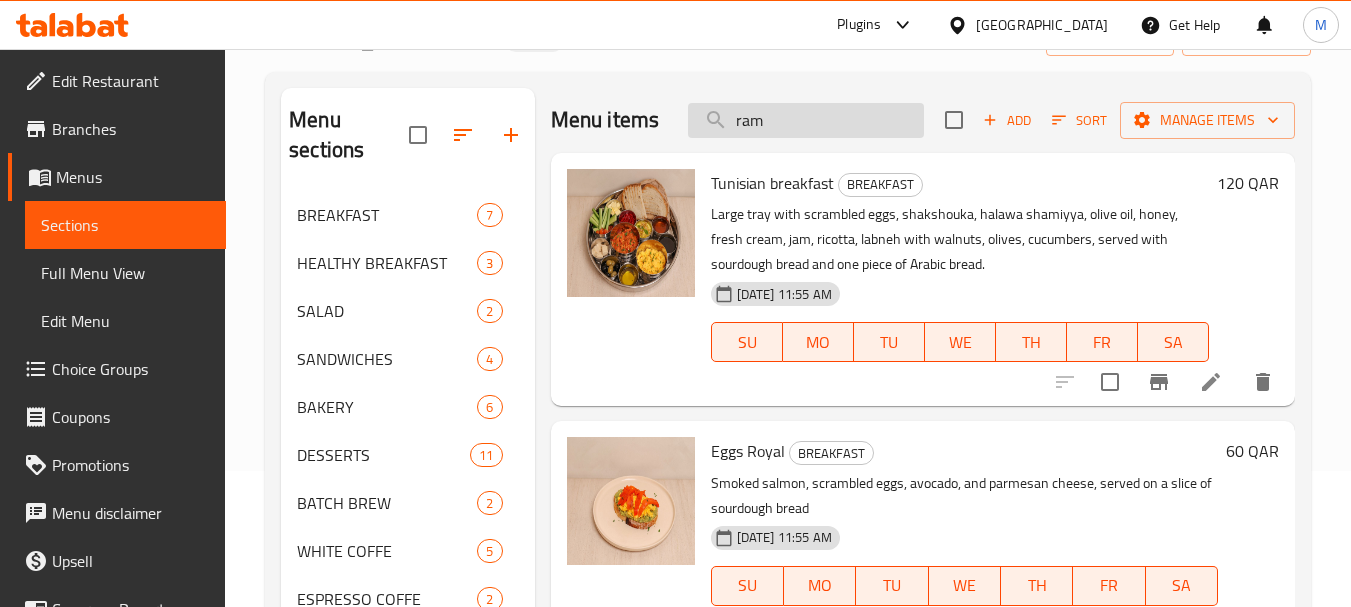 scroll, scrollTop: 400, scrollLeft: 0, axis: vertical 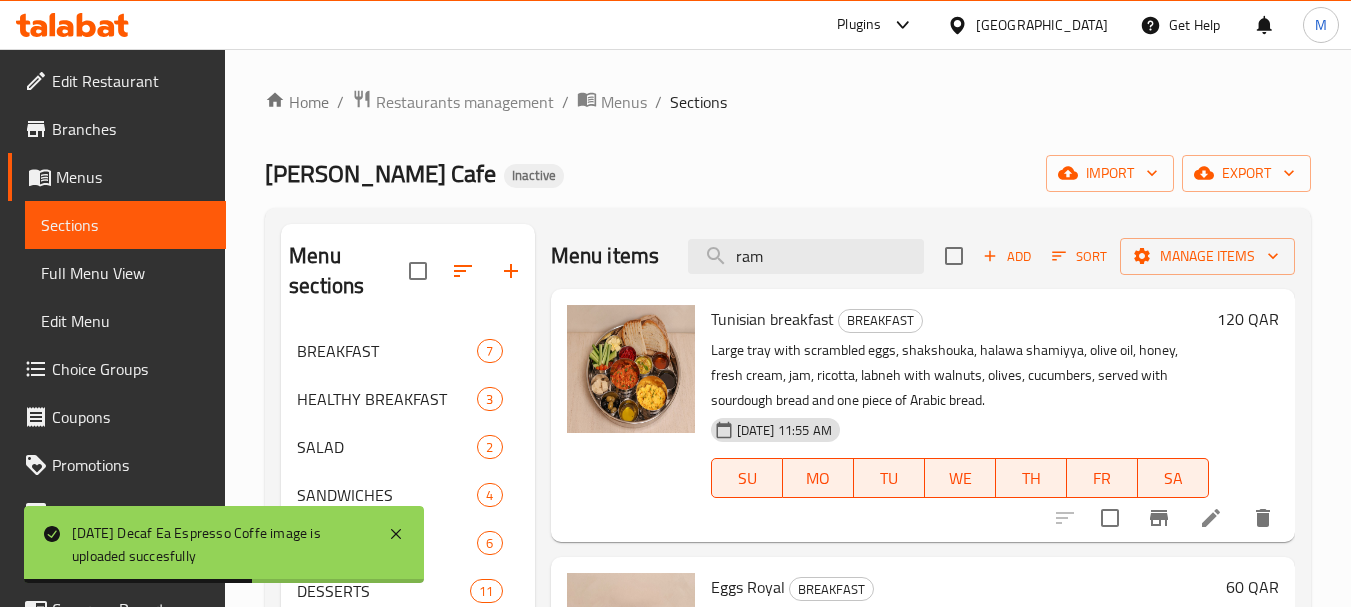 drag, startPoint x: 785, startPoint y: 268, endPoint x: 565, endPoint y: 253, distance: 220.51077 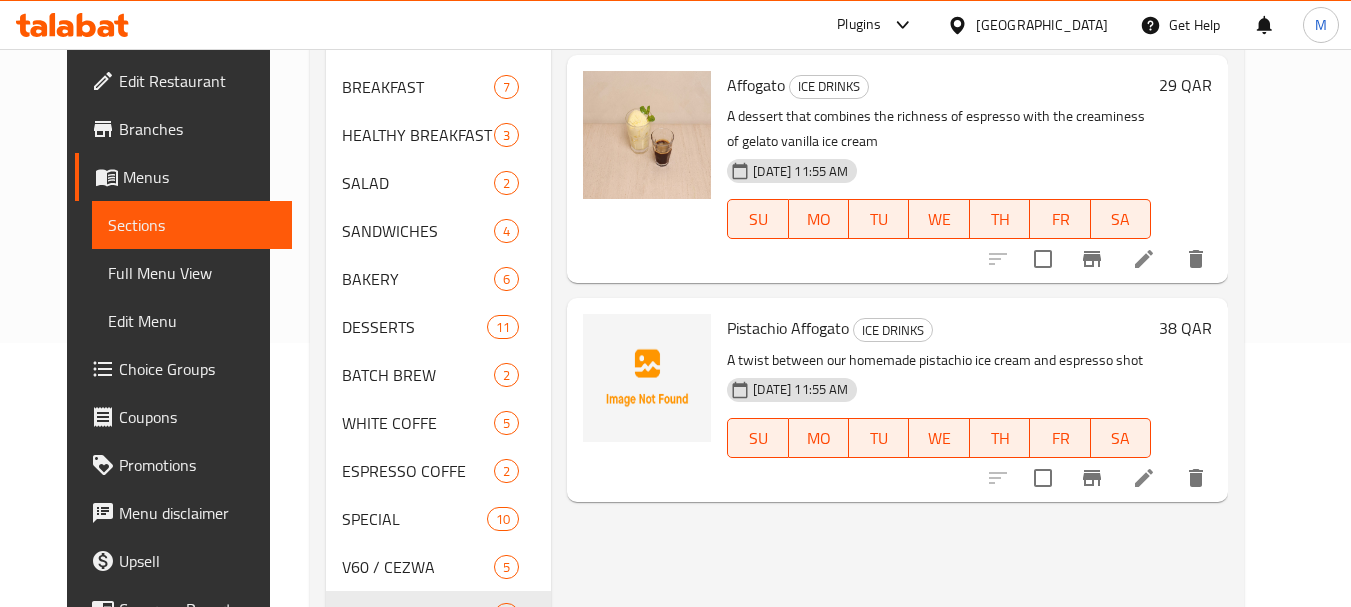 scroll, scrollTop: 300, scrollLeft: 0, axis: vertical 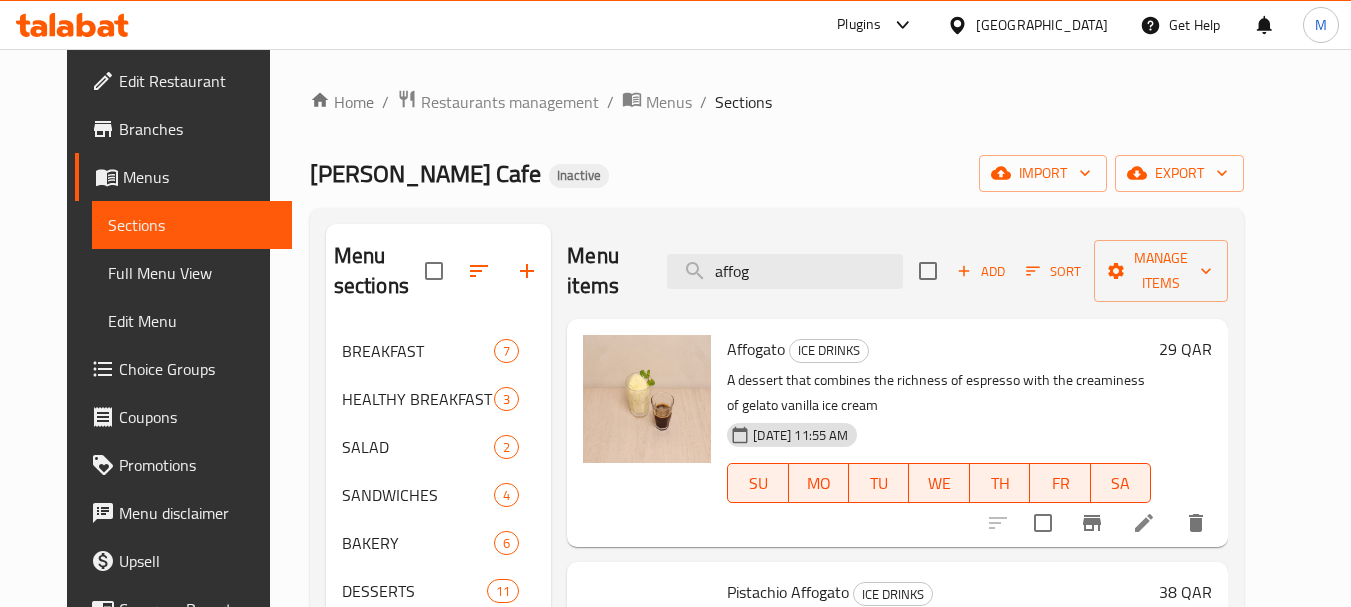 drag, startPoint x: 788, startPoint y: 258, endPoint x: 663, endPoint y: 238, distance: 126.58989 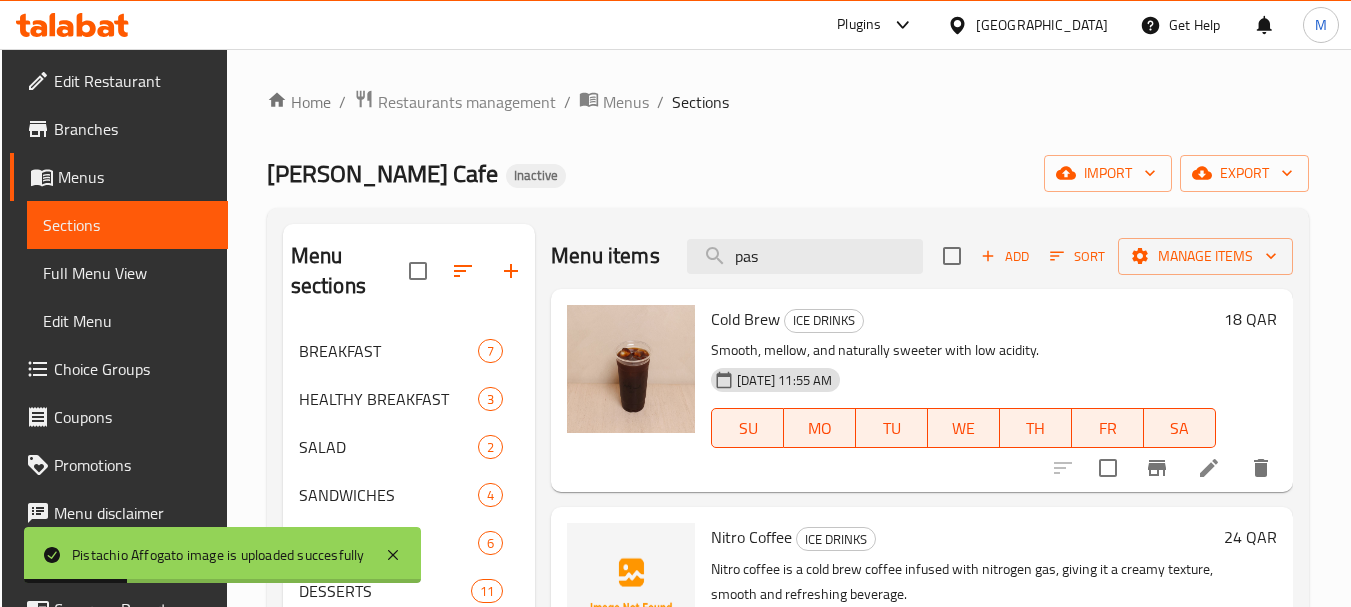 scroll, scrollTop: 29, scrollLeft: 0, axis: vertical 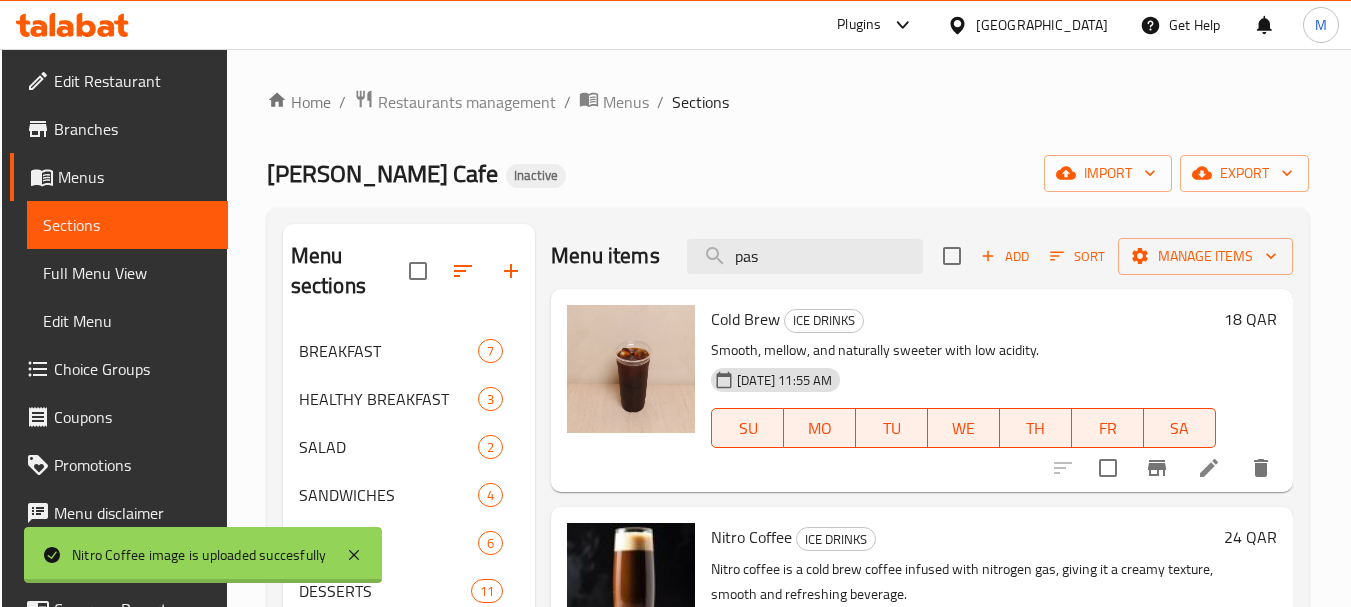 drag, startPoint x: 761, startPoint y: 274, endPoint x: 672, endPoint y: 270, distance: 89.08984 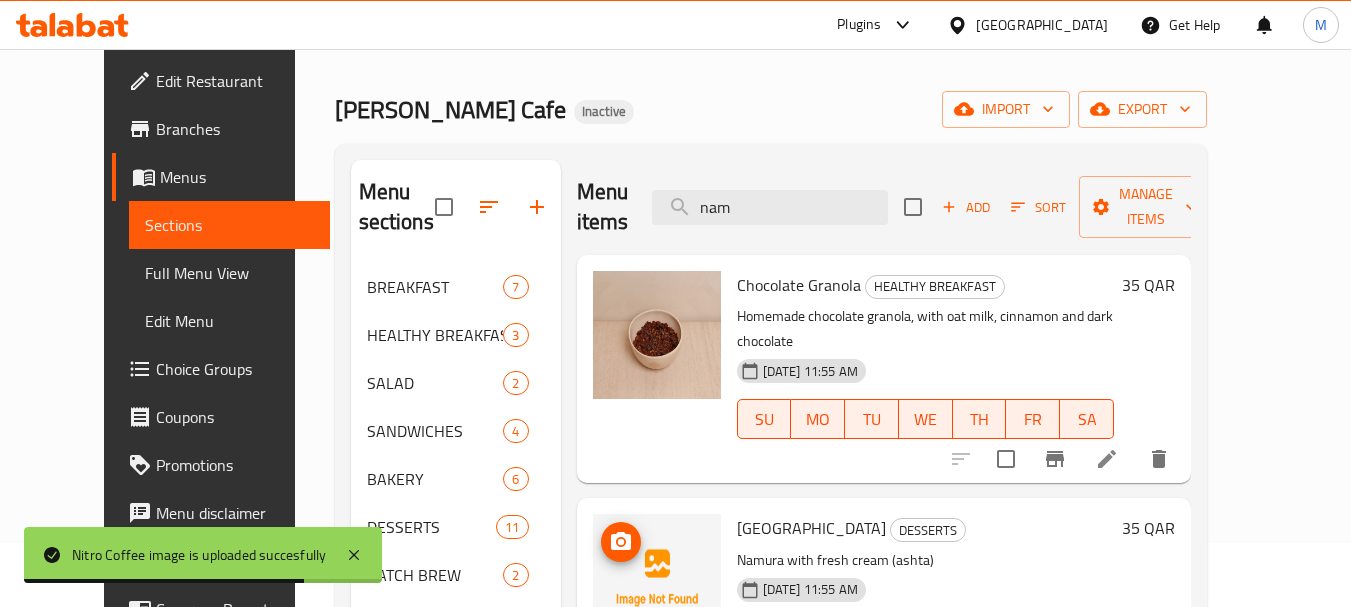 scroll, scrollTop: 100, scrollLeft: 0, axis: vertical 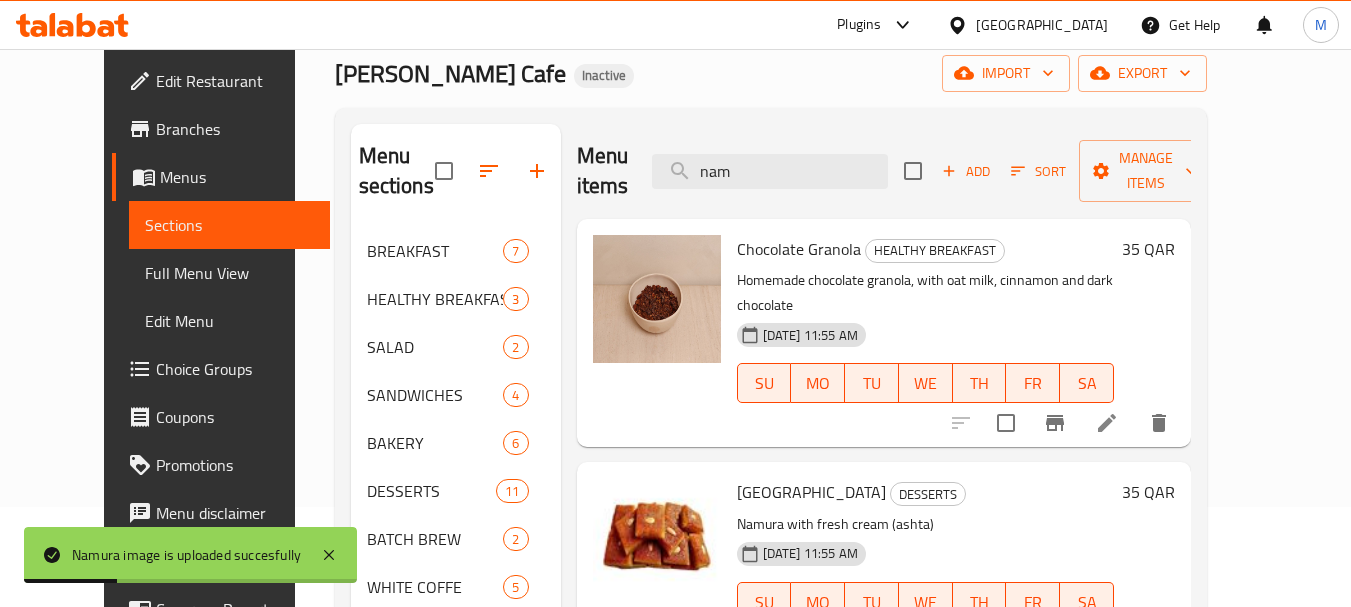 drag, startPoint x: 792, startPoint y: 164, endPoint x: 625, endPoint y: 154, distance: 167.29913 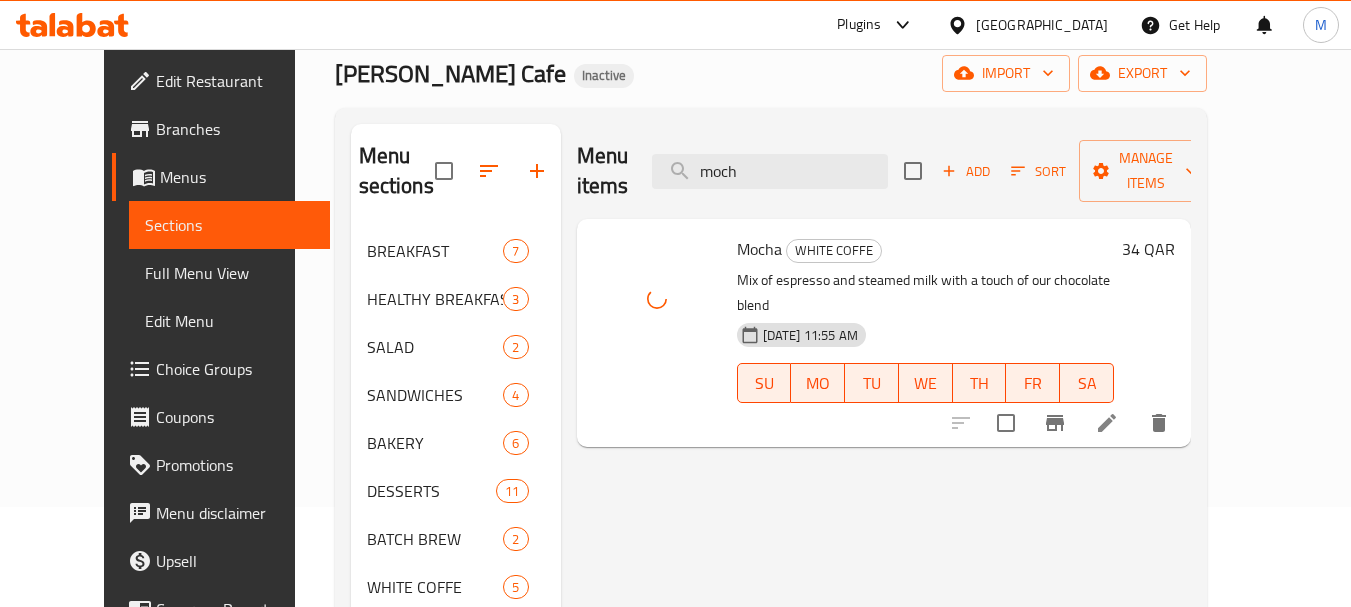 drag, startPoint x: 737, startPoint y: 152, endPoint x: 622, endPoint y: 134, distance: 116.40017 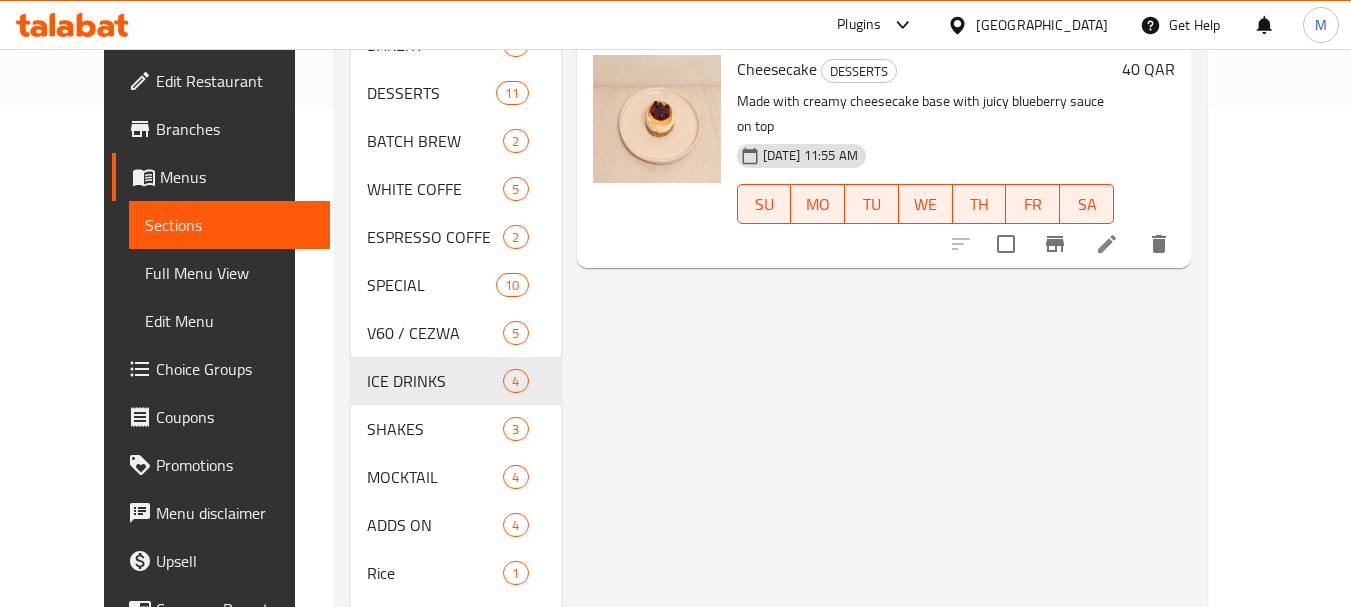 scroll, scrollTop: 500, scrollLeft: 0, axis: vertical 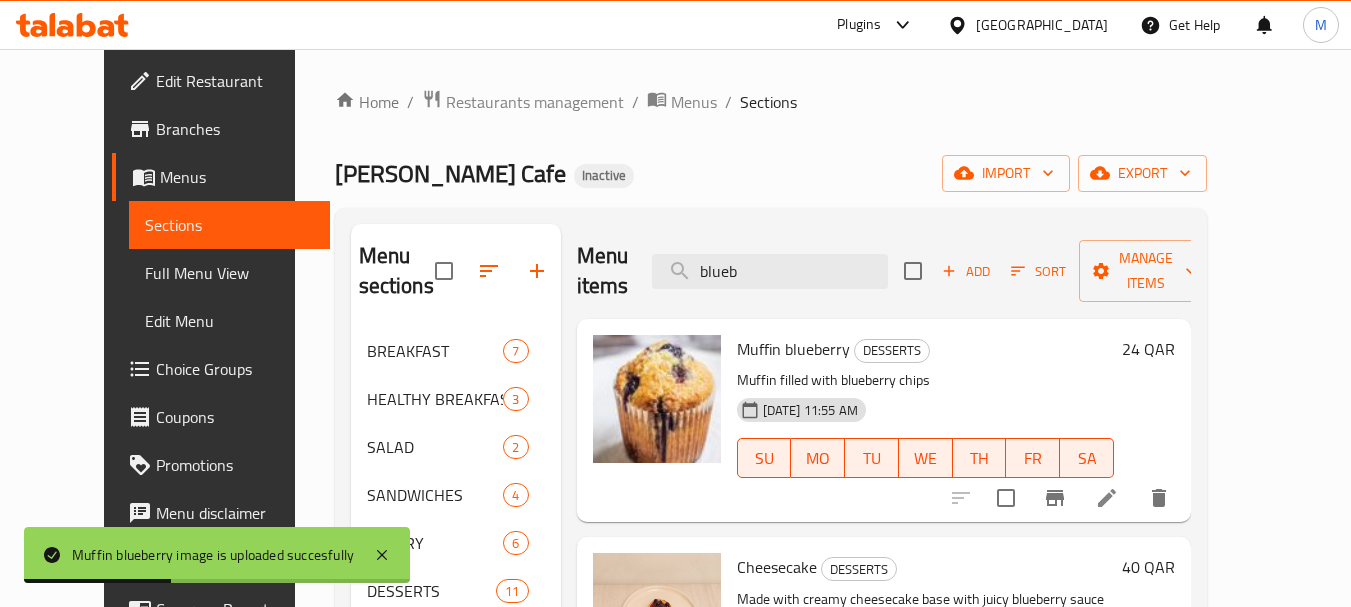 drag, startPoint x: 791, startPoint y: 250, endPoint x: 560, endPoint y: 244, distance: 231.07791 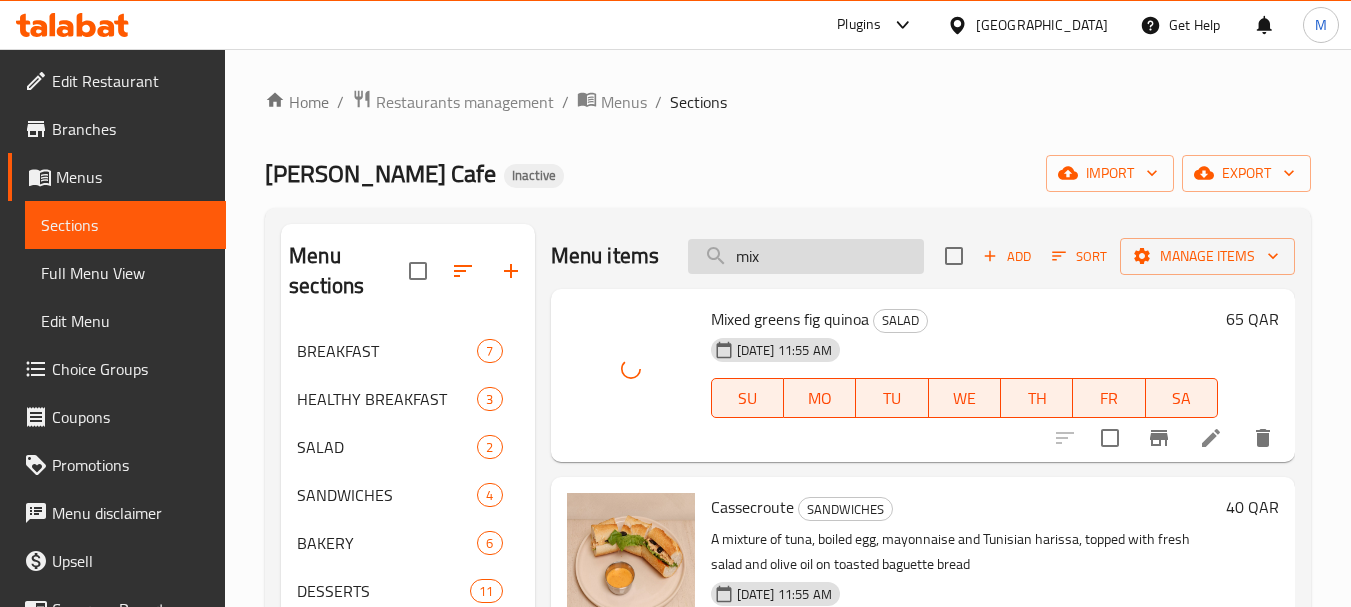 drag, startPoint x: 763, startPoint y: 276, endPoint x: 721, endPoint y: 273, distance: 42.107006 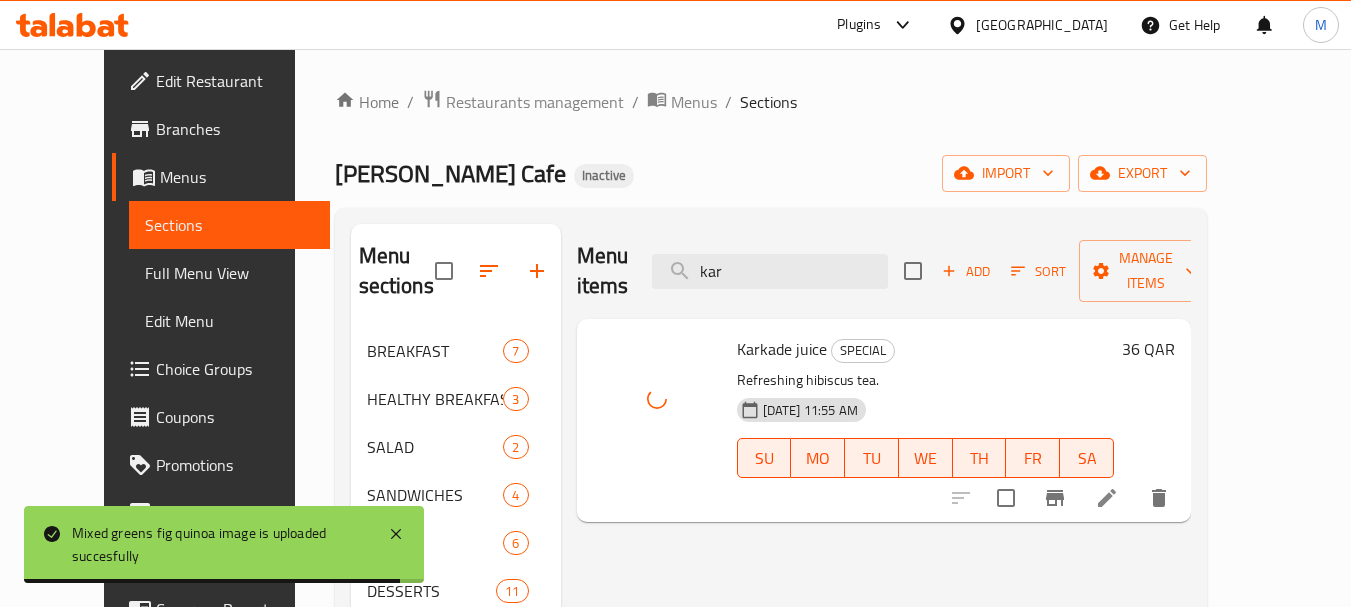 drag, startPoint x: 775, startPoint y: 259, endPoint x: 683, endPoint y: 255, distance: 92.086914 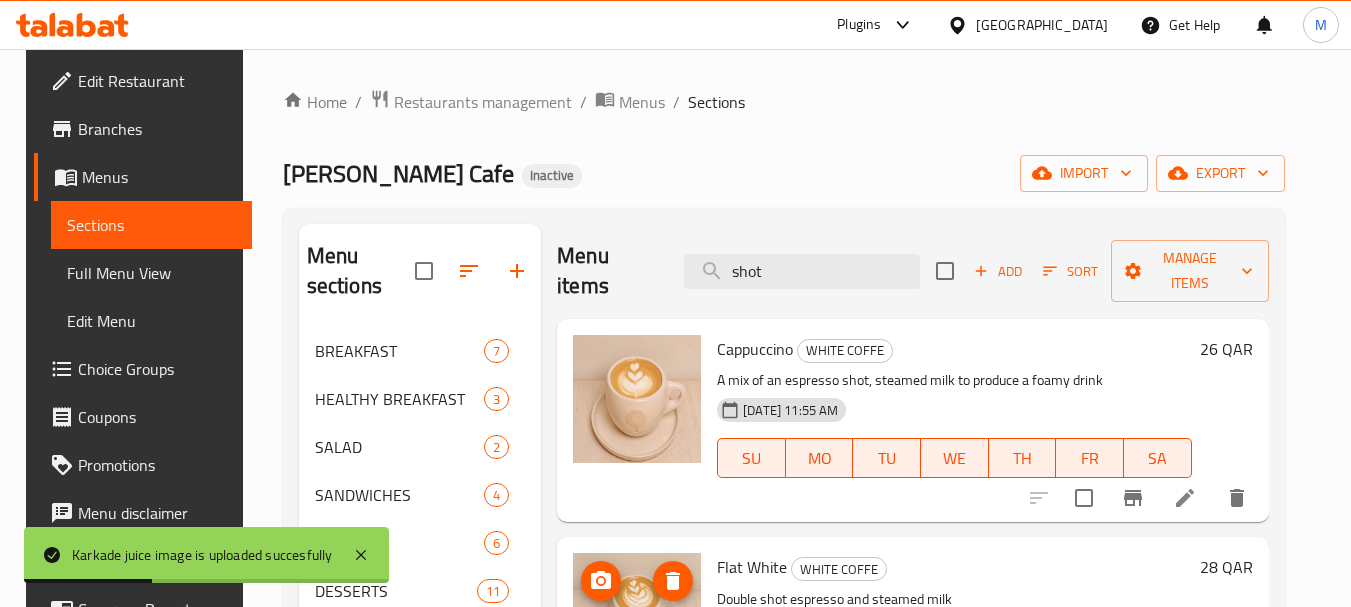 scroll, scrollTop: 4, scrollLeft: 0, axis: vertical 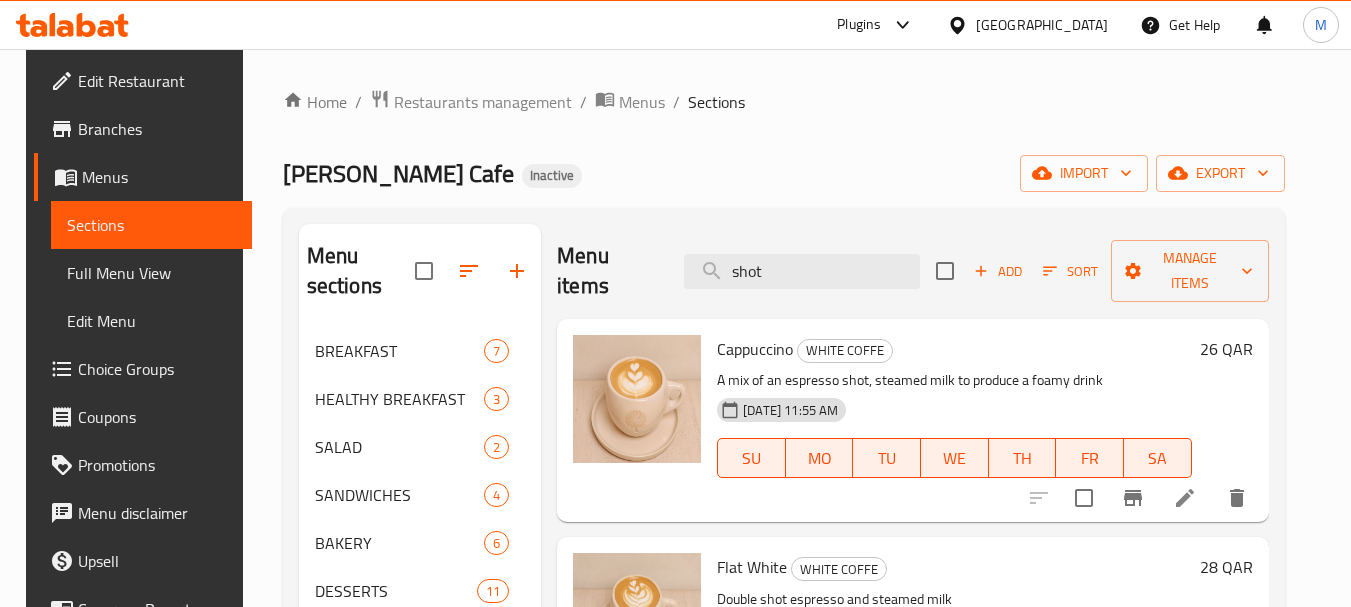 drag, startPoint x: 752, startPoint y: 264, endPoint x: 664, endPoint y: 259, distance: 88.14193 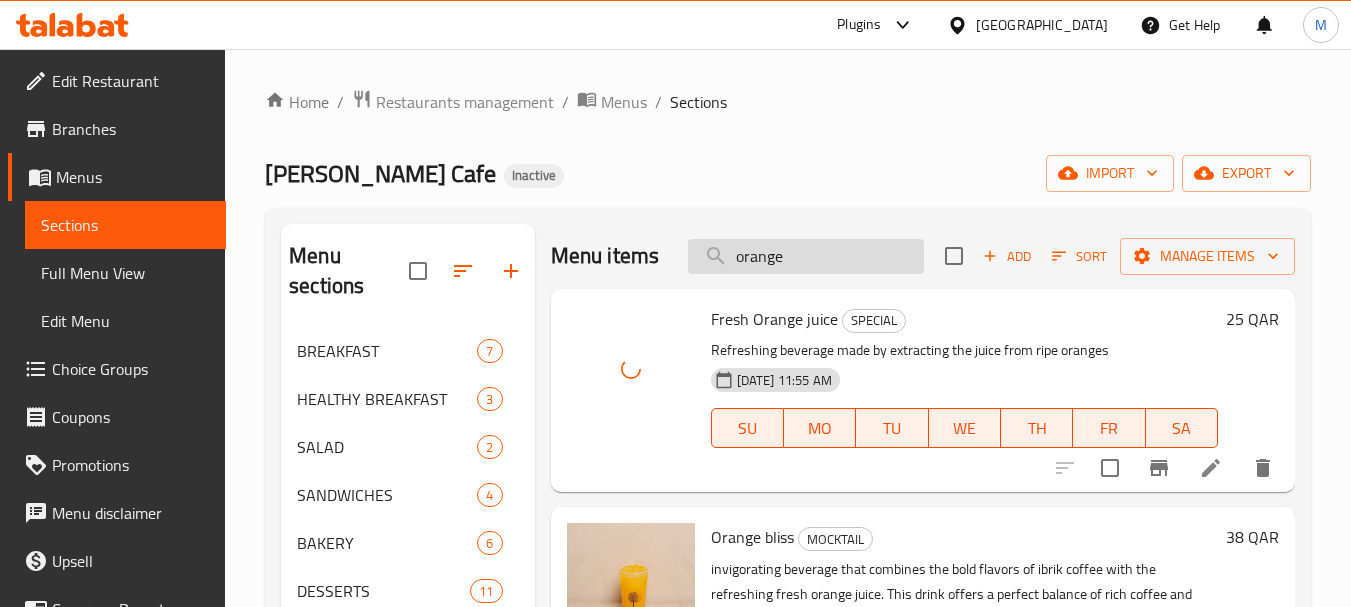 drag, startPoint x: 797, startPoint y: 251, endPoint x: 698, endPoint y: 258, distance: 99.24717 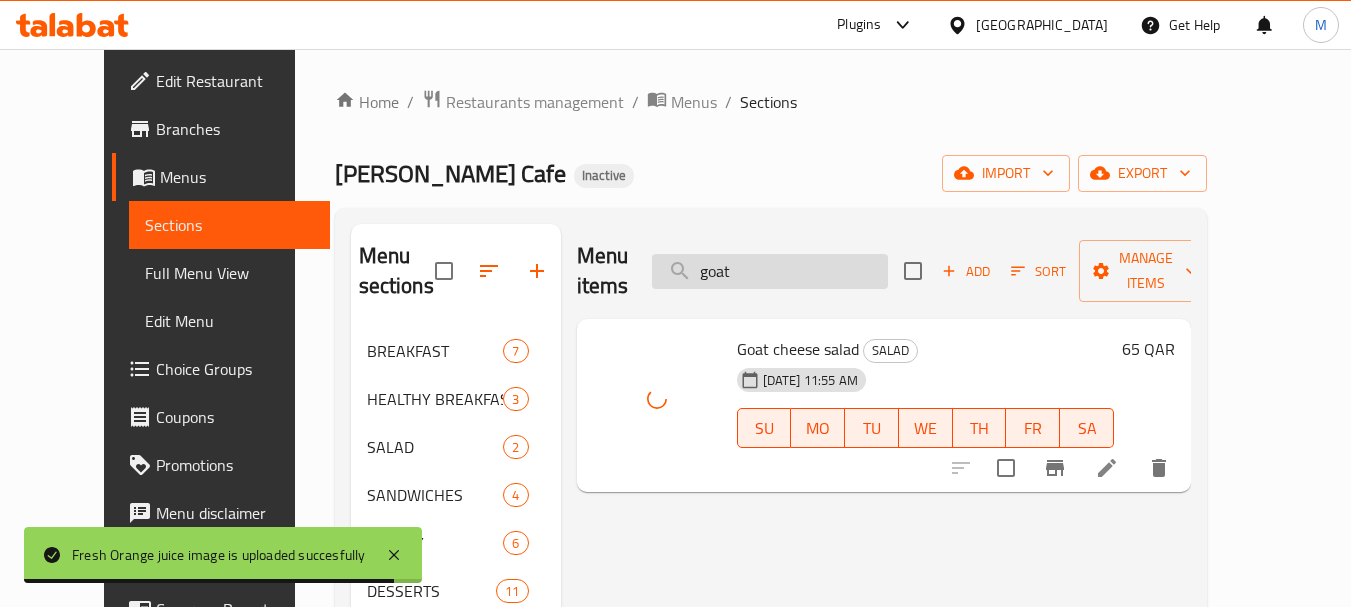 drag, startPoint x: 779, startPoint y: 259, endPoint x: 690, endPoint y: 247, distance: 89.80534 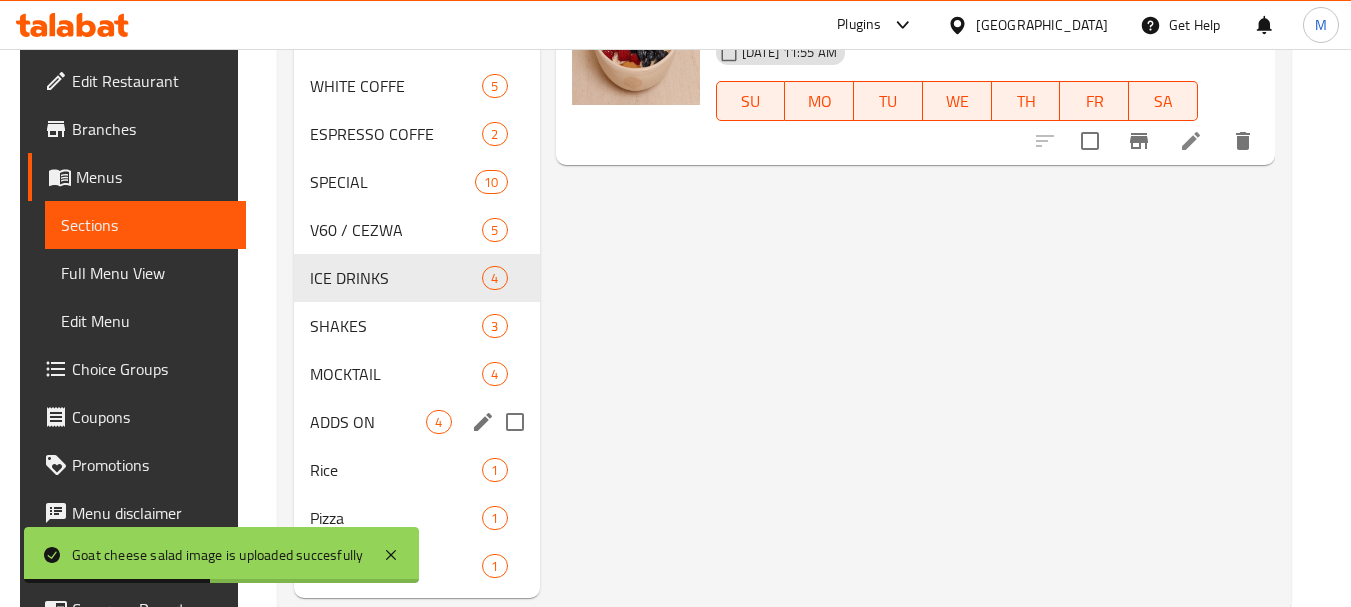 scroll, scrollTop: 648, scrollLeft: 0, axis: vertical 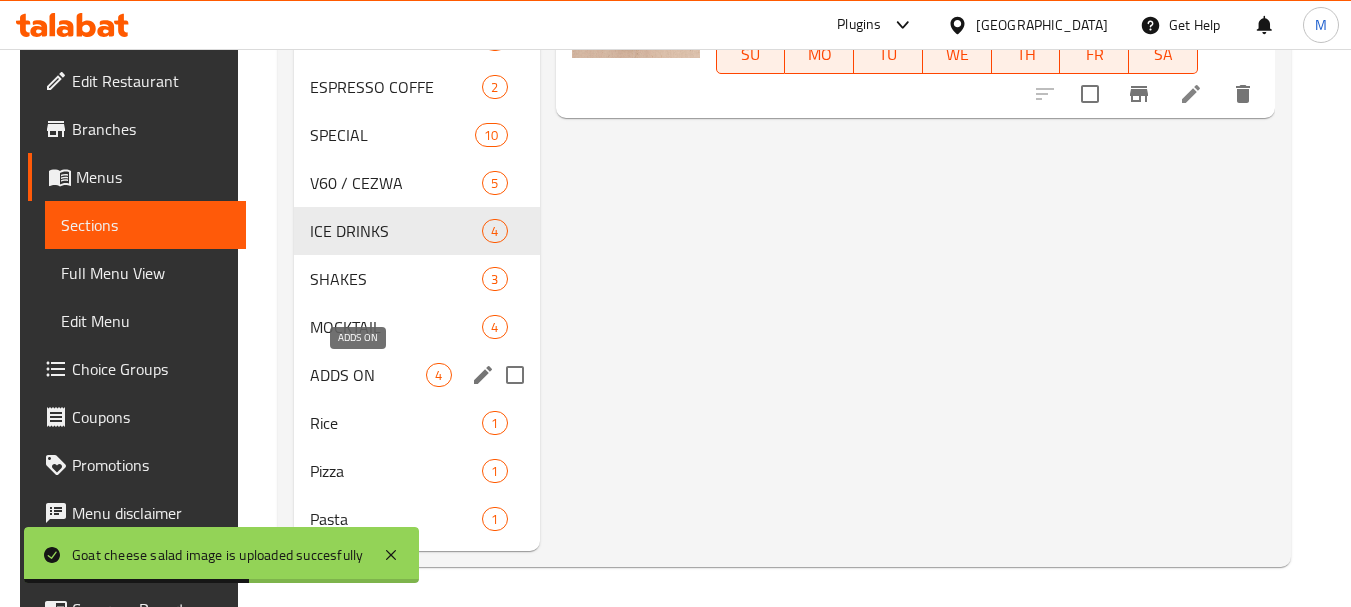 type on "frui" 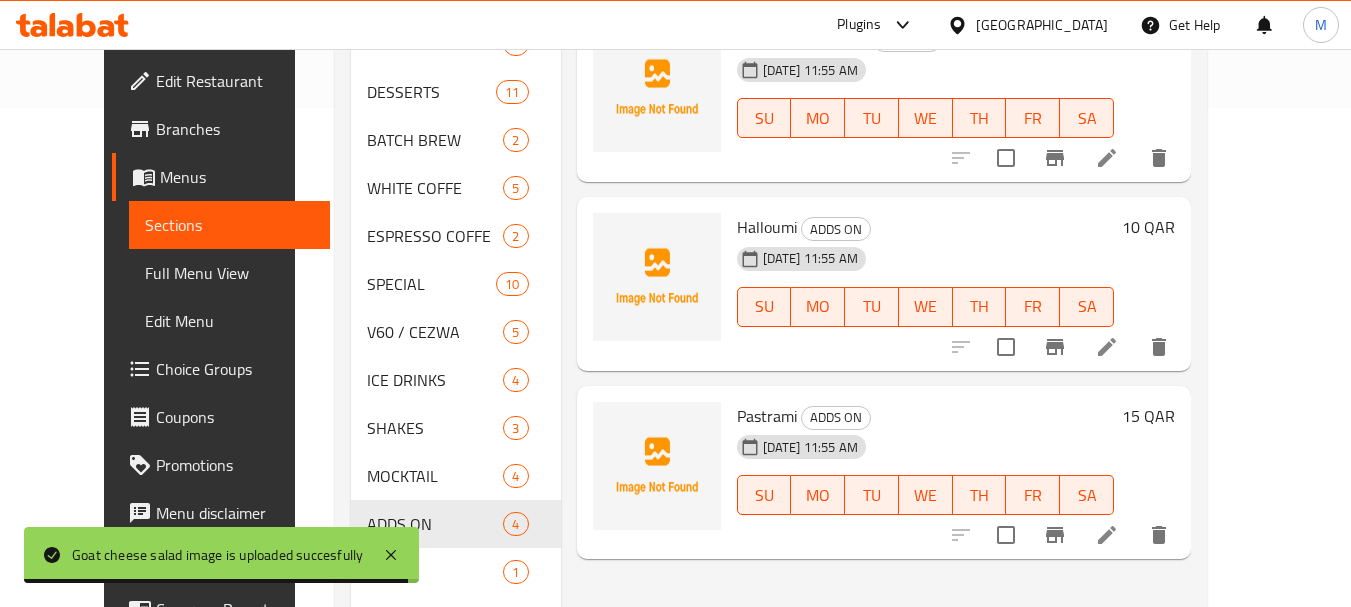 scroll, scrollTop: 500, scrollLeft: 0, axis: vertical 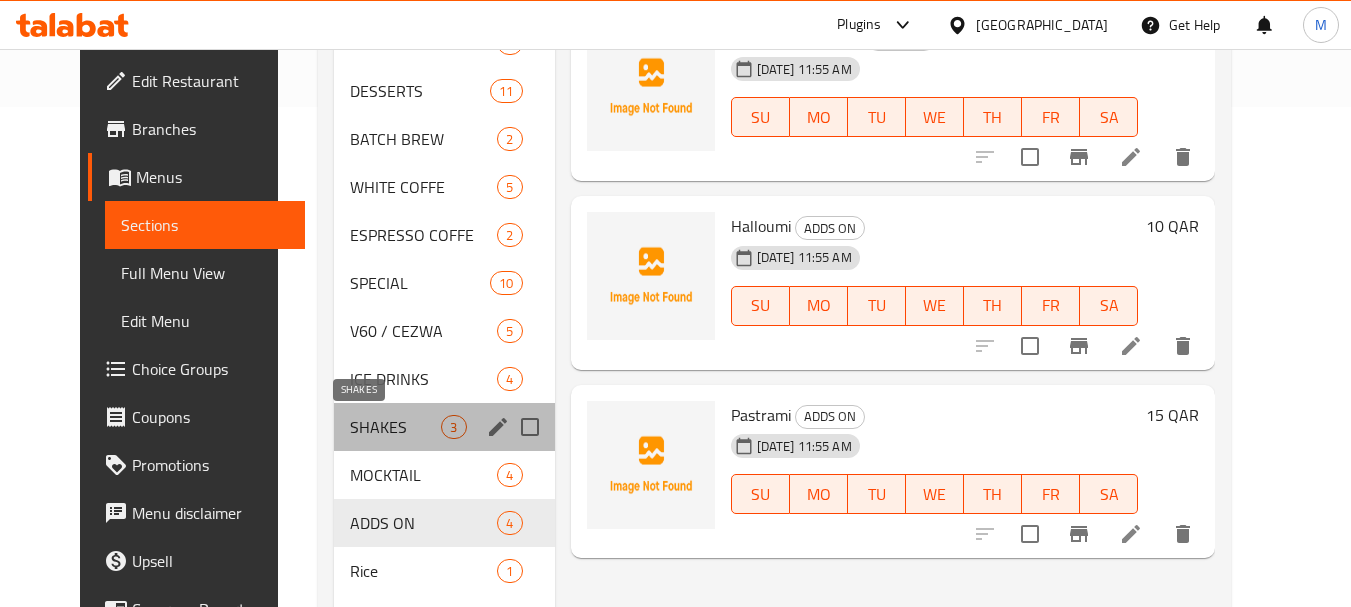 click on "SHAKES" at bounding box center (395, 427) 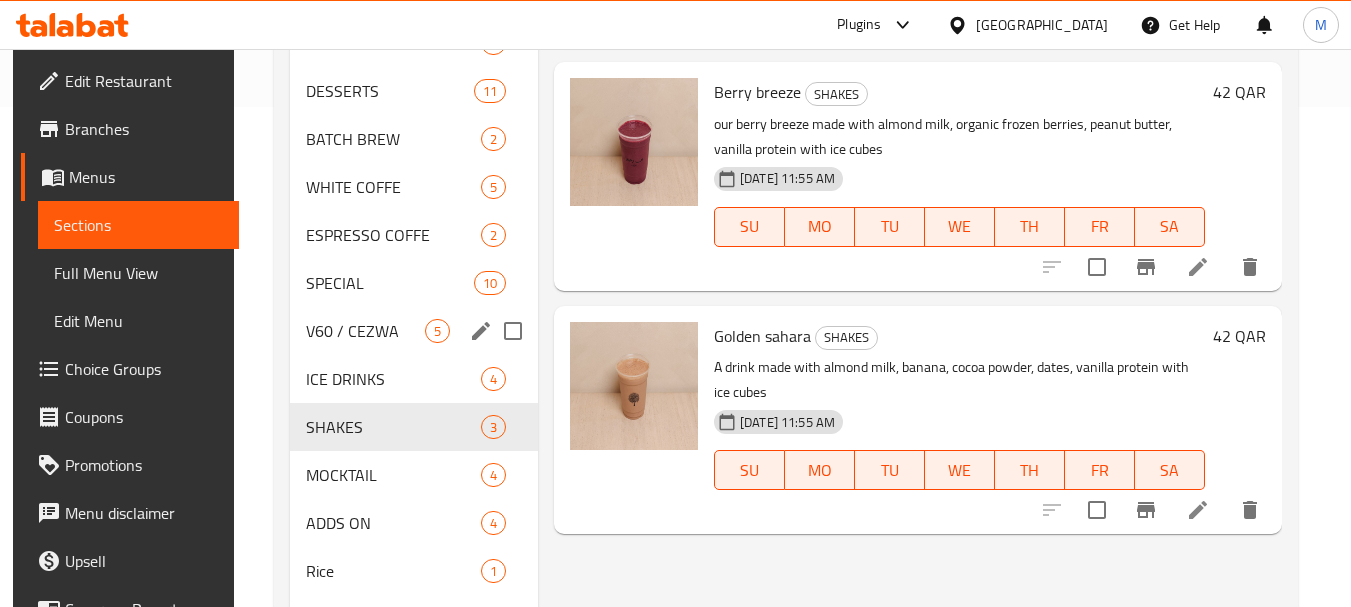 scroll, scrollTop: 400, scrollLeft: 0, axis: vertical 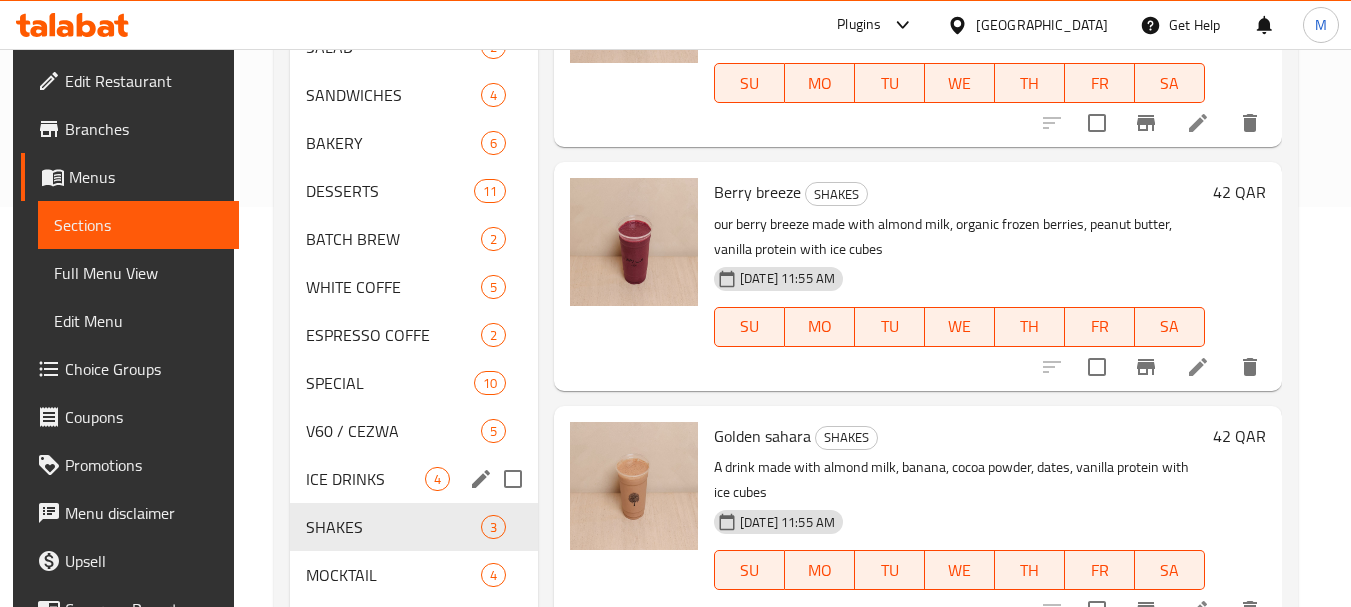 click on "ICE DRINKS 4" at bounding box center [414, 479] 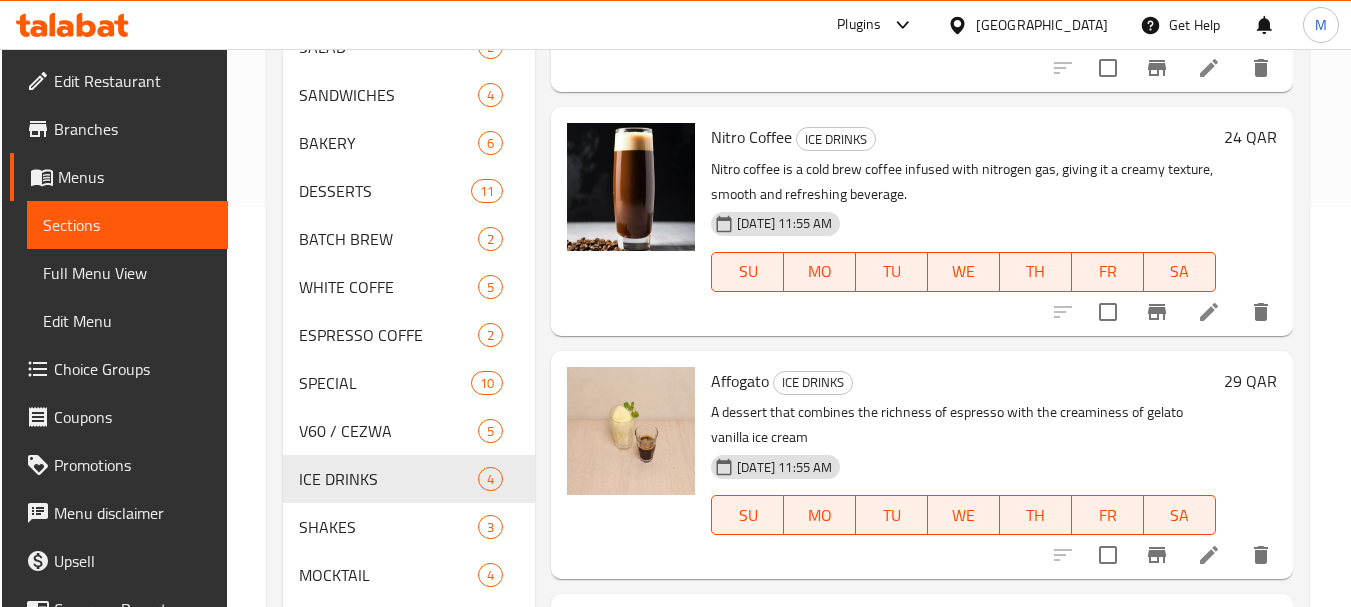 scroll, scrollTop: 29, scrollLeft: 0, axis: vertical 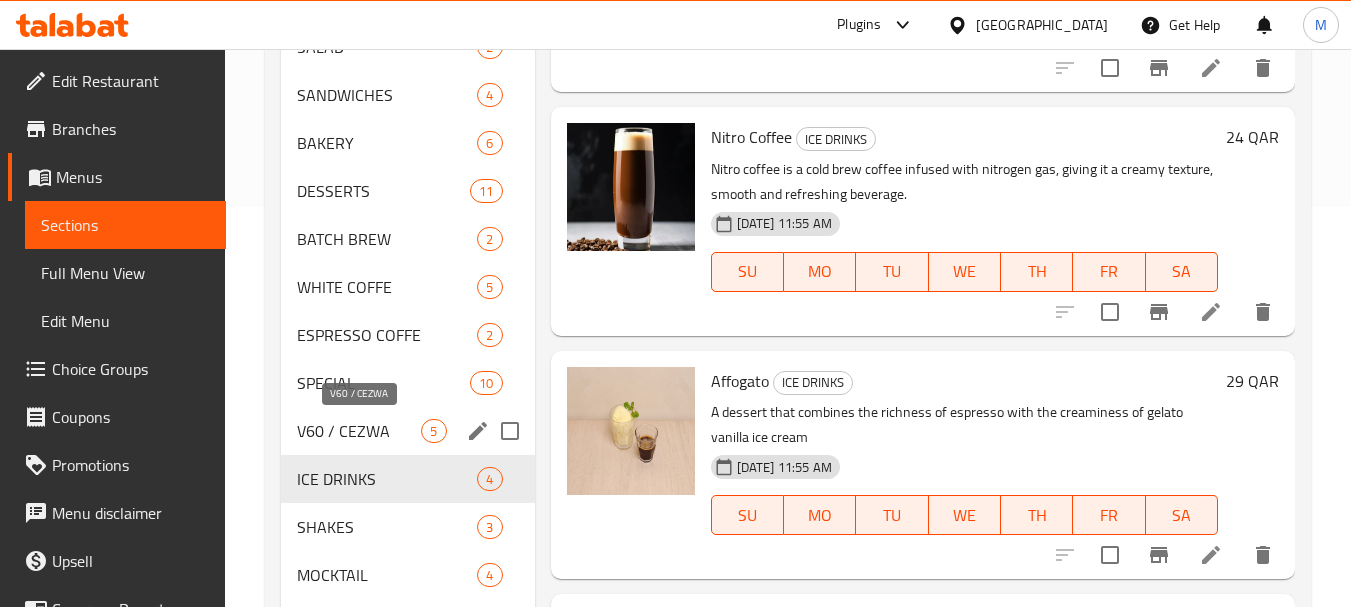 click on "V60 / CEZWA" at bounding box center (359, 431) 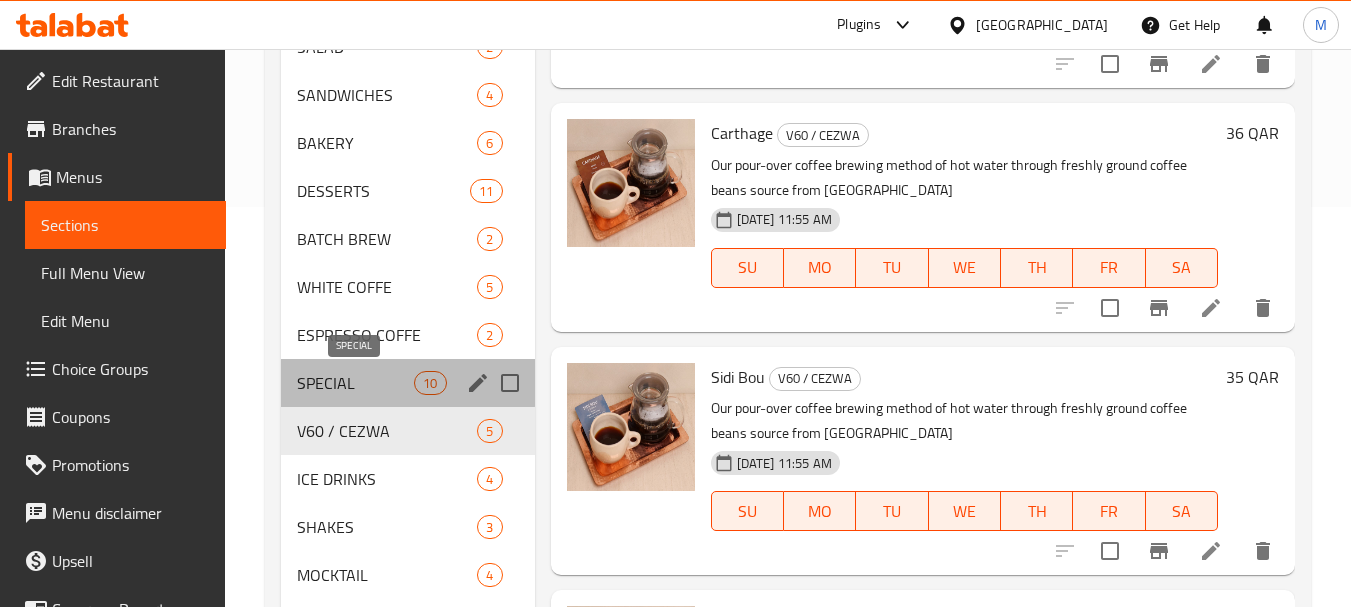 click on "SPECIAL" at bounding box center (355, 383) 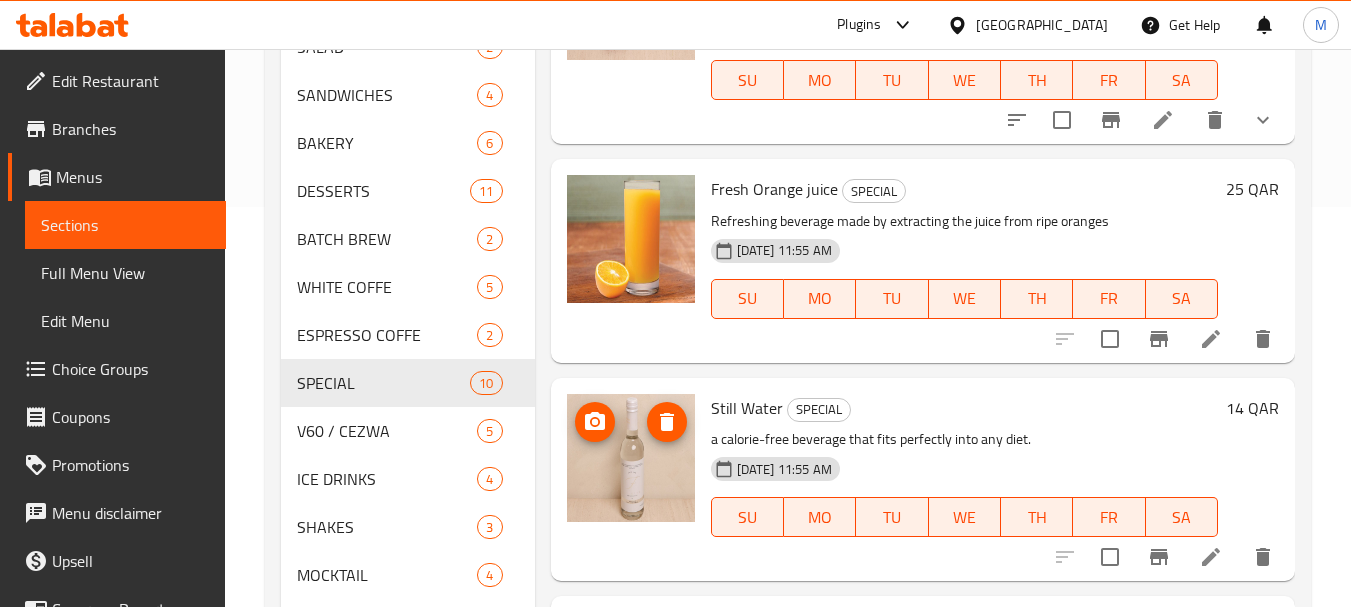 scroll, scrollTop: 1439, scrollLeft: 0, axis: vertical 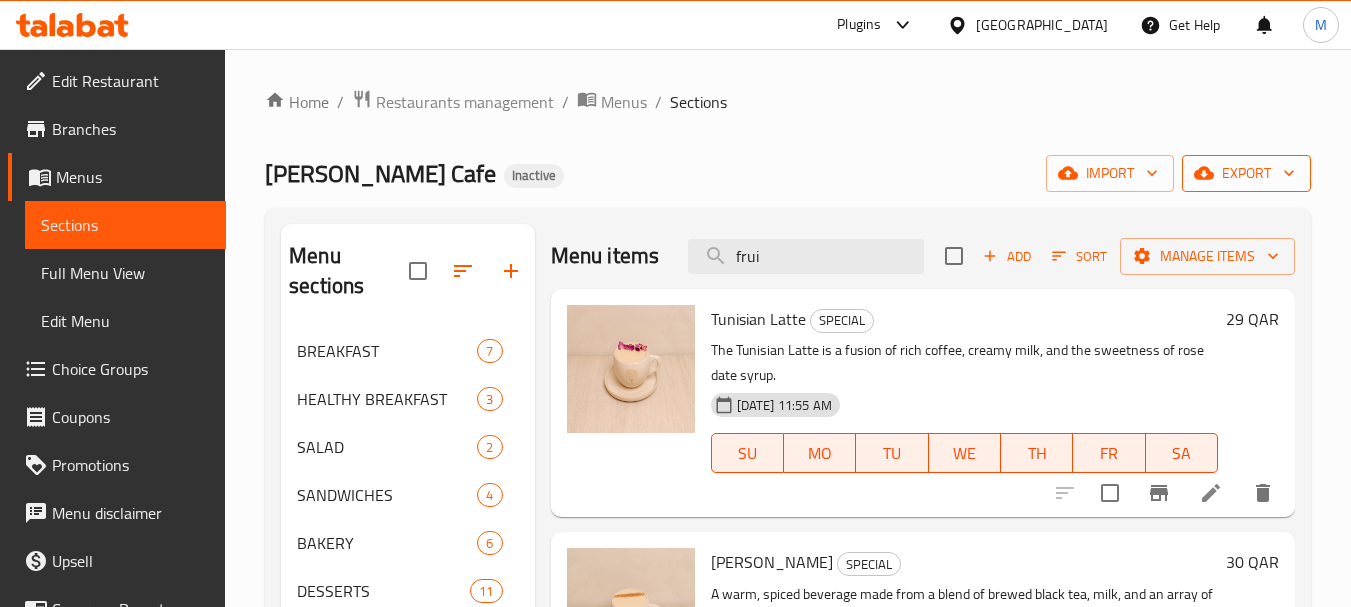 click on "export" at bounding box center (1246, 173) 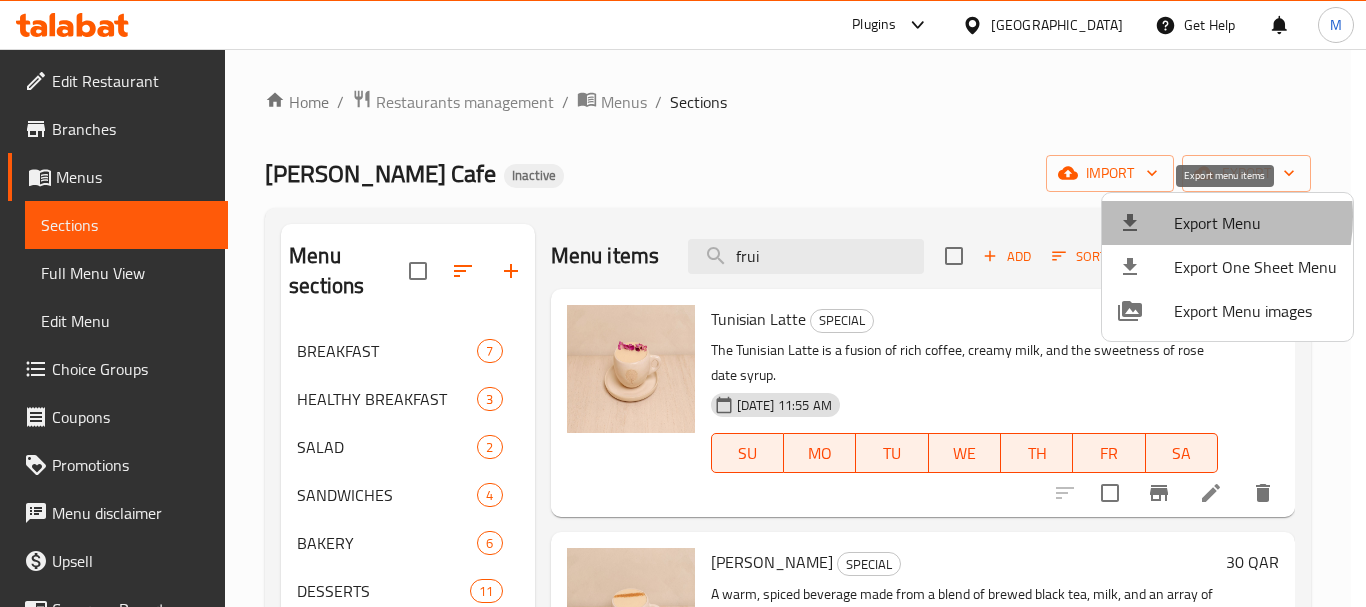 click at bounding box center (1146, 223) 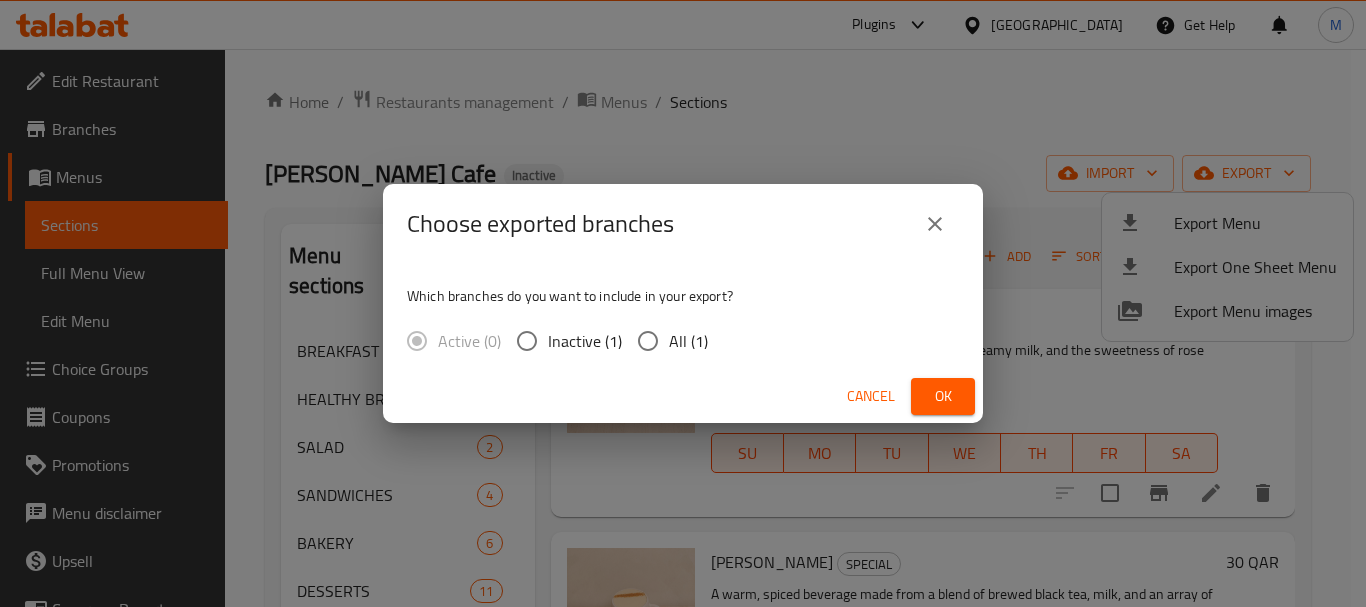 click on "All (1)" at bounding box center (688, 341) 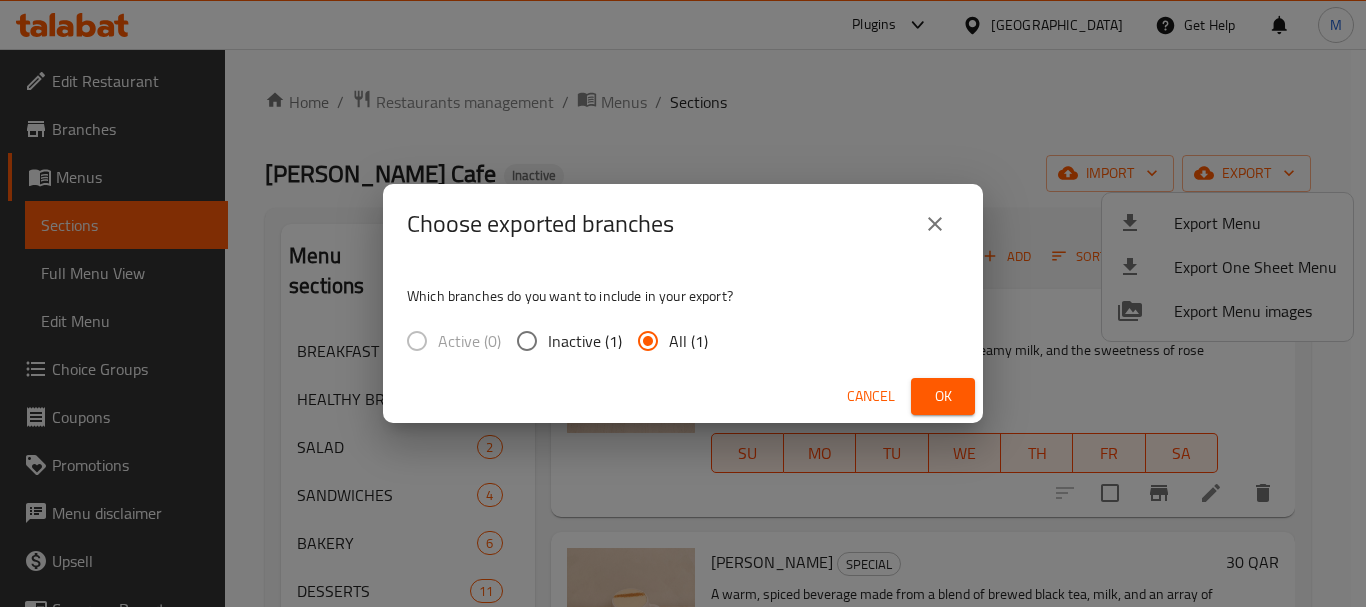 drag, startPoint x: 950, startPoint y: 398, endPoint x: 892, endPoint y: 426, distance: 64.40497 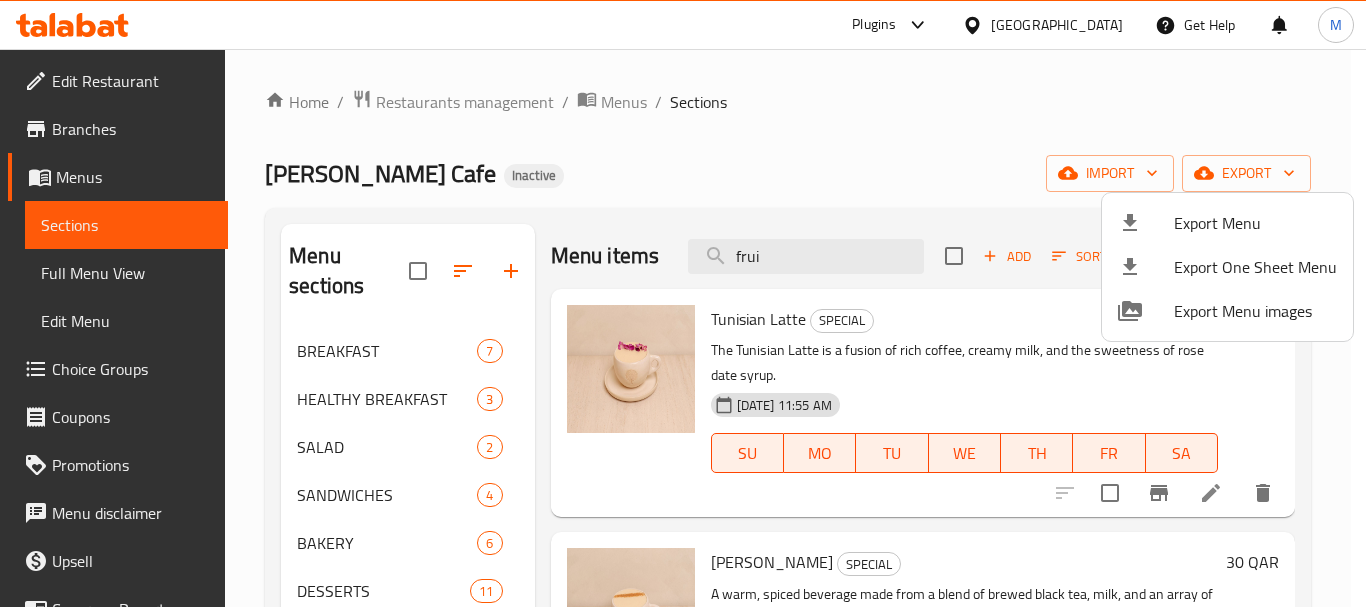 click at bounding box center (683, 303) 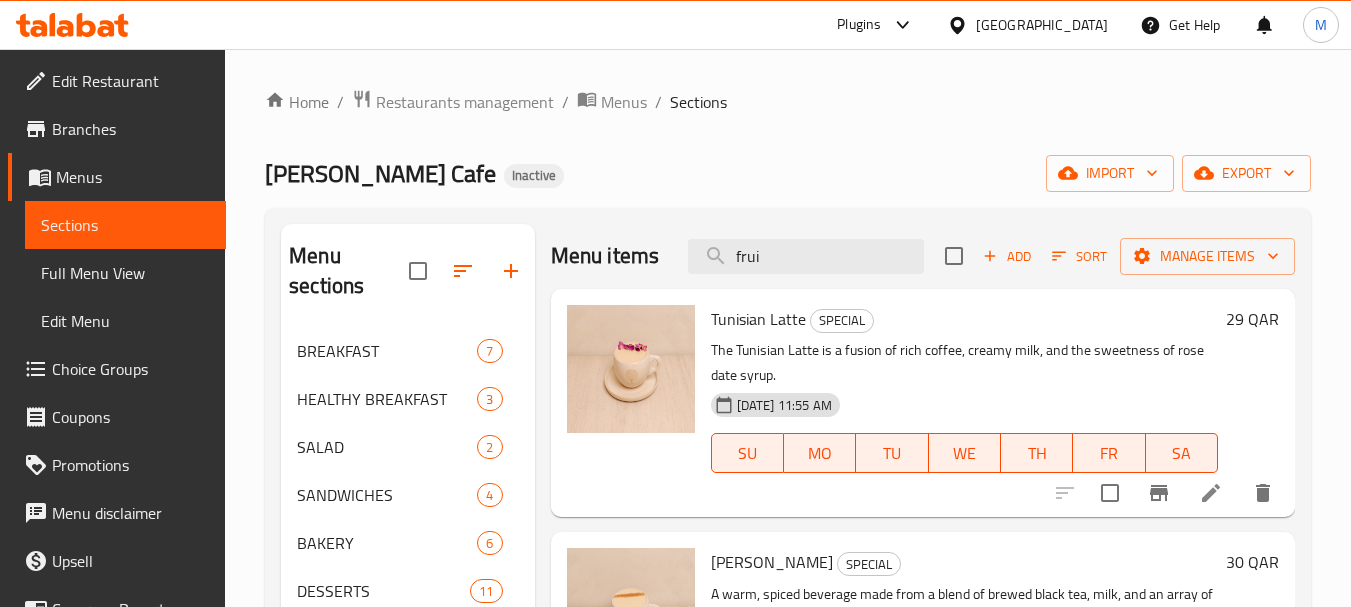 click on "Edit Restaurant" at bounding box center (131, 81) 